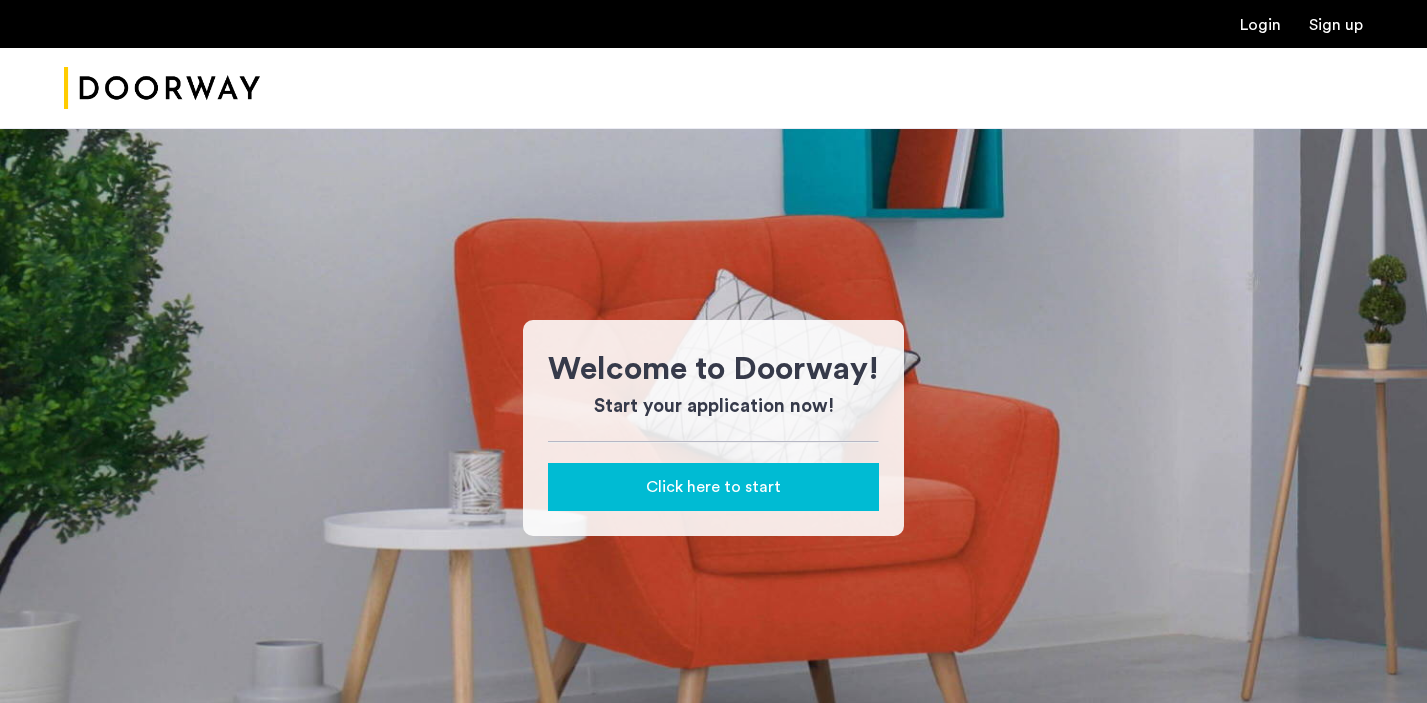 scroll, scrollTop: 0, scrollLeft: 0, axis: both 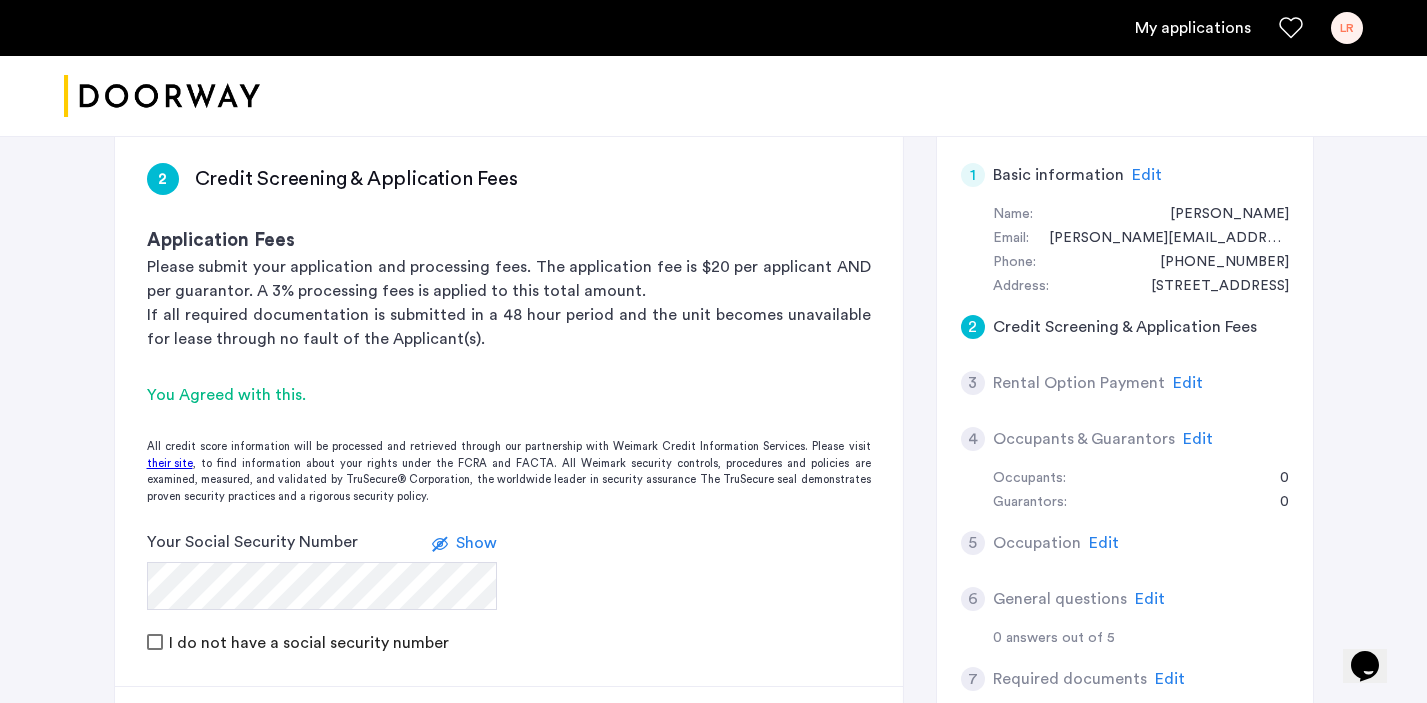 click on "Edit" 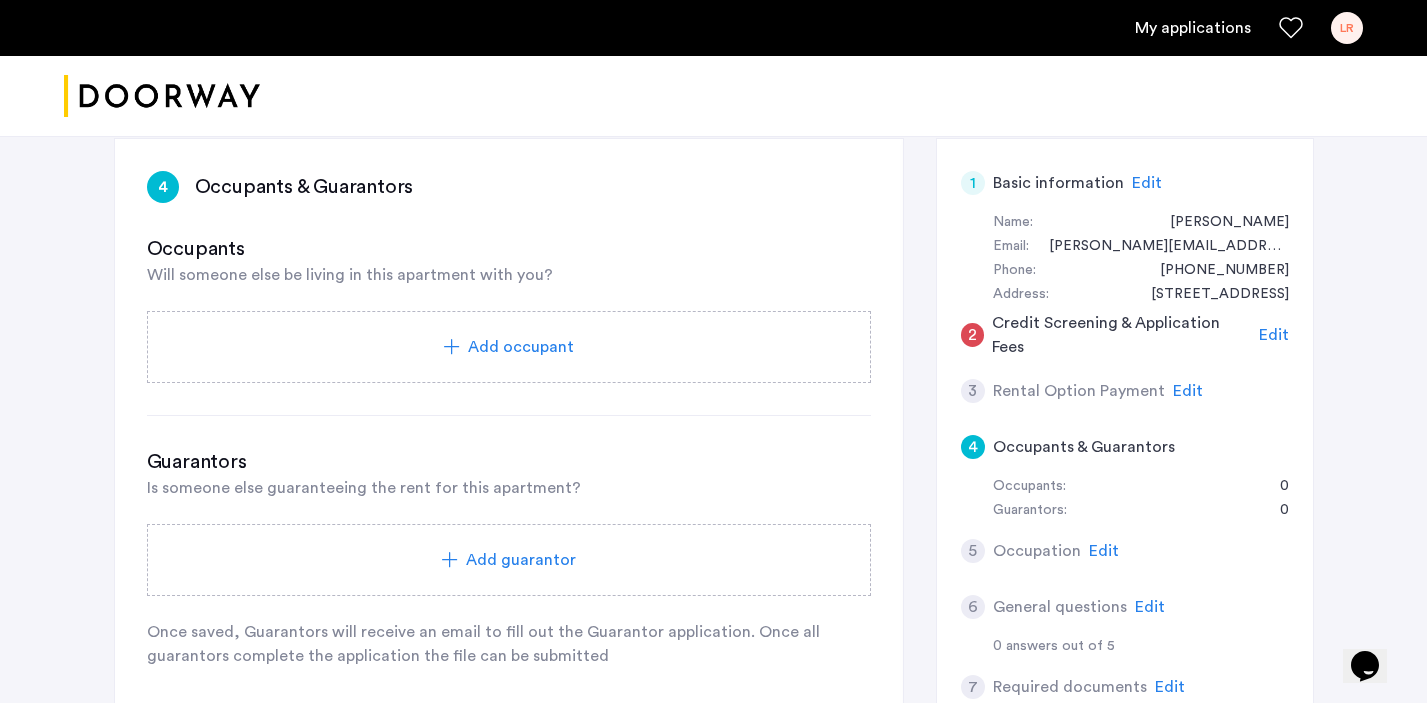 scroll, scrollTop: 384, scrollLeft: 0, axis: vertical 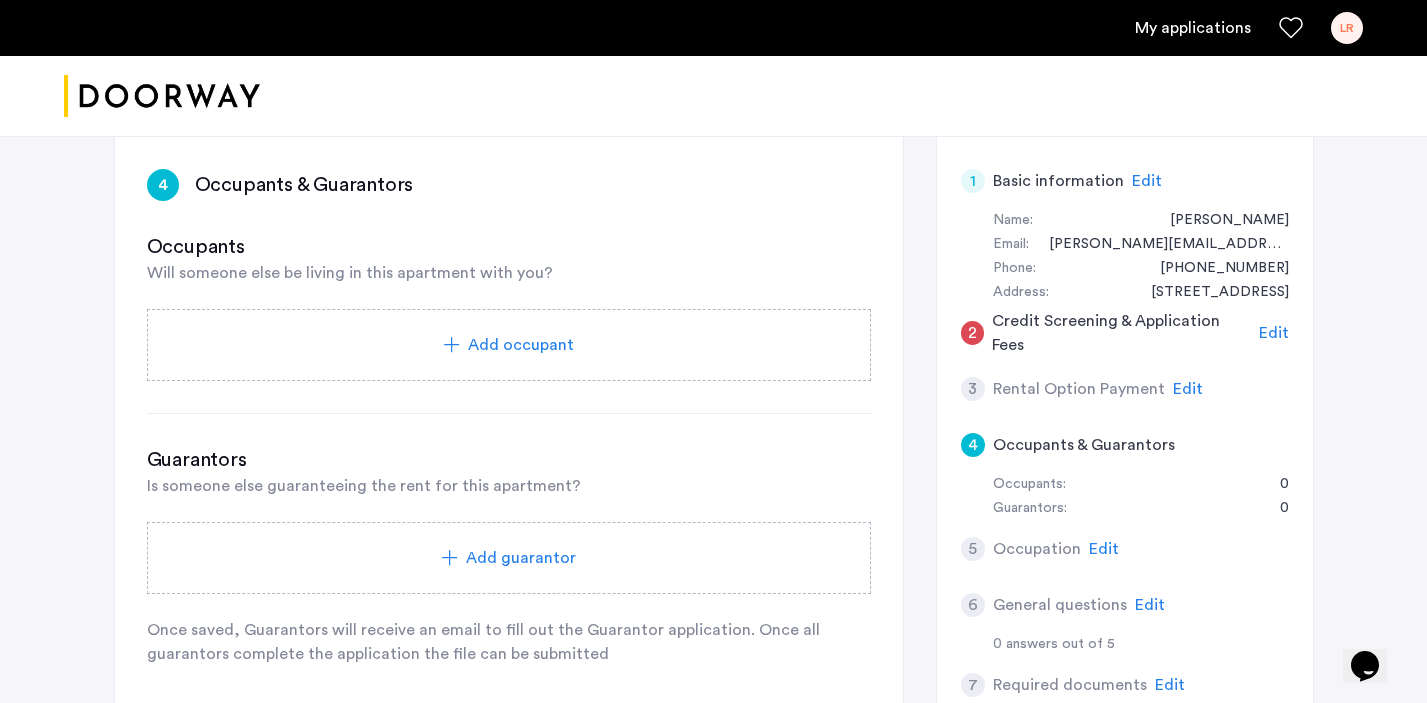click on "Add occupant" 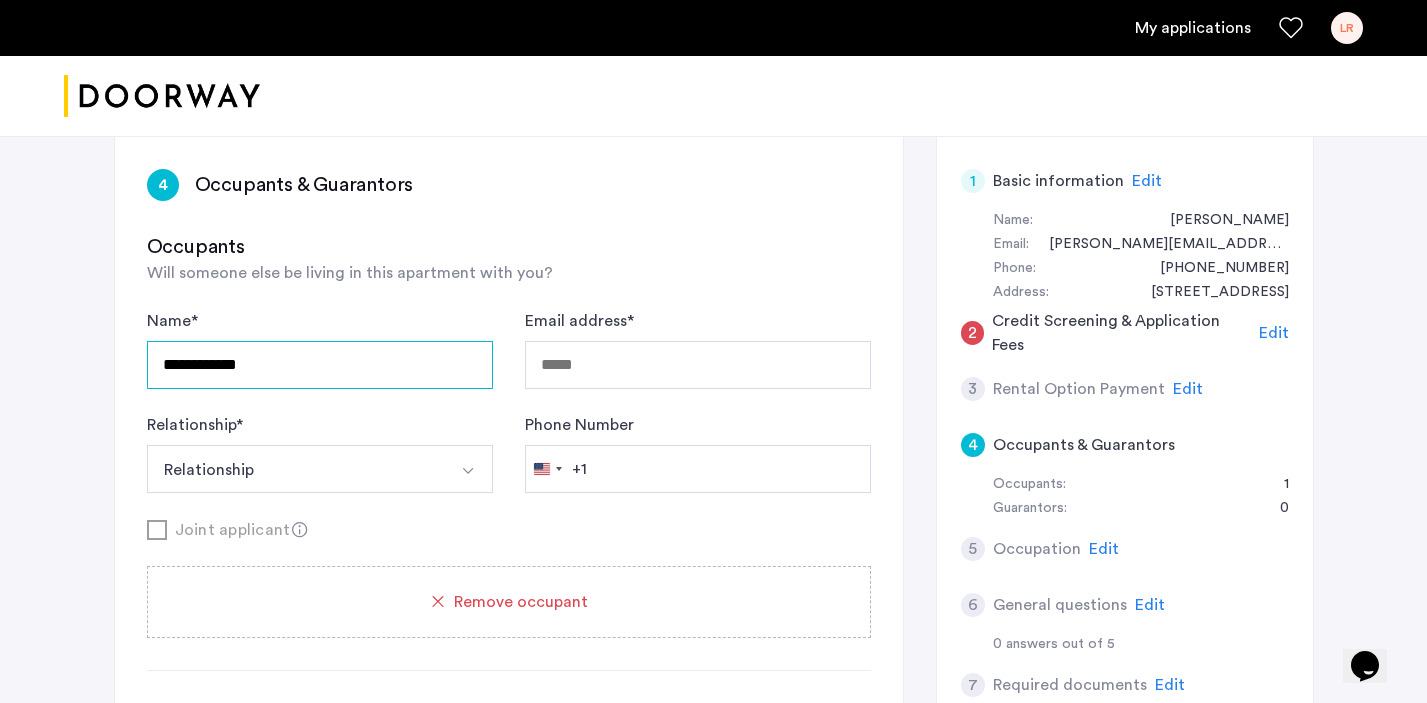 type on "**********" 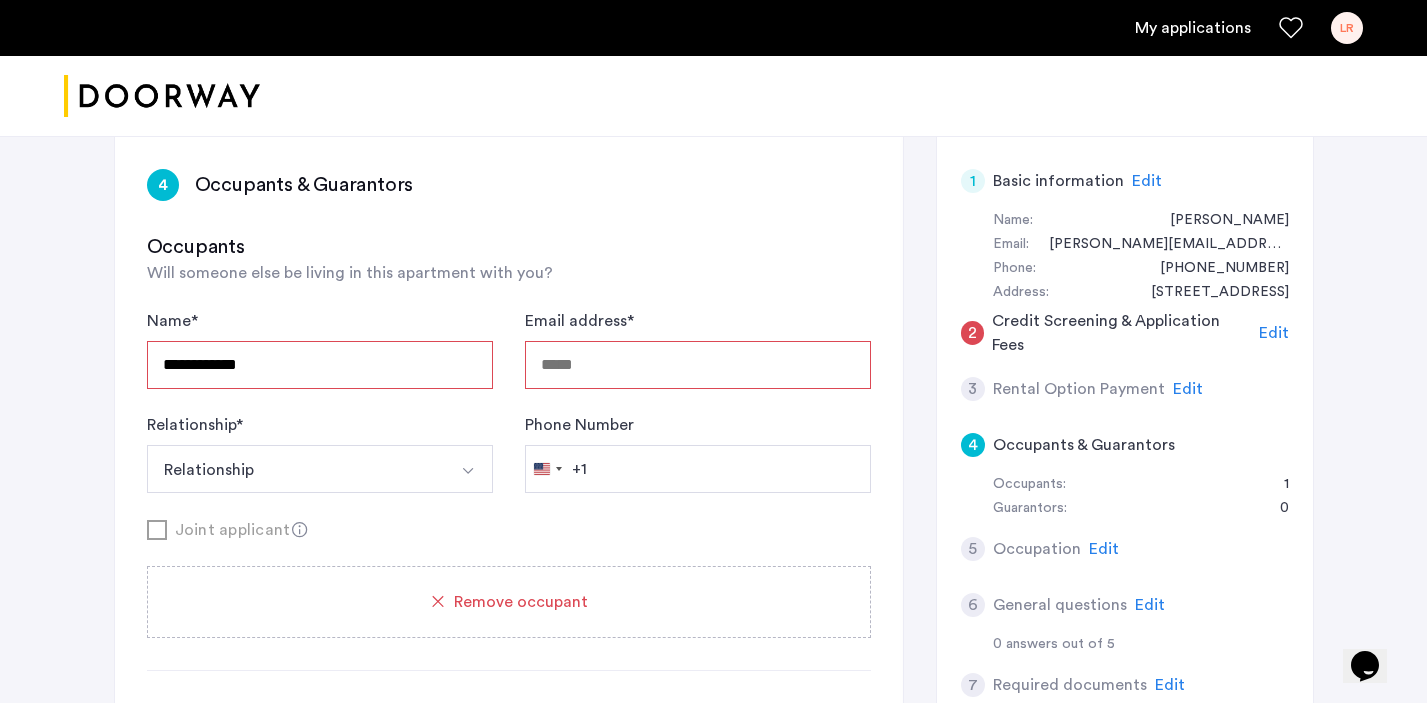 click on "**********" at bounding box center (320, 365) 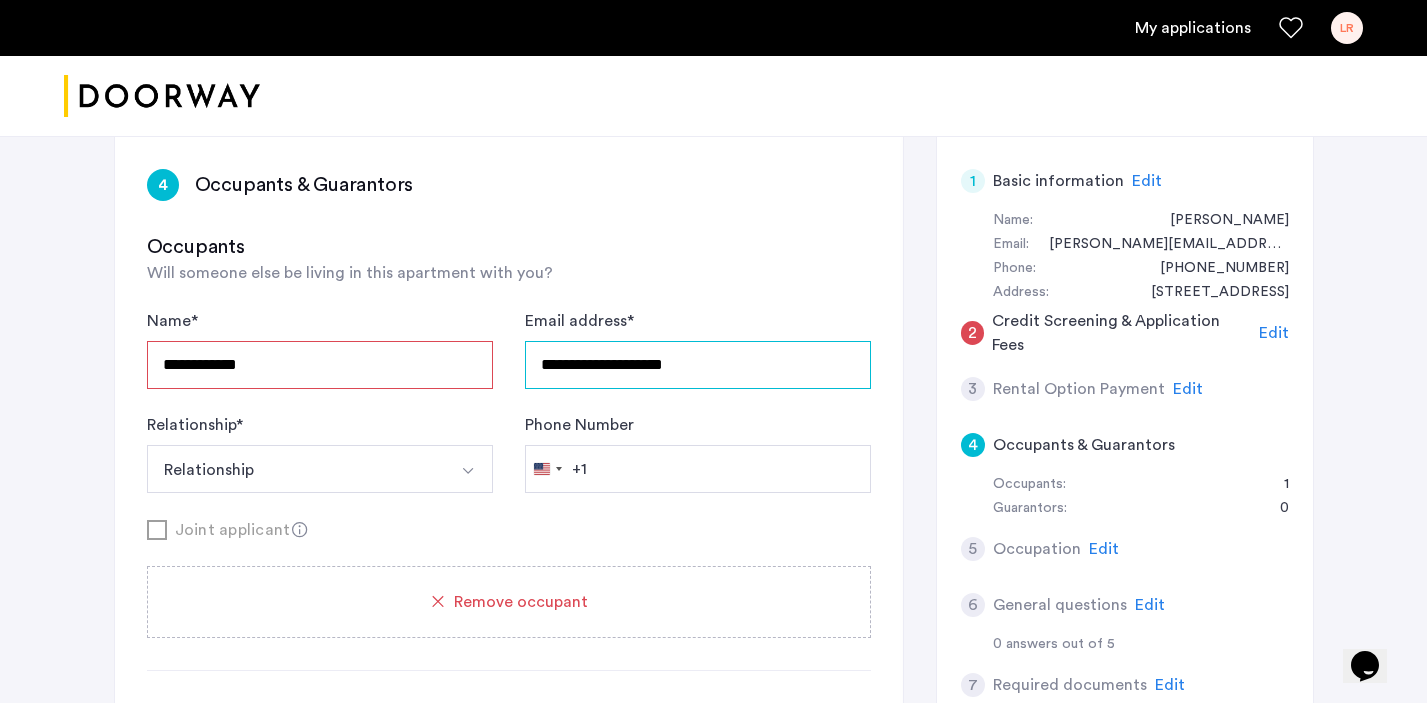 type on "**********" 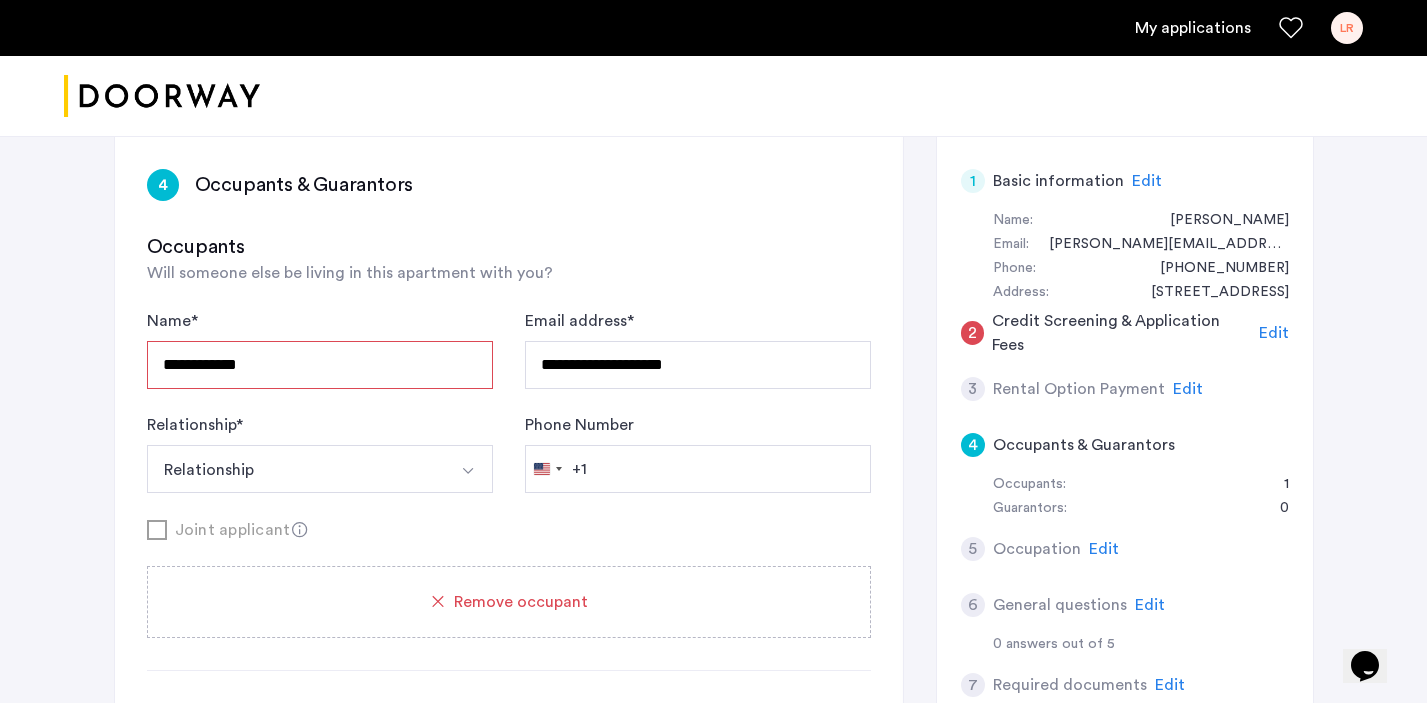 click on "Relationship" at bounding box center [296, 469] 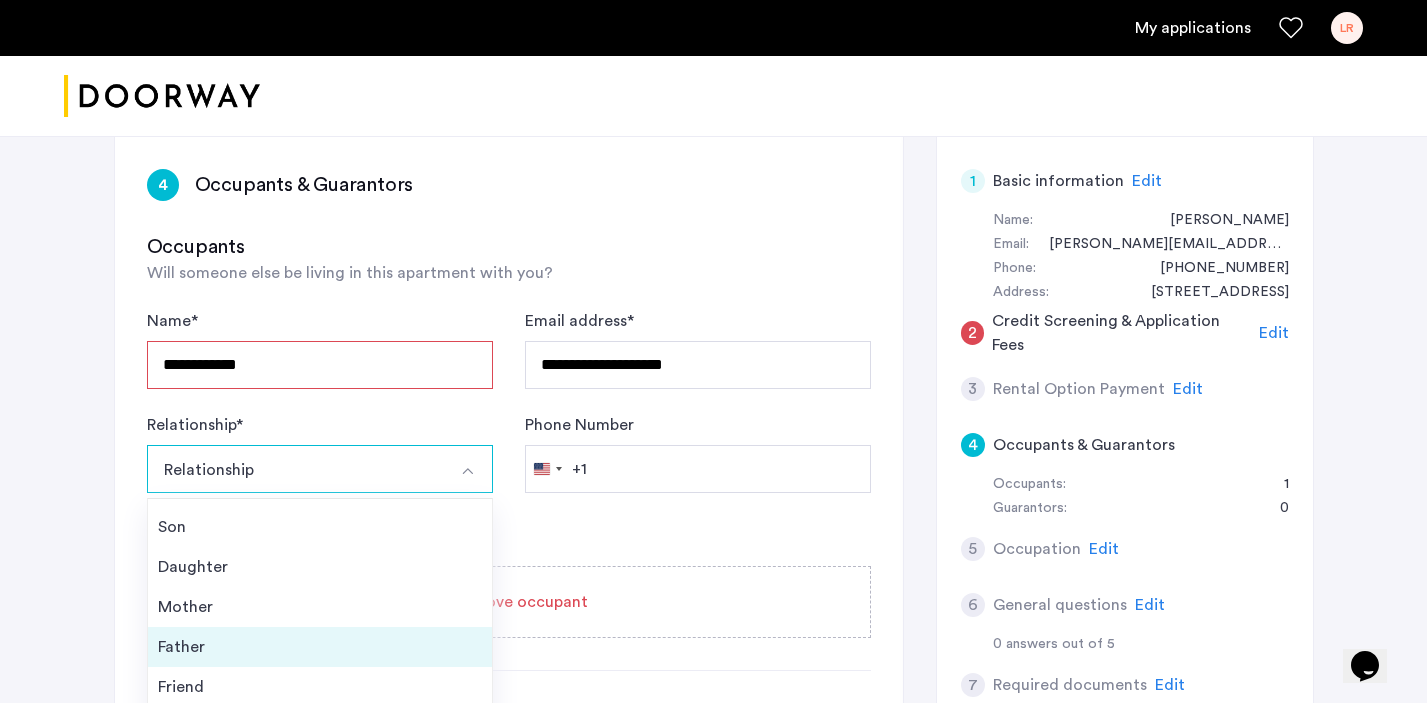 scroll, scrollTop: 72, scrollLeft: 0, axis: vertical 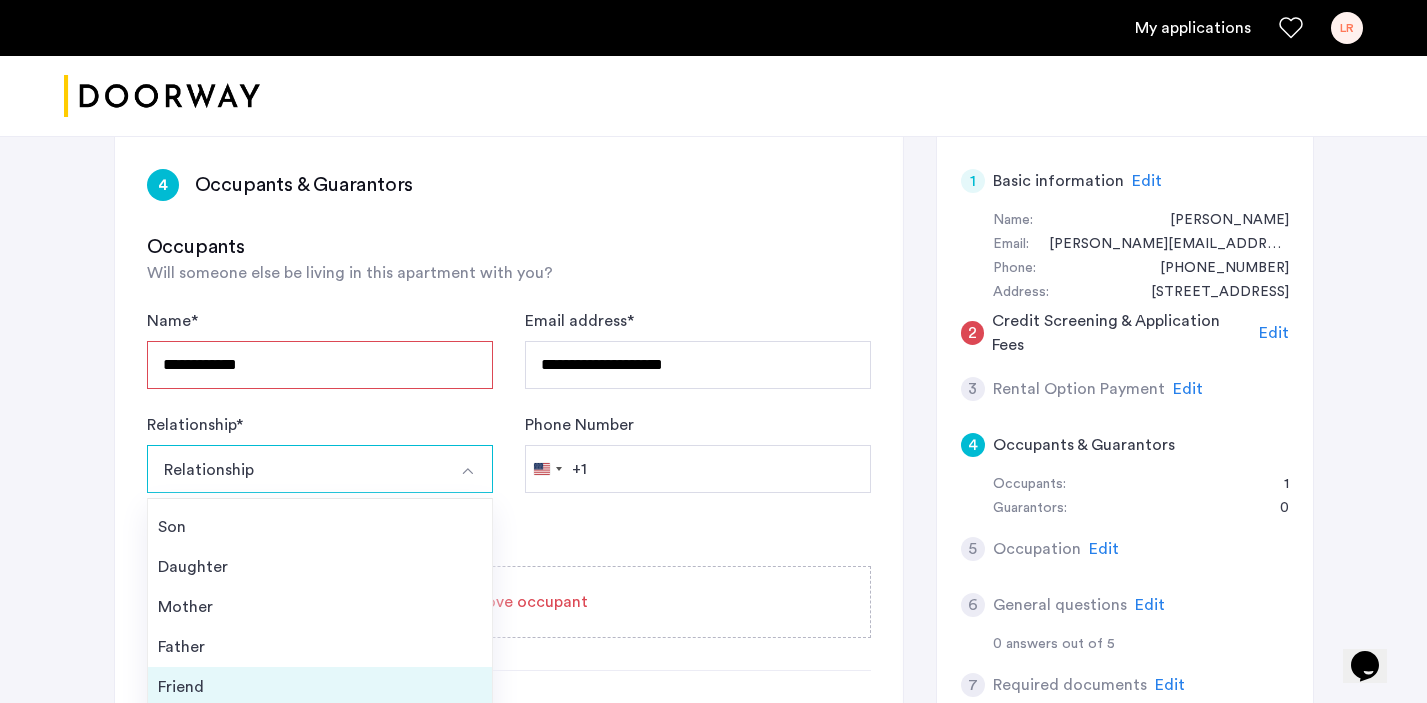 click on "Friend" at bounding box center (320, 687) 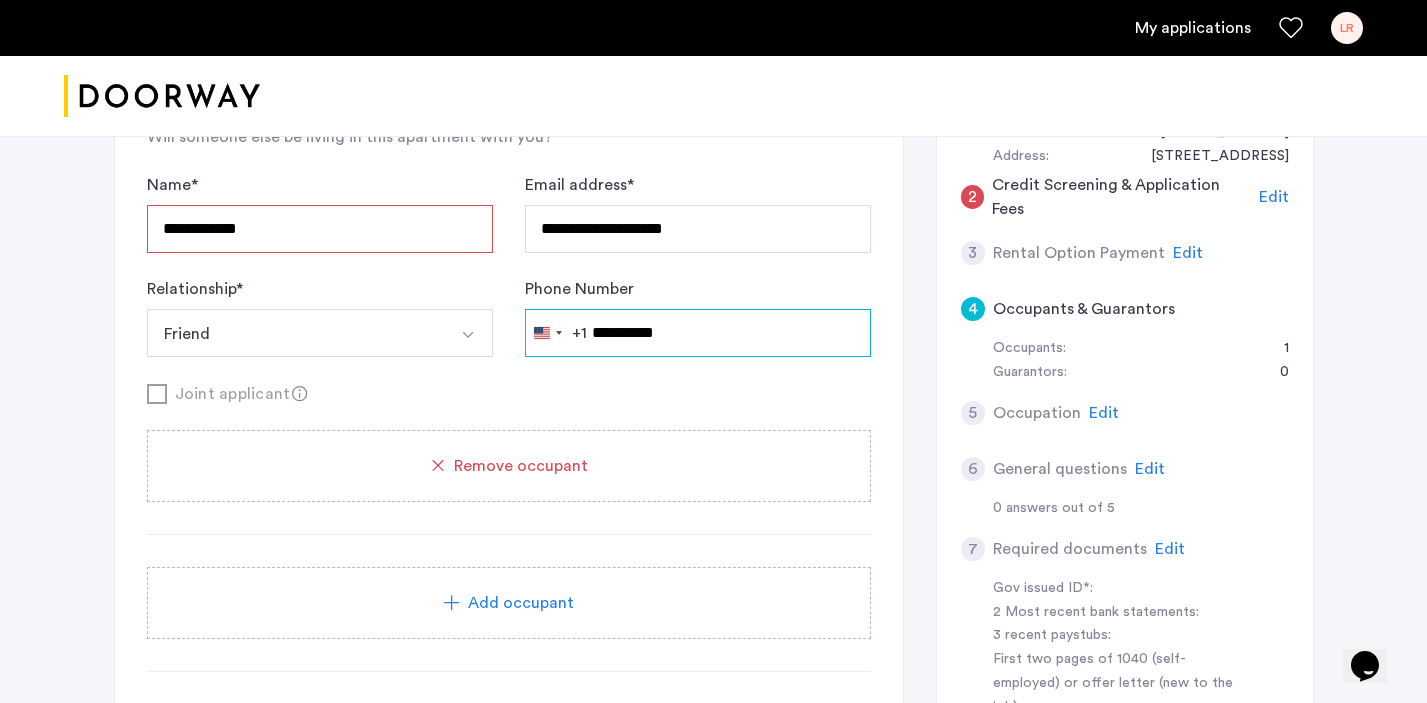 scroll, scrollTop: 520, scrollLeft: 0, axis: vertical 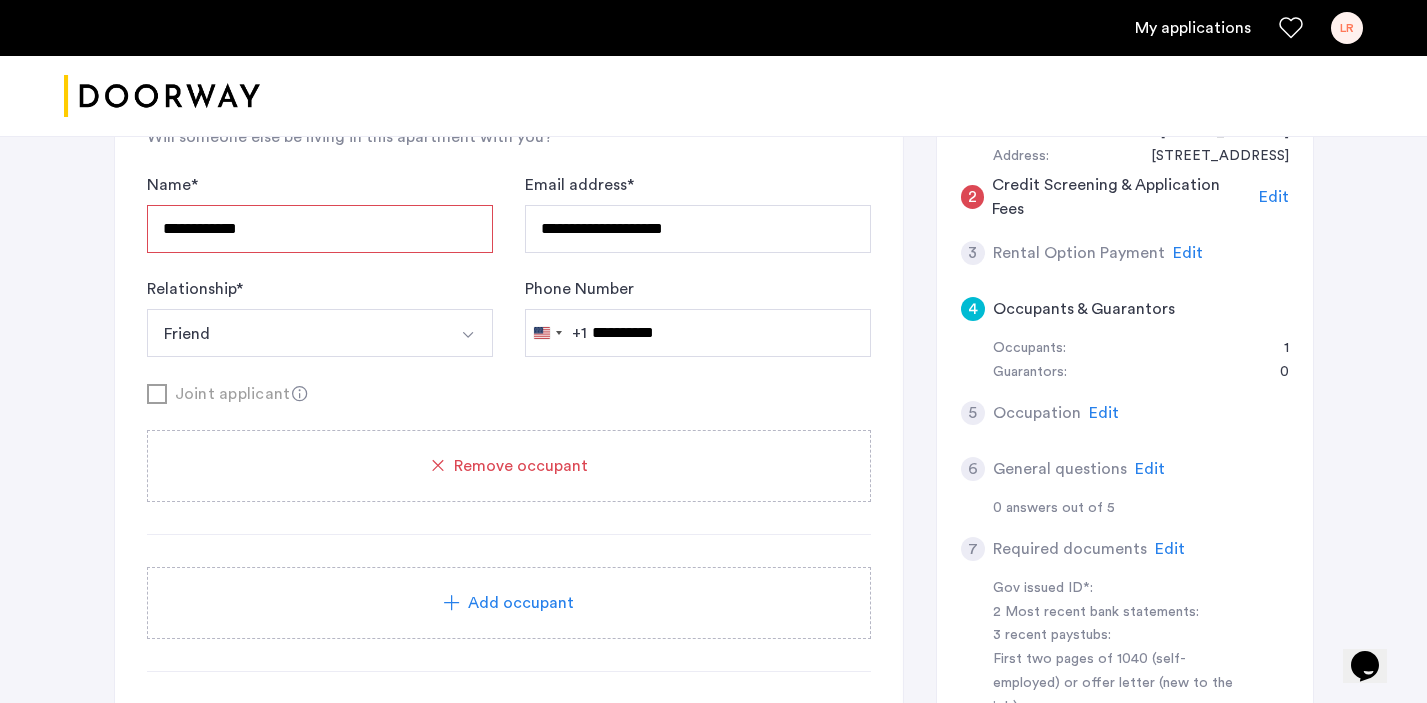 click on "Add occupant" 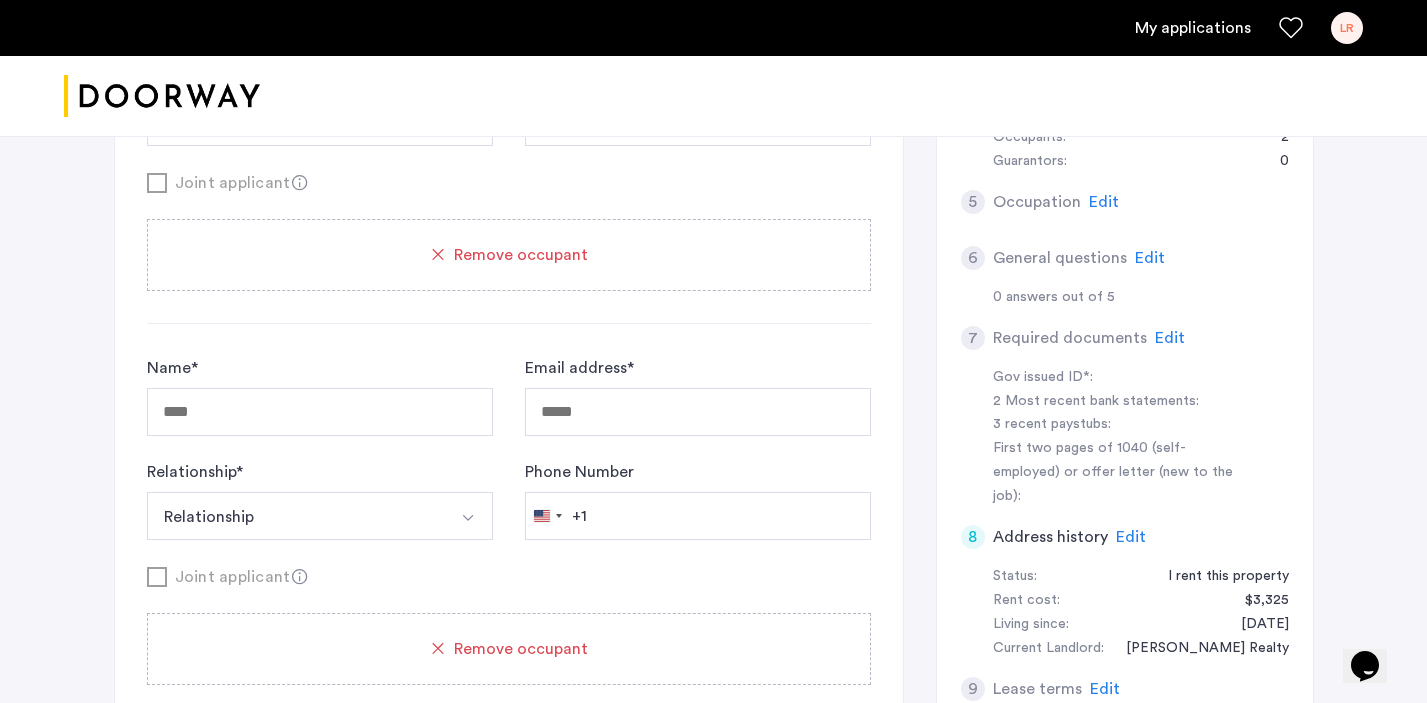 scroll, scrollTop: 733, scrollLeft: 0, axis: vertical 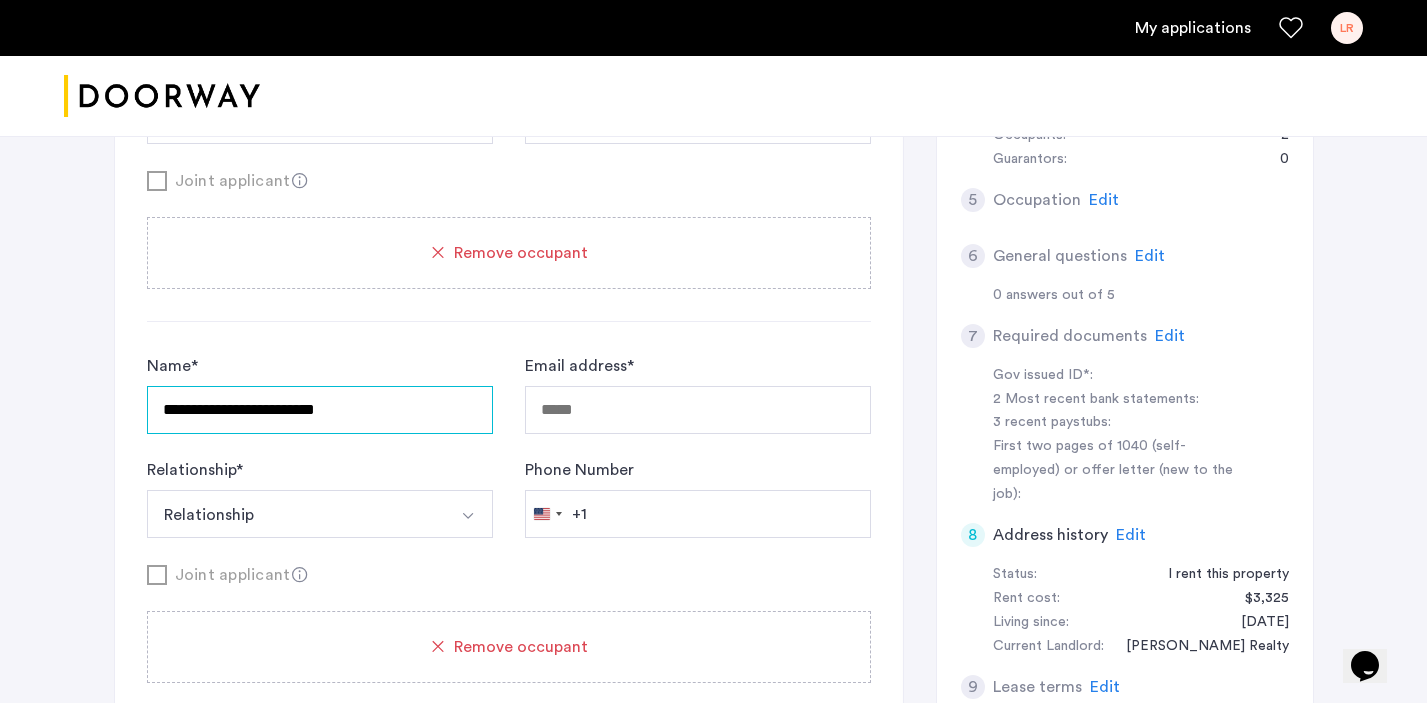 type on "**********" 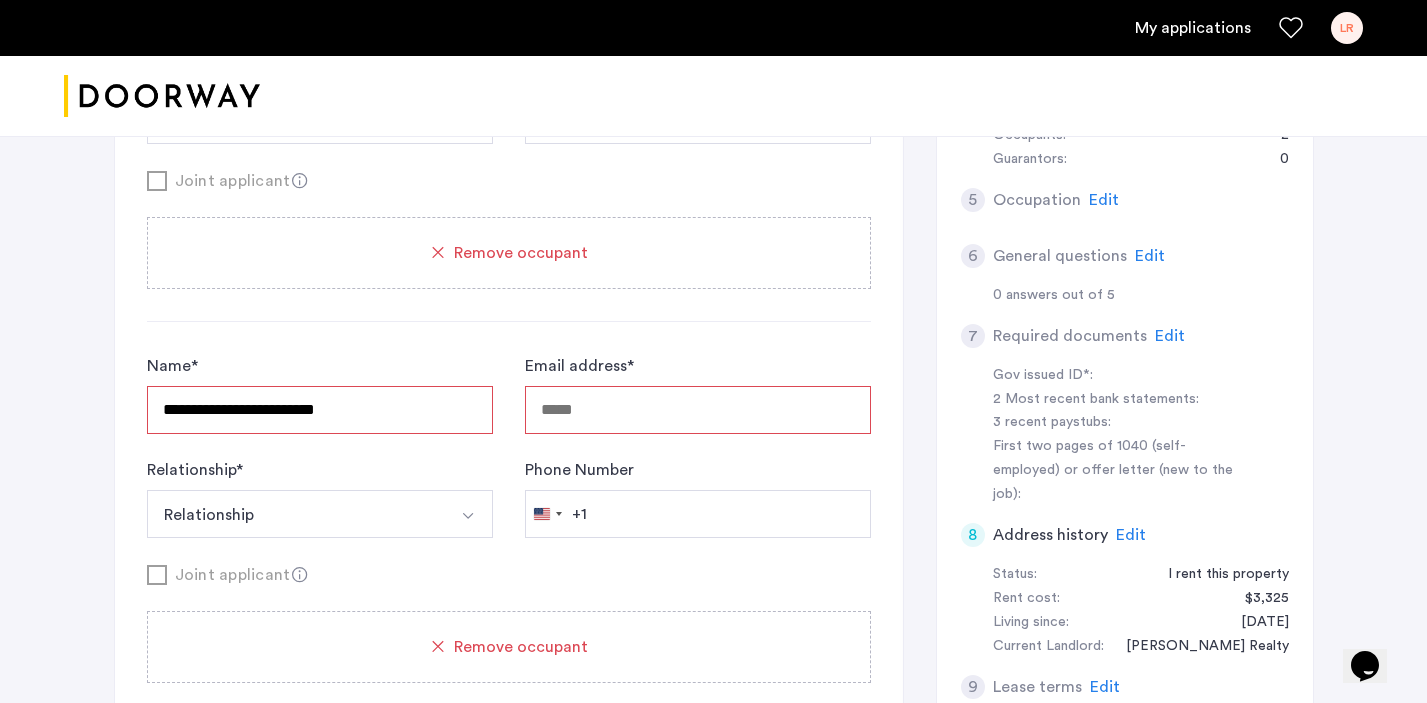 drag, startPoint x: 449, startPoint y: 336, endPoint x: 256, endPoint y: 346, distance: 193.2589 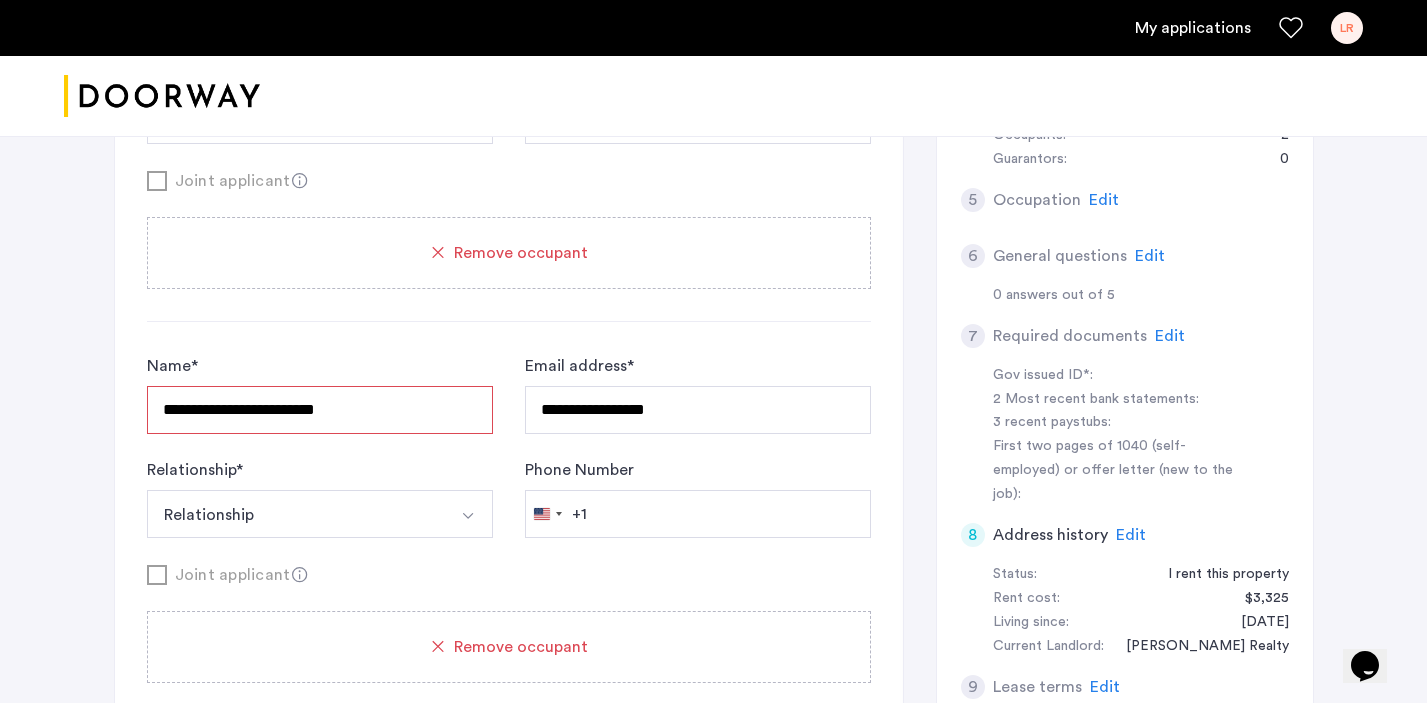 drag, startPoint x: 395, startPoint y: 339, endPoint x: 272, endPoint y: 349, distance: 123.40584 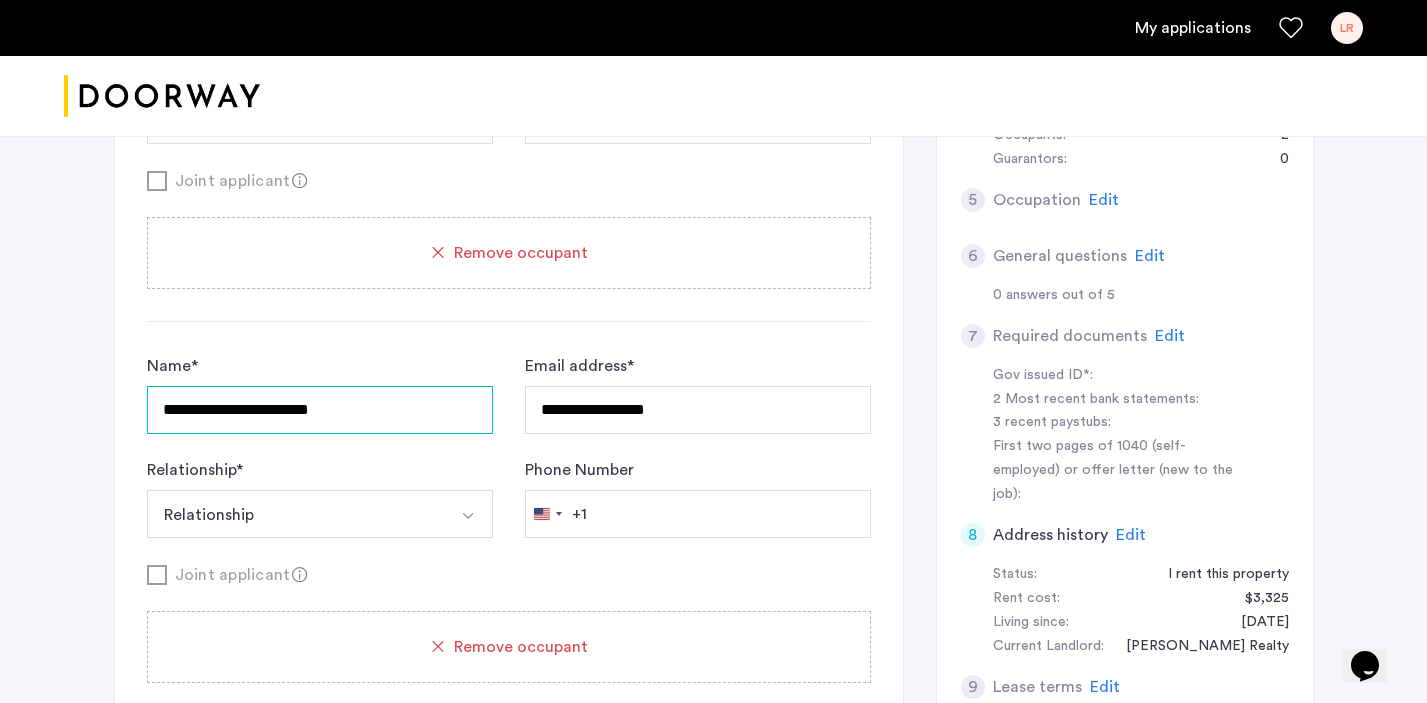 drag, startPoint x: 343, startPoint y: 345, endPoint x: 274, endPoint y: 347, distance: 69.02898 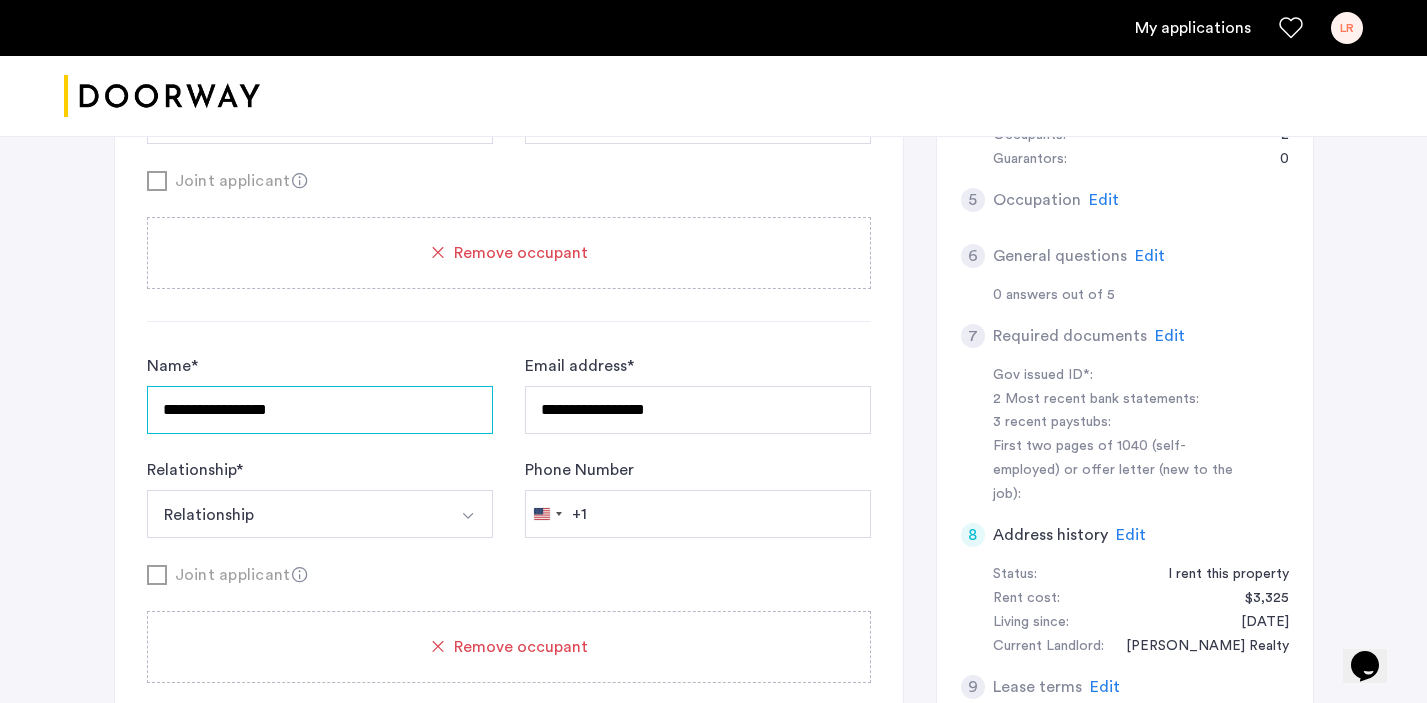 click on "**********" at bounding box center [320, 410] 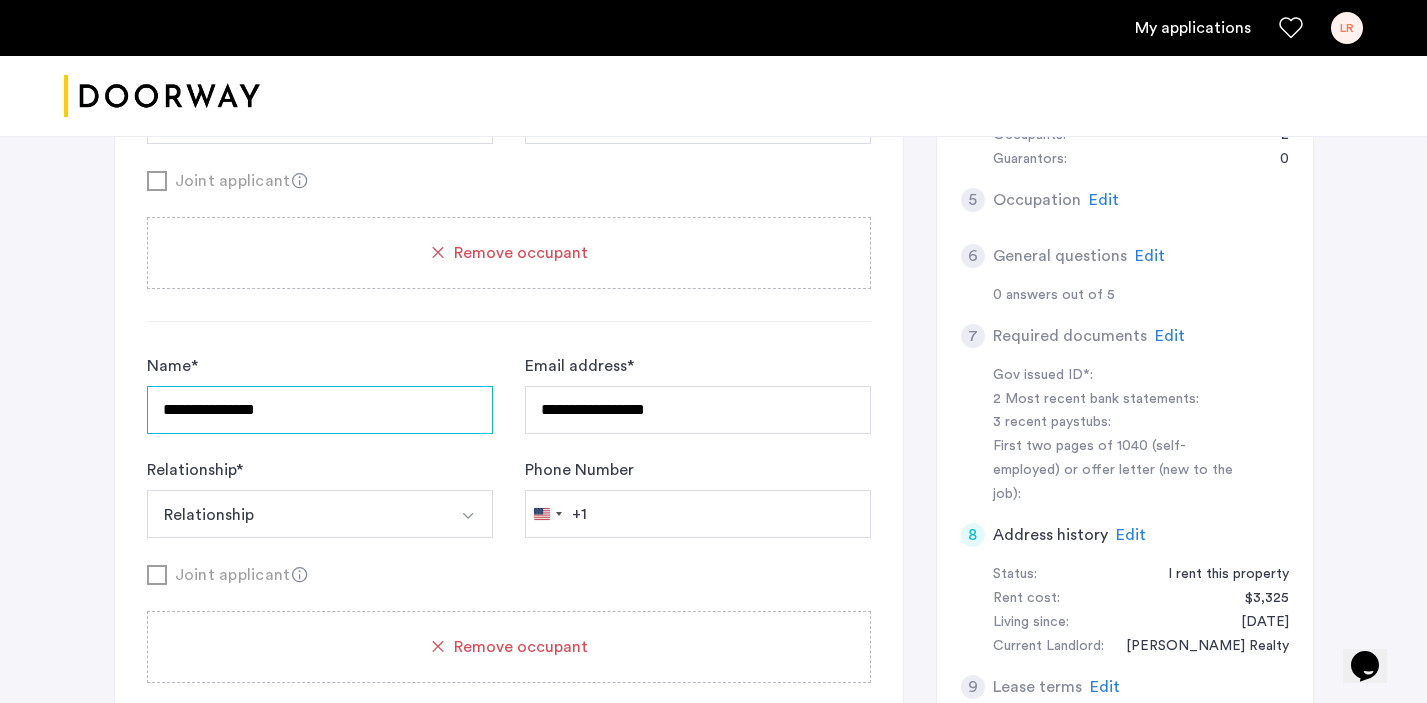 scroll, scrollTop: 841, scrollLeft: 0, axis: vertical 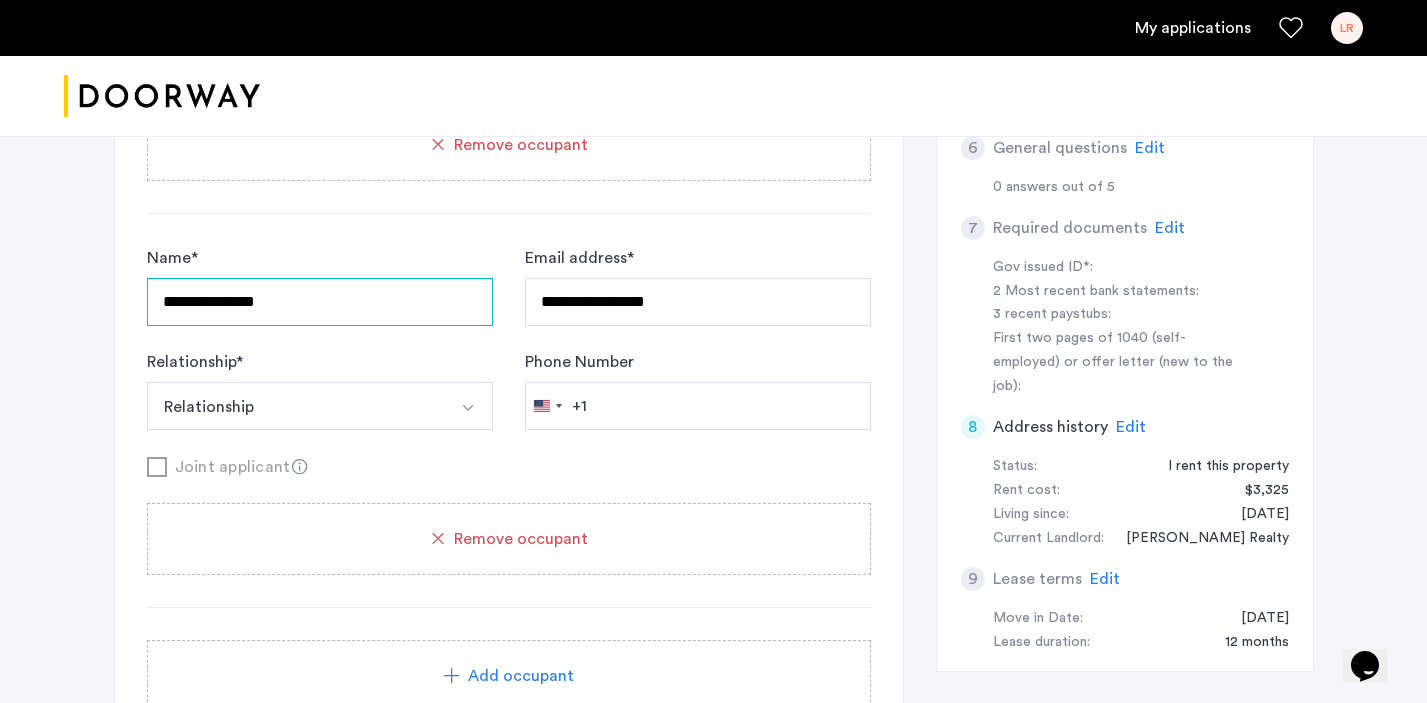 type on "**********" 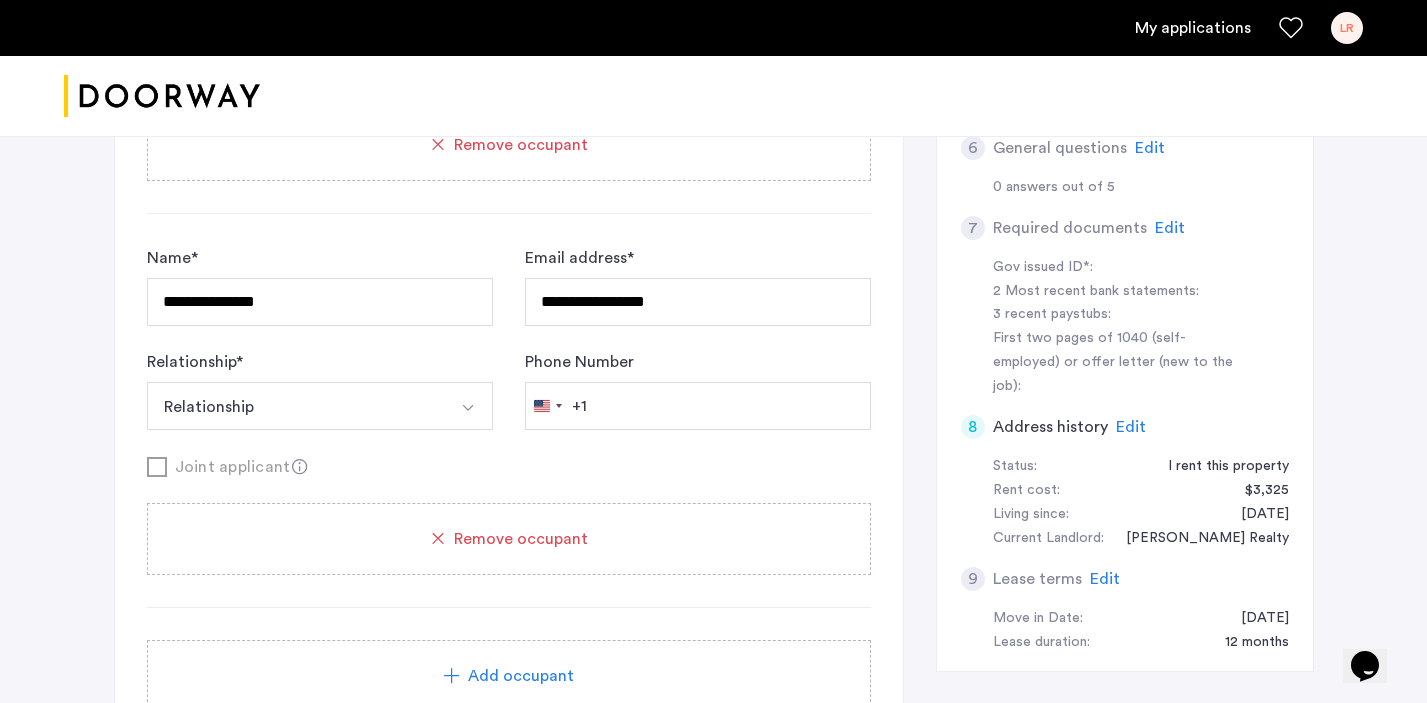 click on "Relationship" at bounding box center [296, 12] 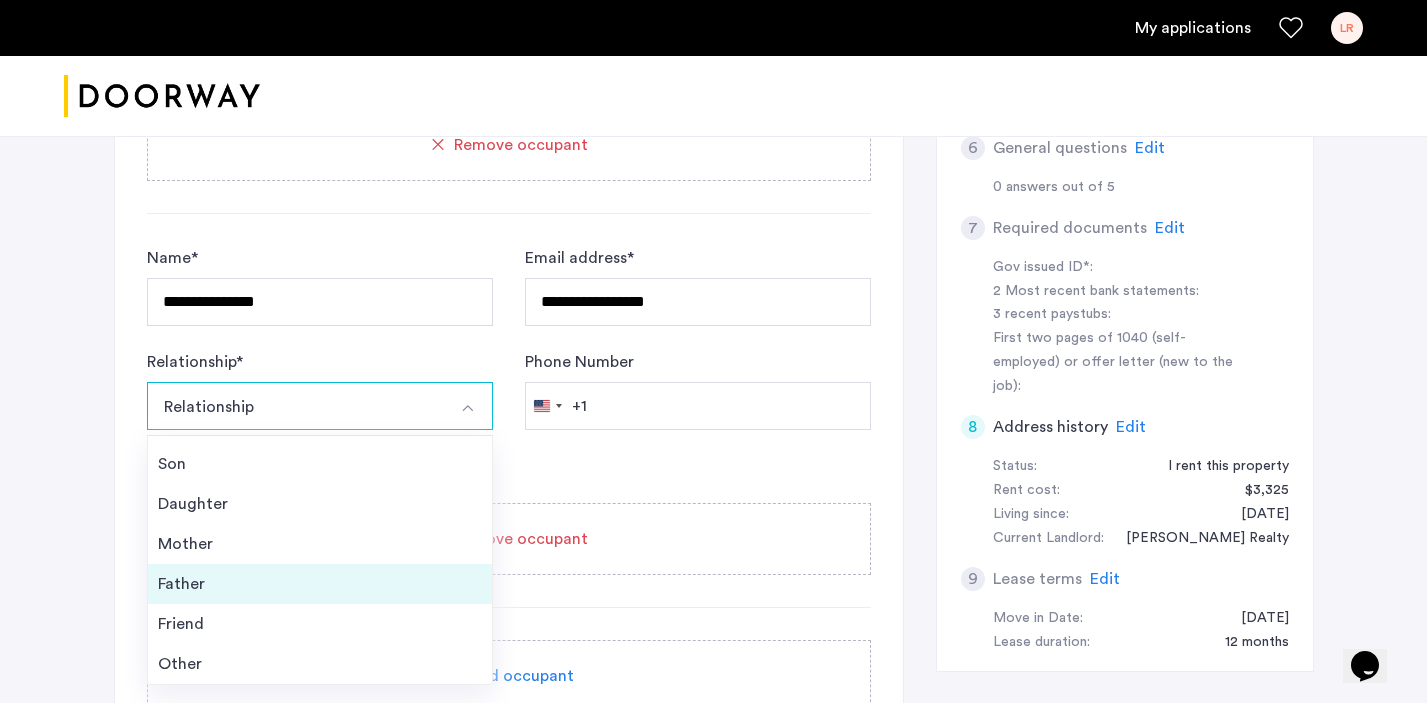 scroll, scrollTop: 72, scrollLeft: 0, axis: vertical 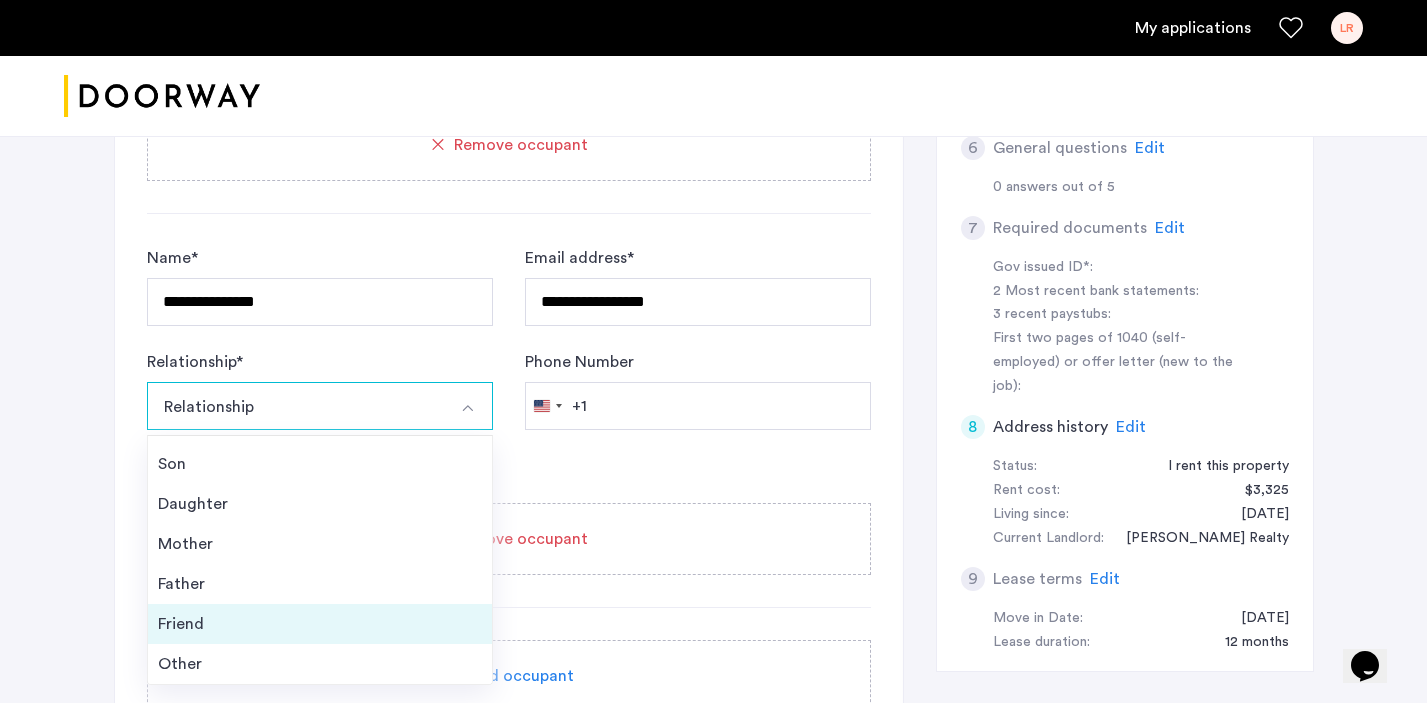 click on "Friend" at bounding box center (320, 624) 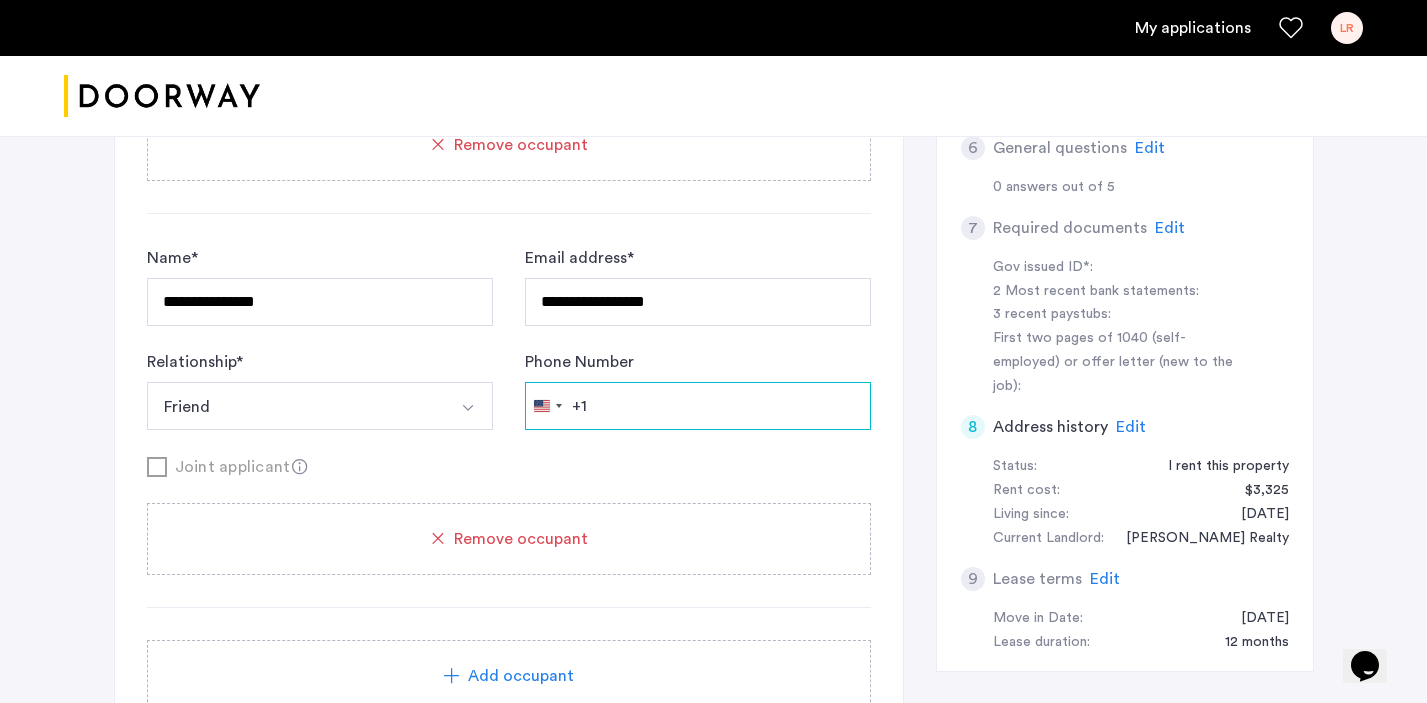 click on "Phone Number" at bounding box center (698, 406) 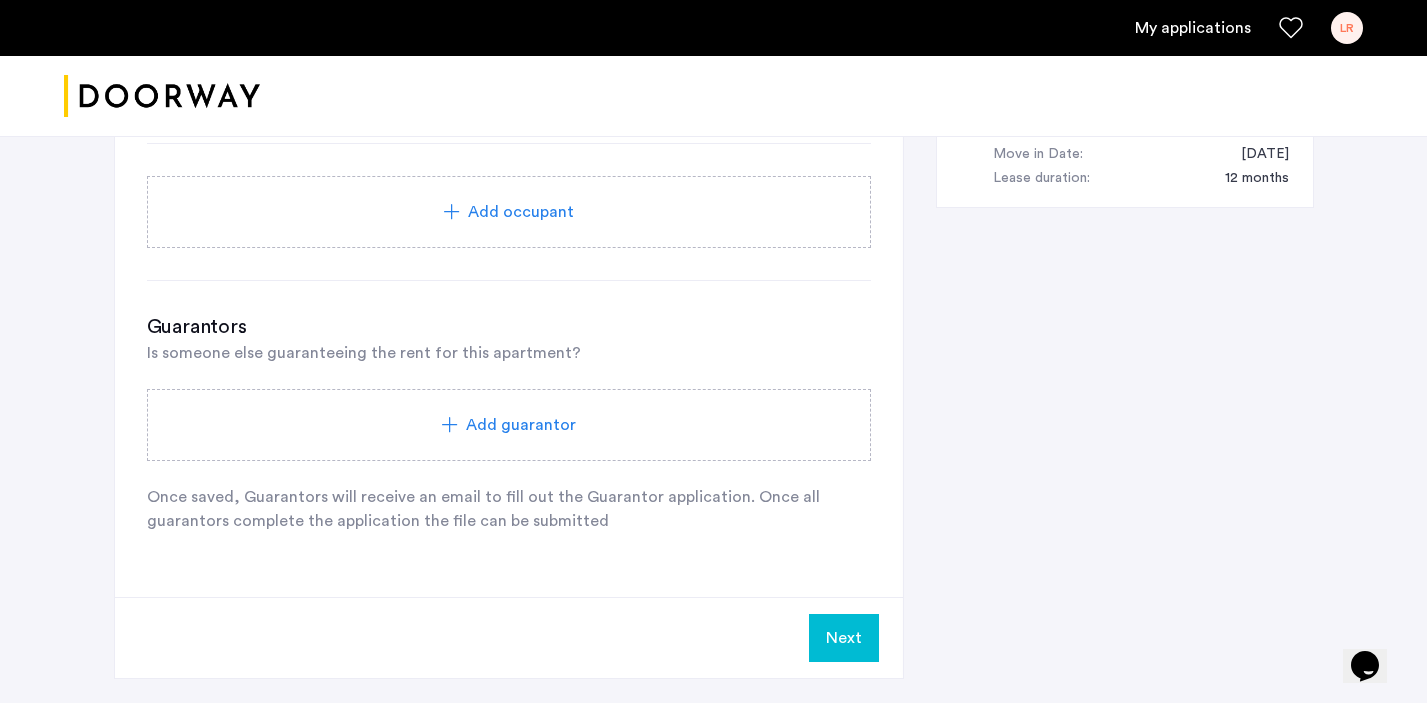 scroll, scrollTop: 1319, scrollLeft: 0, axis: vertical 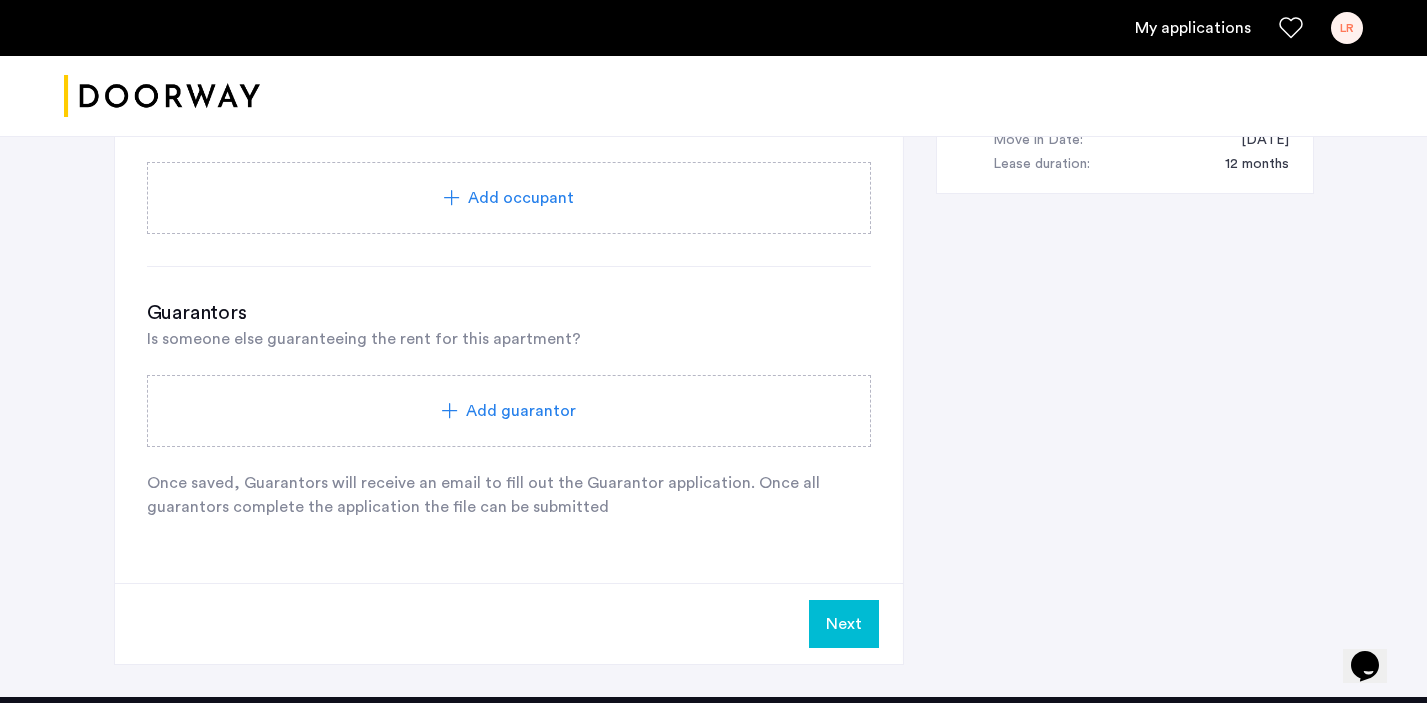 type on "**********" 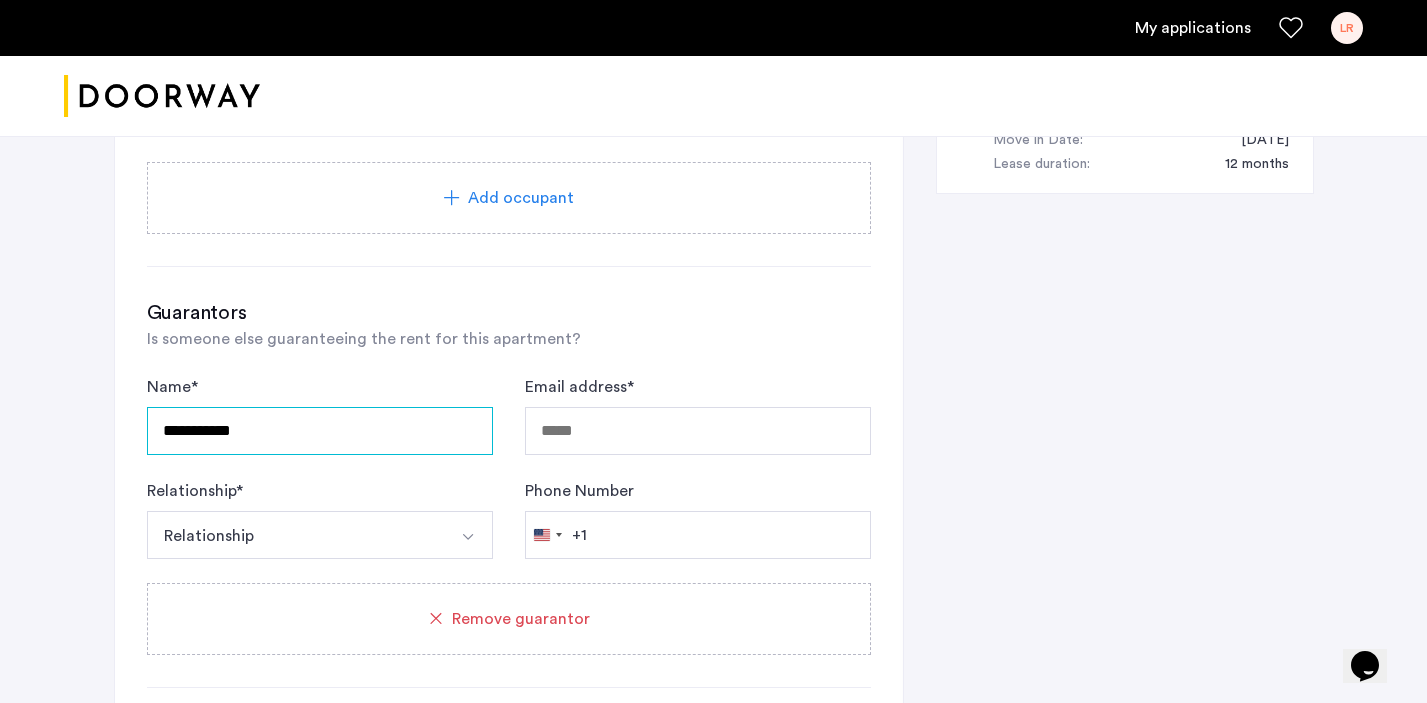 type on "**********" 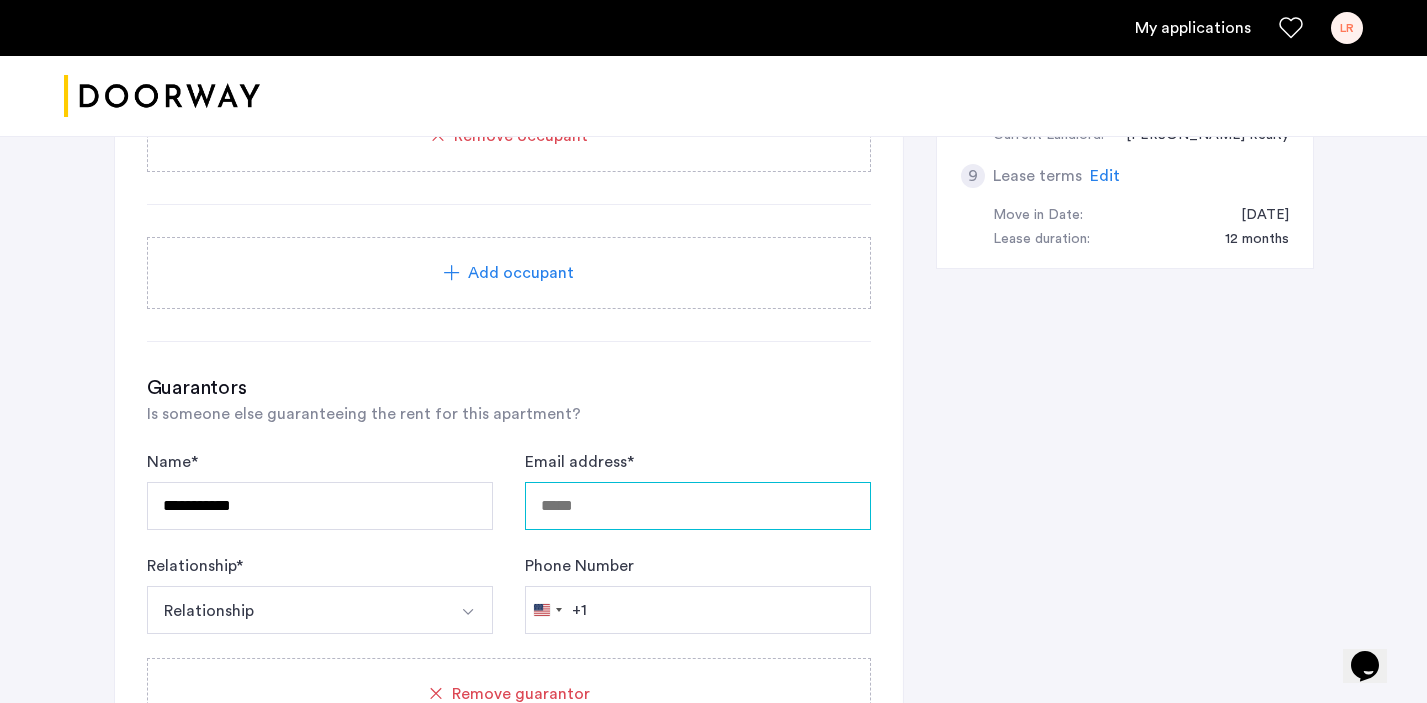scroll, scrollTop: 1269, scrollLeft: 0, axis: vertical 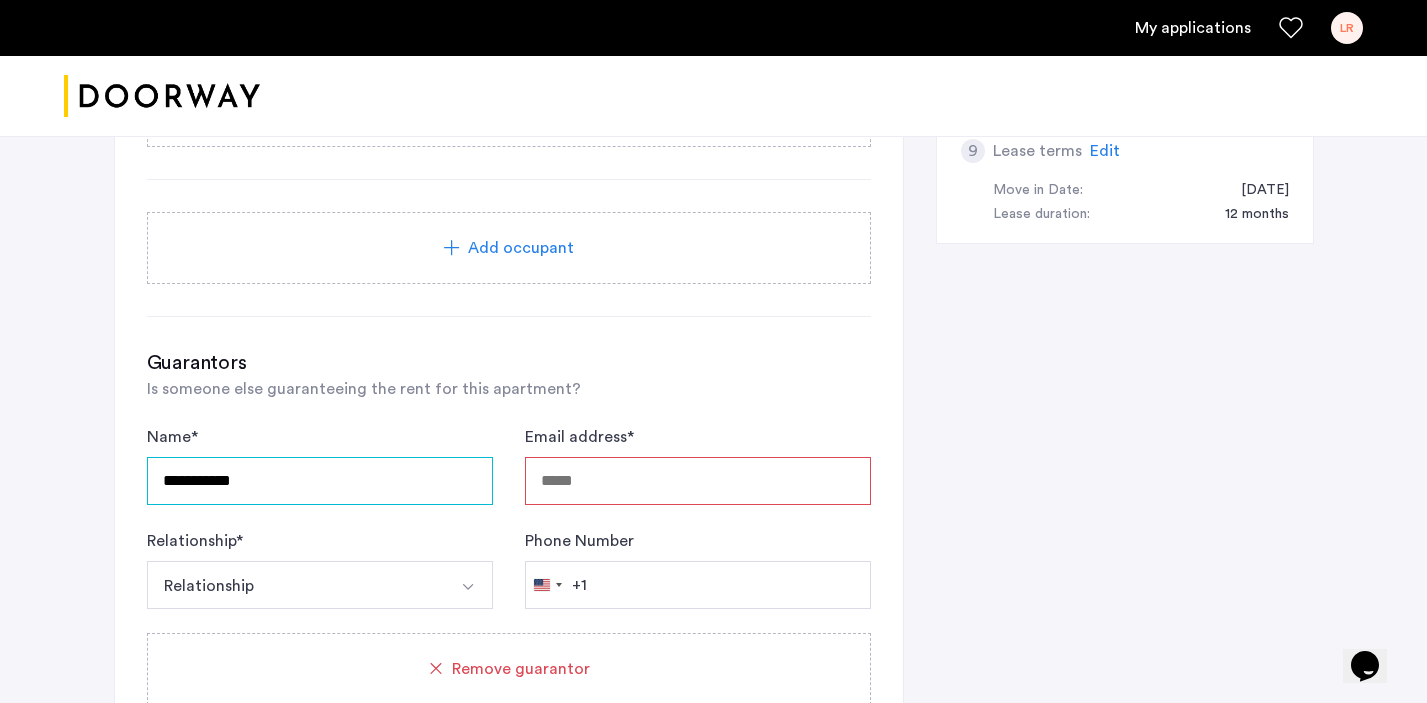 drag, startPoint x: 324, startPoint y: 416, endPoint x: 123, endPoint y: 425, distance: 201.20139 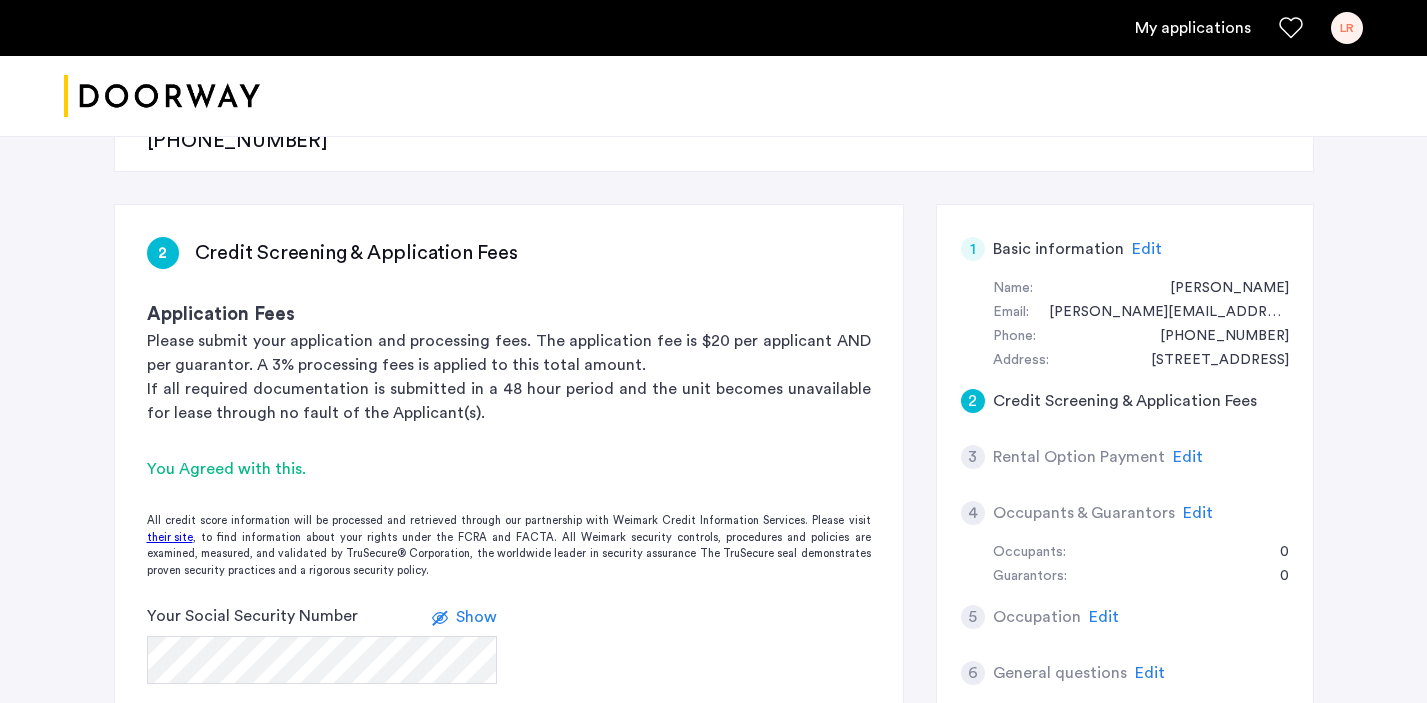 scroll, scrollTop: 0, scrollLeft: 0, axis: both 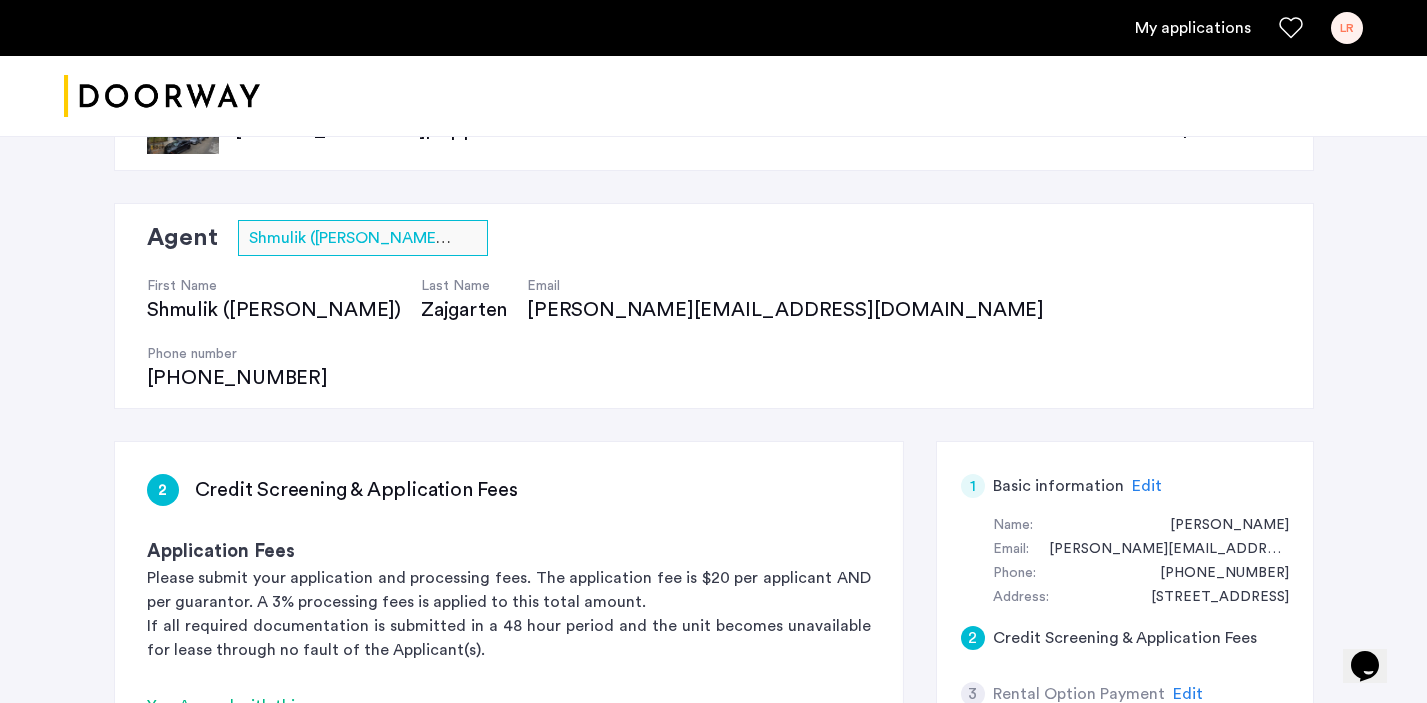 click at bounding box center (713, 96) 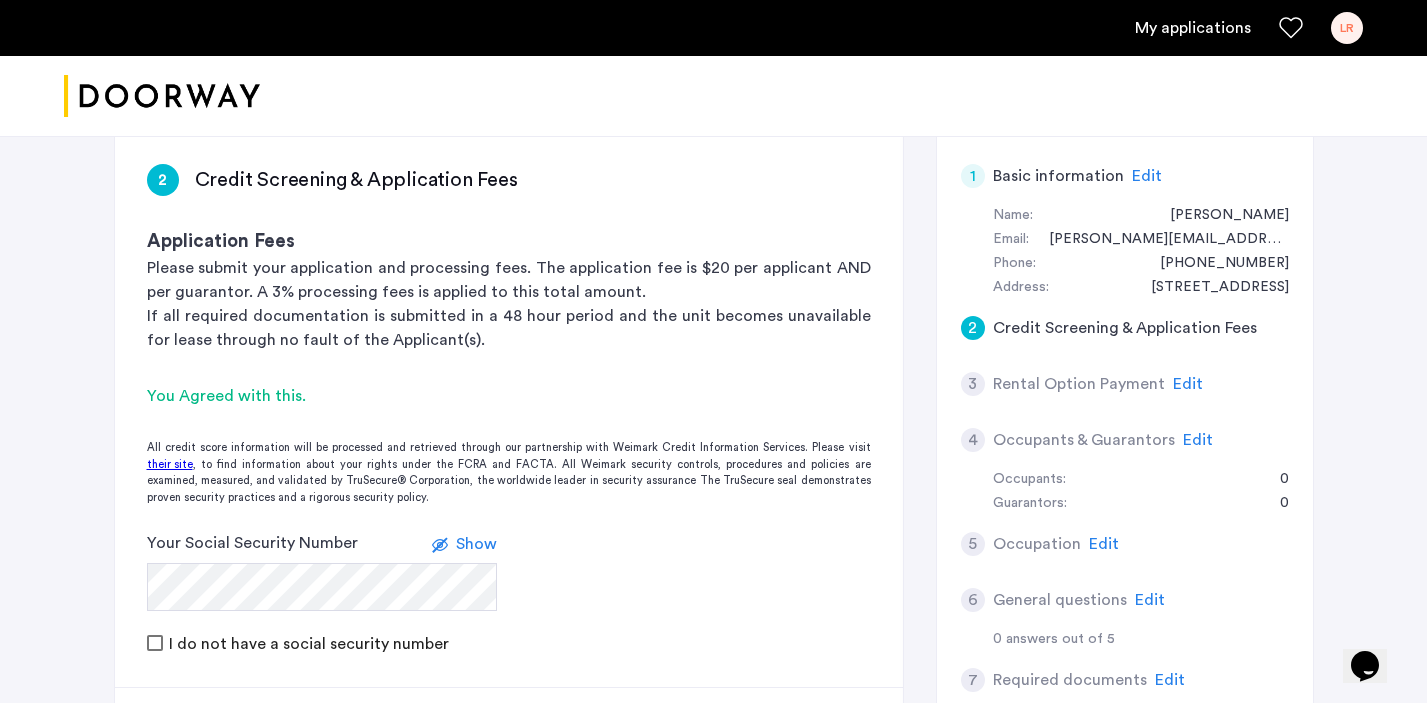 scroll, scrollTop: 397, scrollLeft: 0, axis: vertical 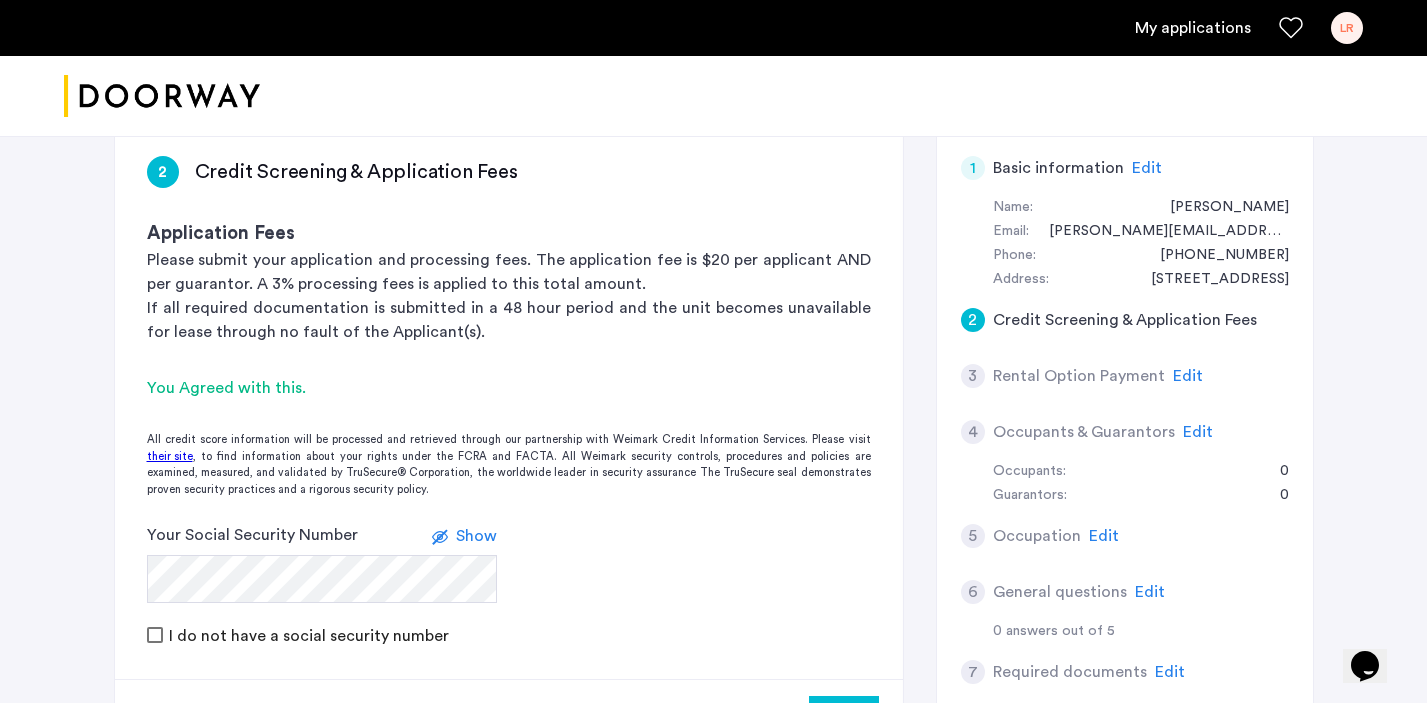 click on "Edit" 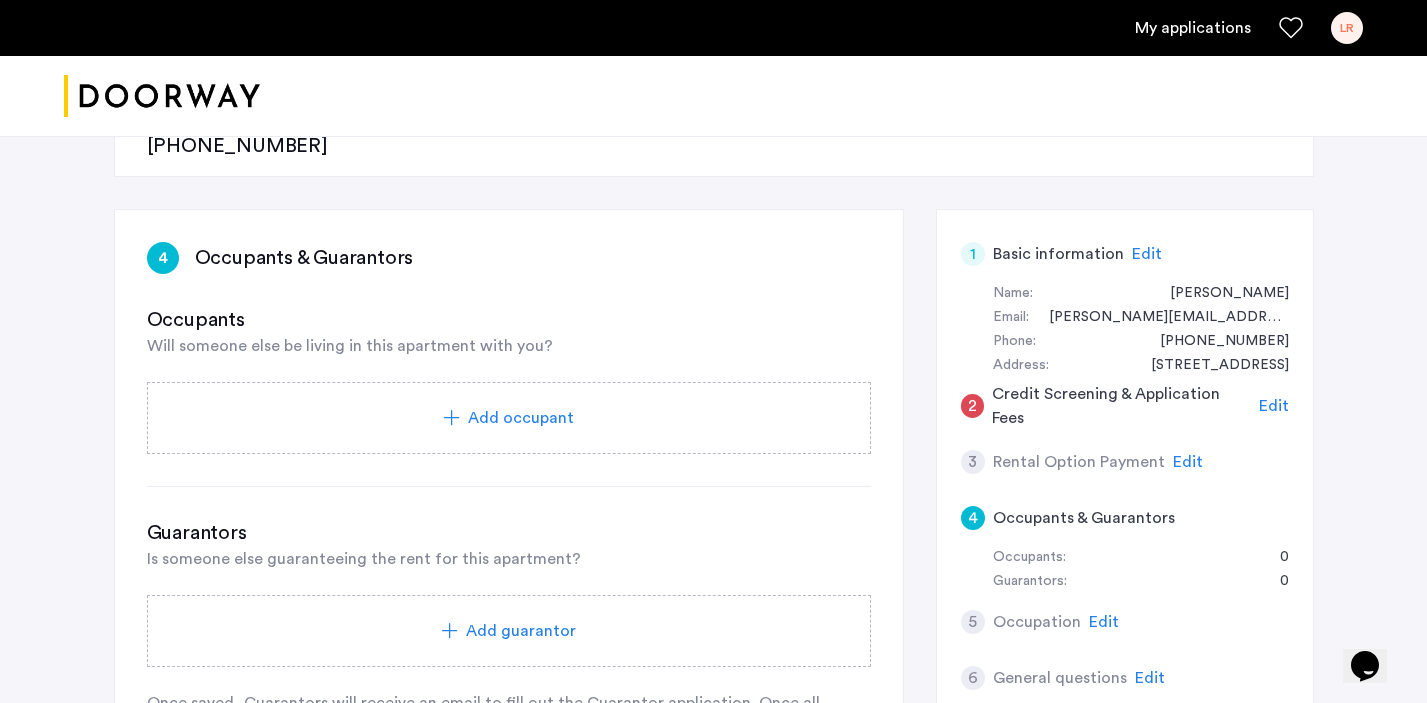 scroll, scrollTop: 345, scrollLeft: 0, axis: vertical 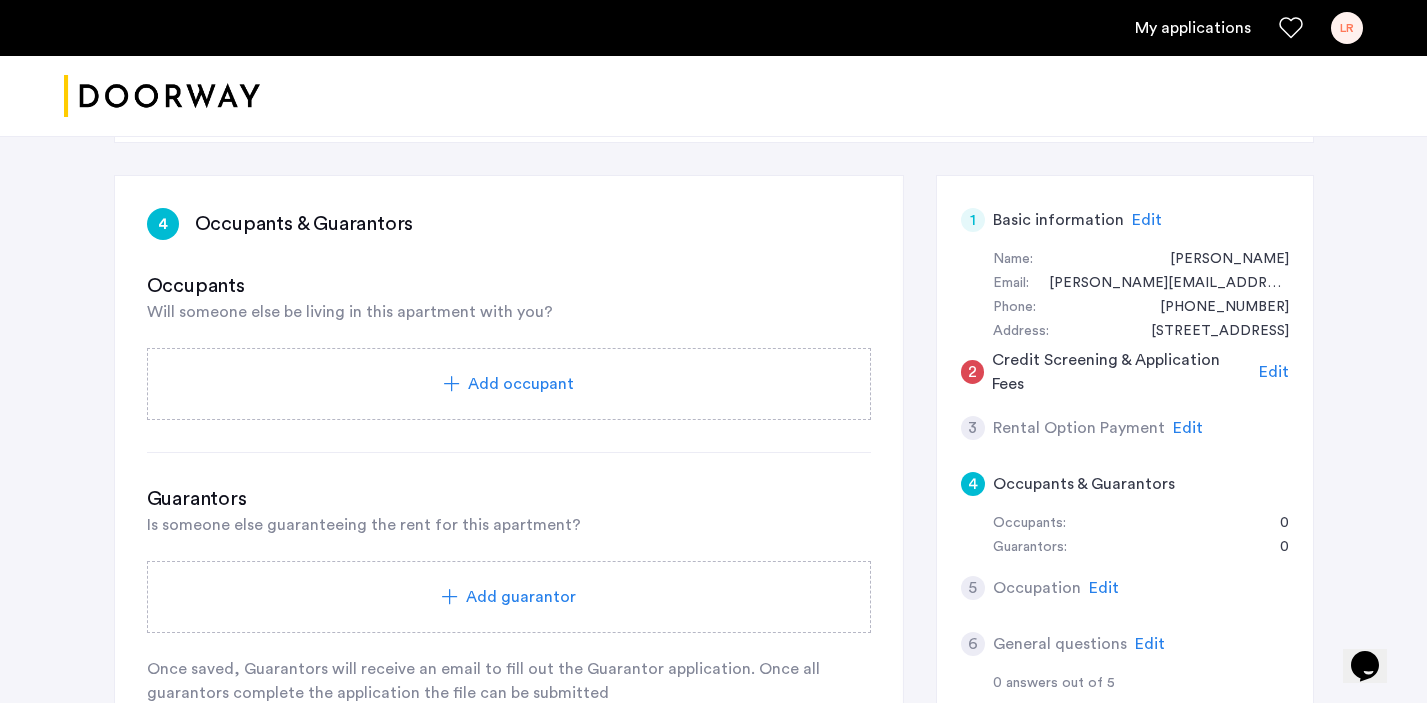 click on "Edit" 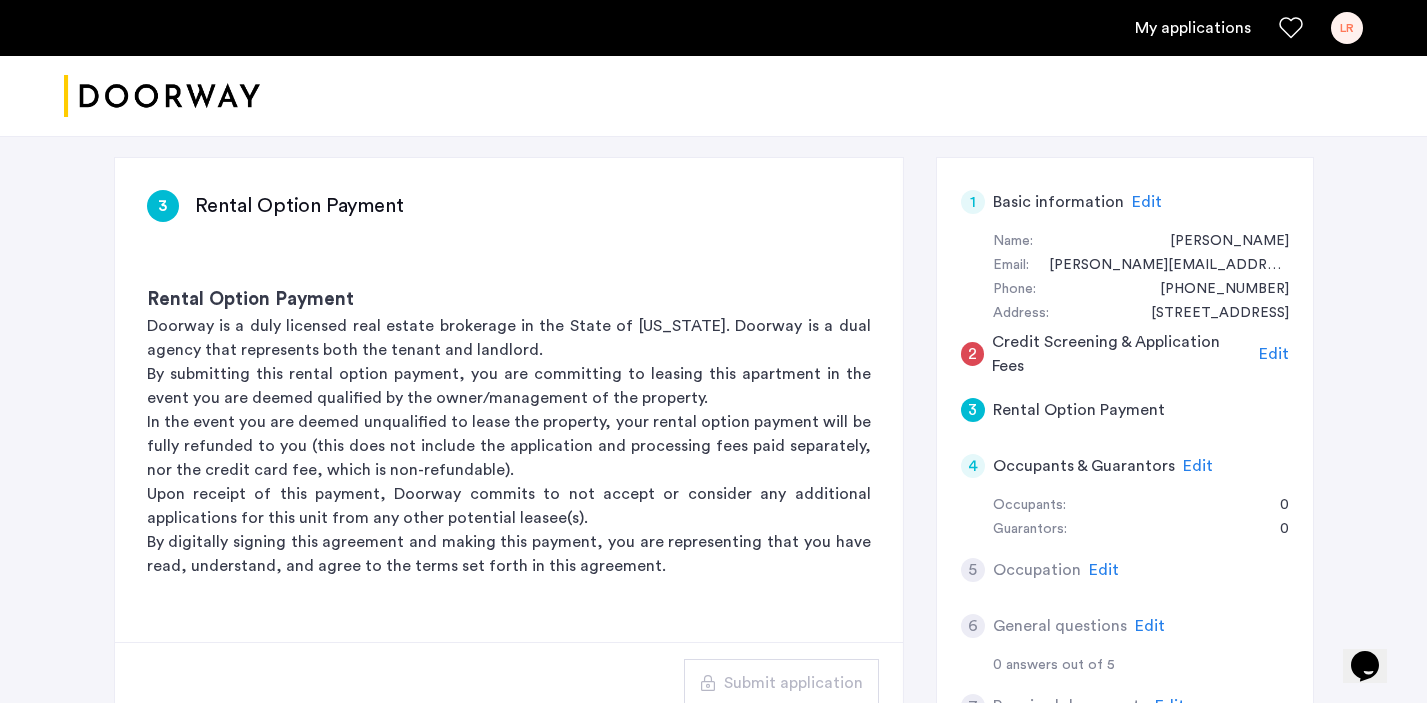 scroll, scrollTop: 362, scrollLeft: 0, axis: vertical 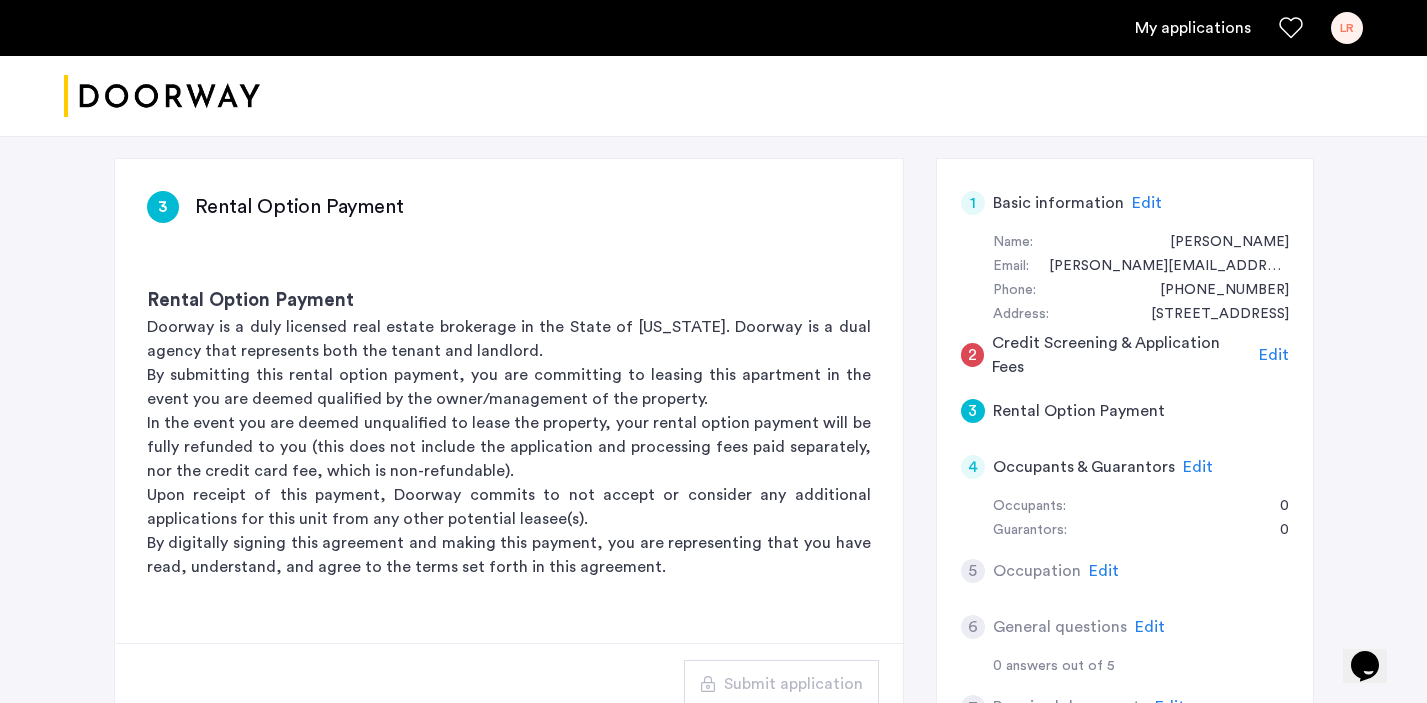 click on "Edit" 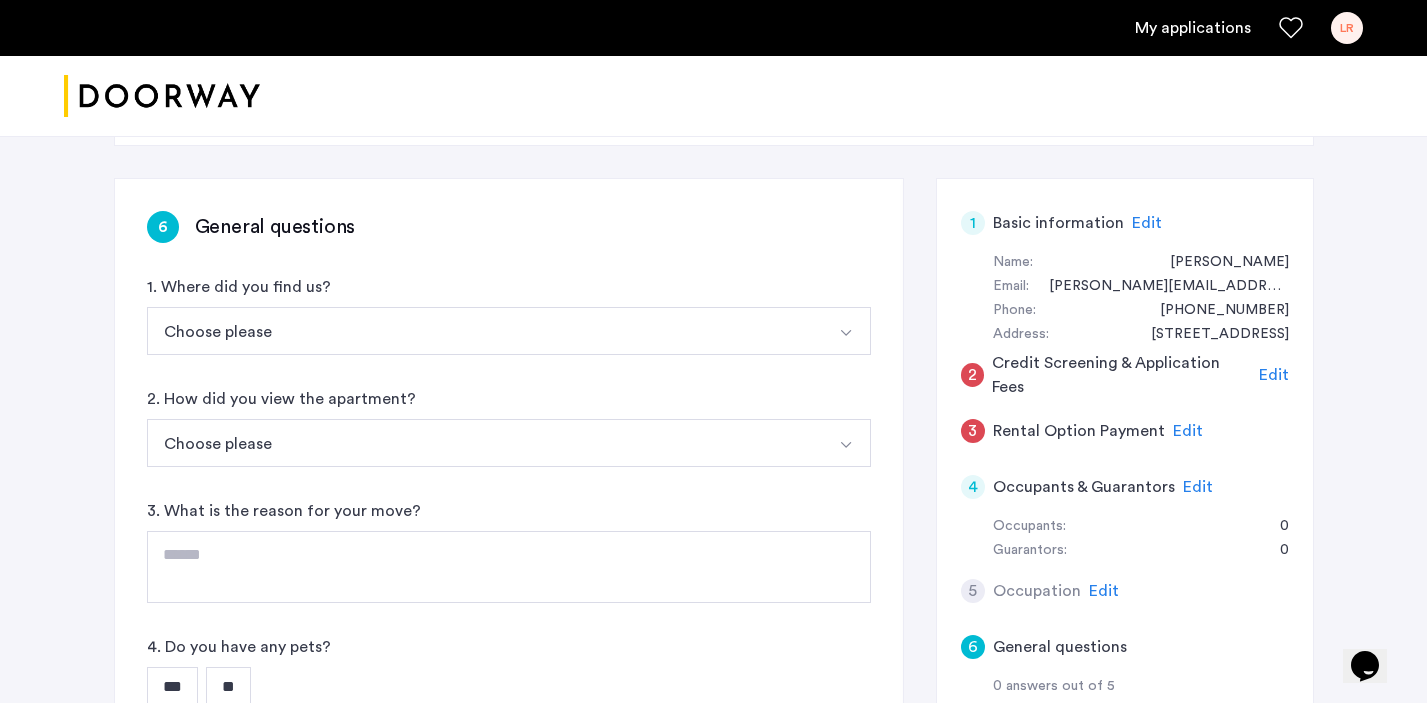 scroll, scrollTop: 341, scrollLeft: 0, axis: vertical 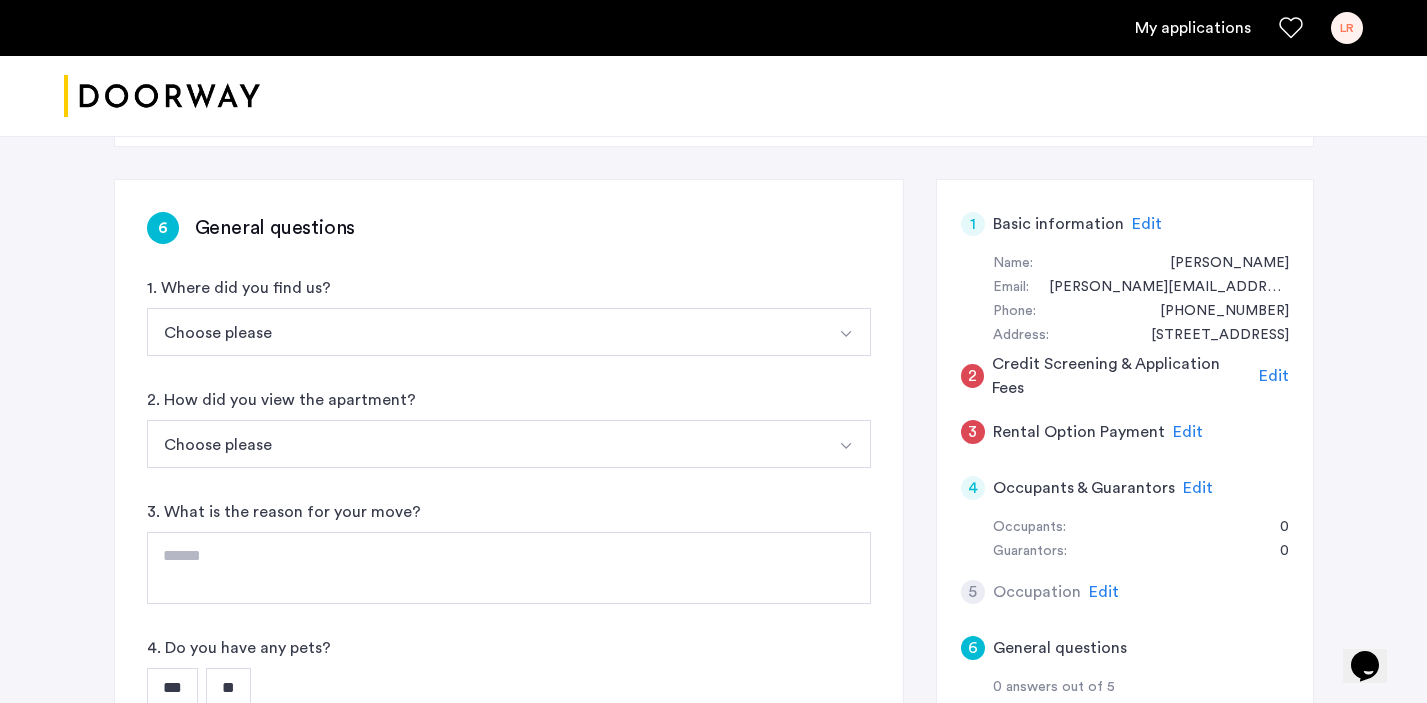 click on "Choose please" at bounding box center (485, 332) 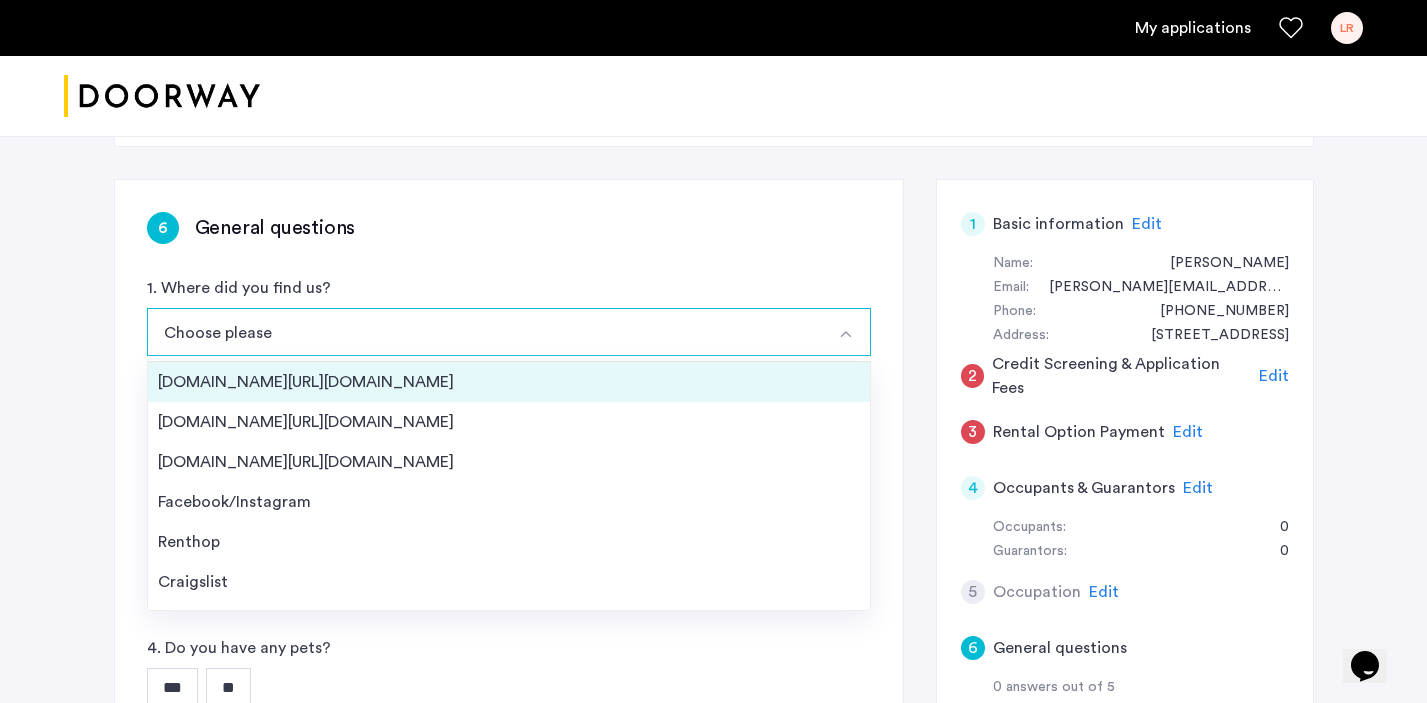 click on "[DOMAIN_NAME][URL][DOMAIN_NAME]" at bounding box center [509, 382] 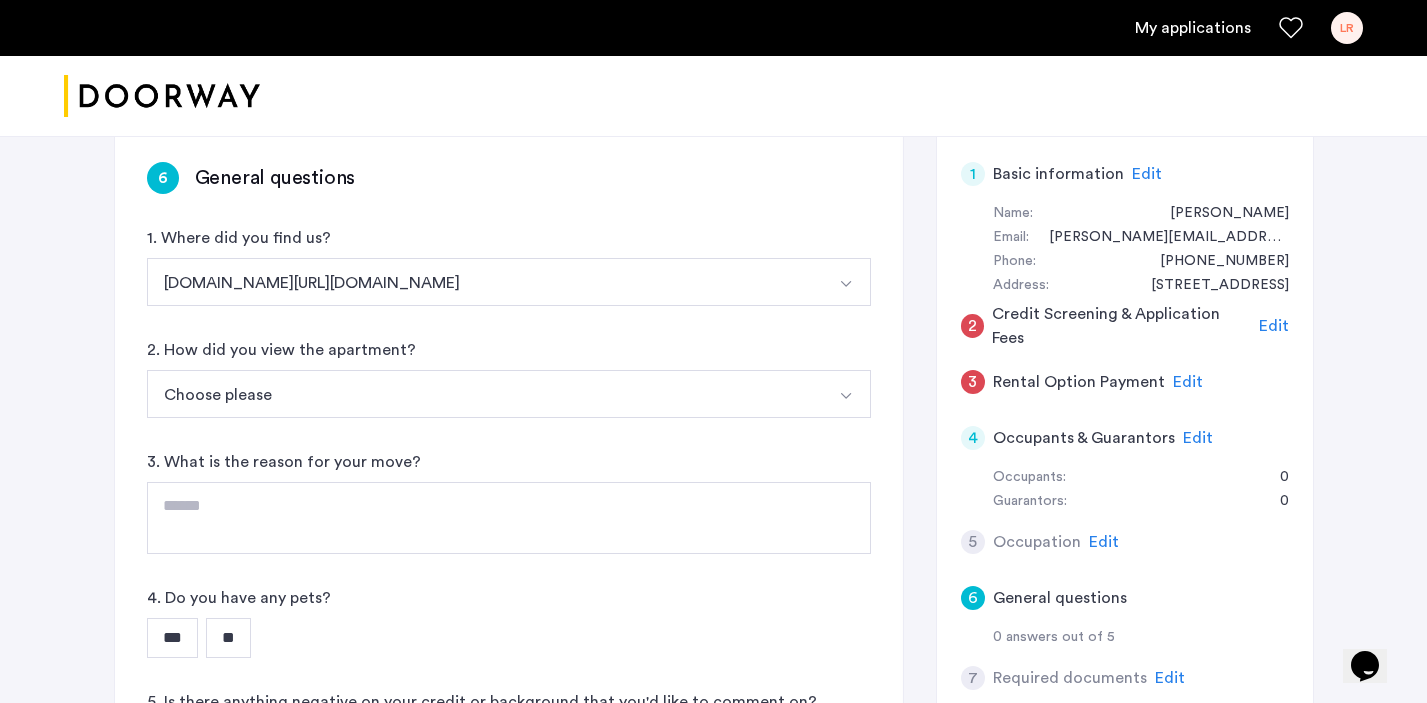 scroll, scrollTop: 407, scrollLeft: 0, axis: vertical 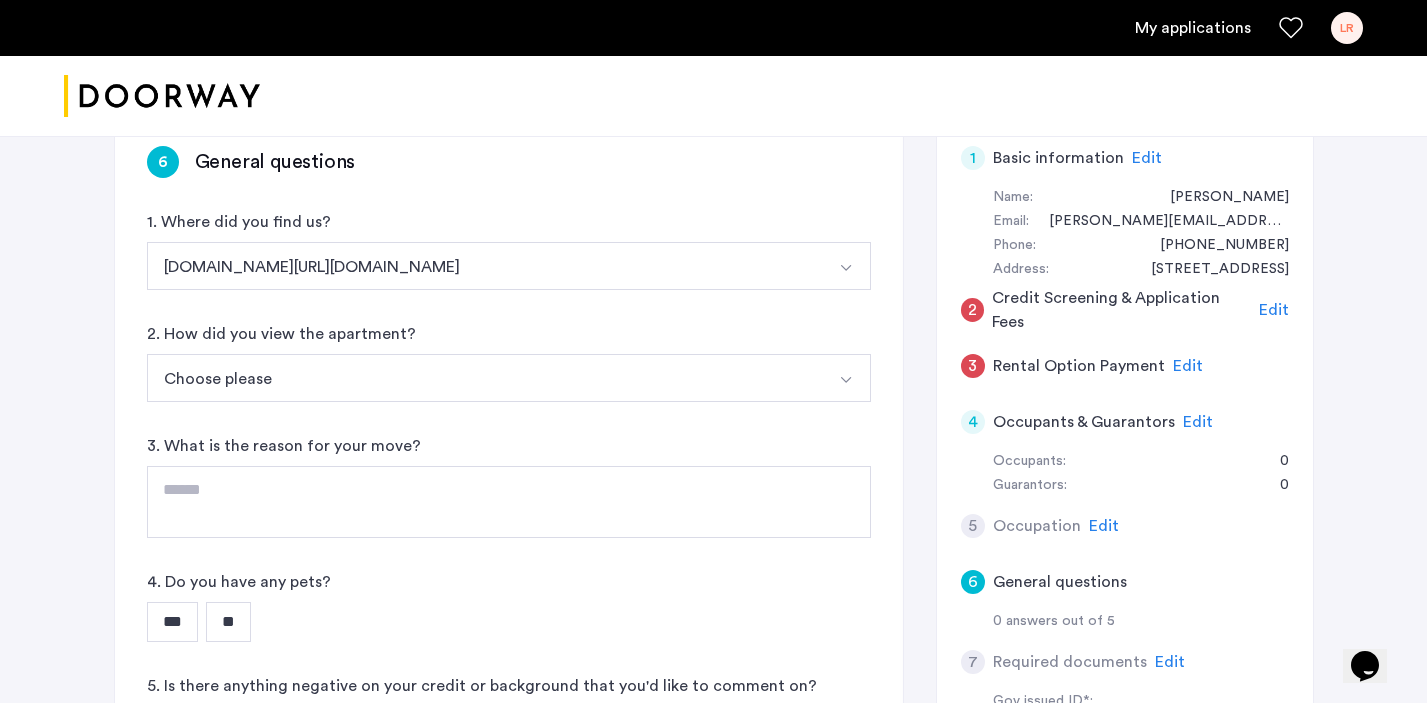 click on "Choose please" at bounding box center [485, 378] 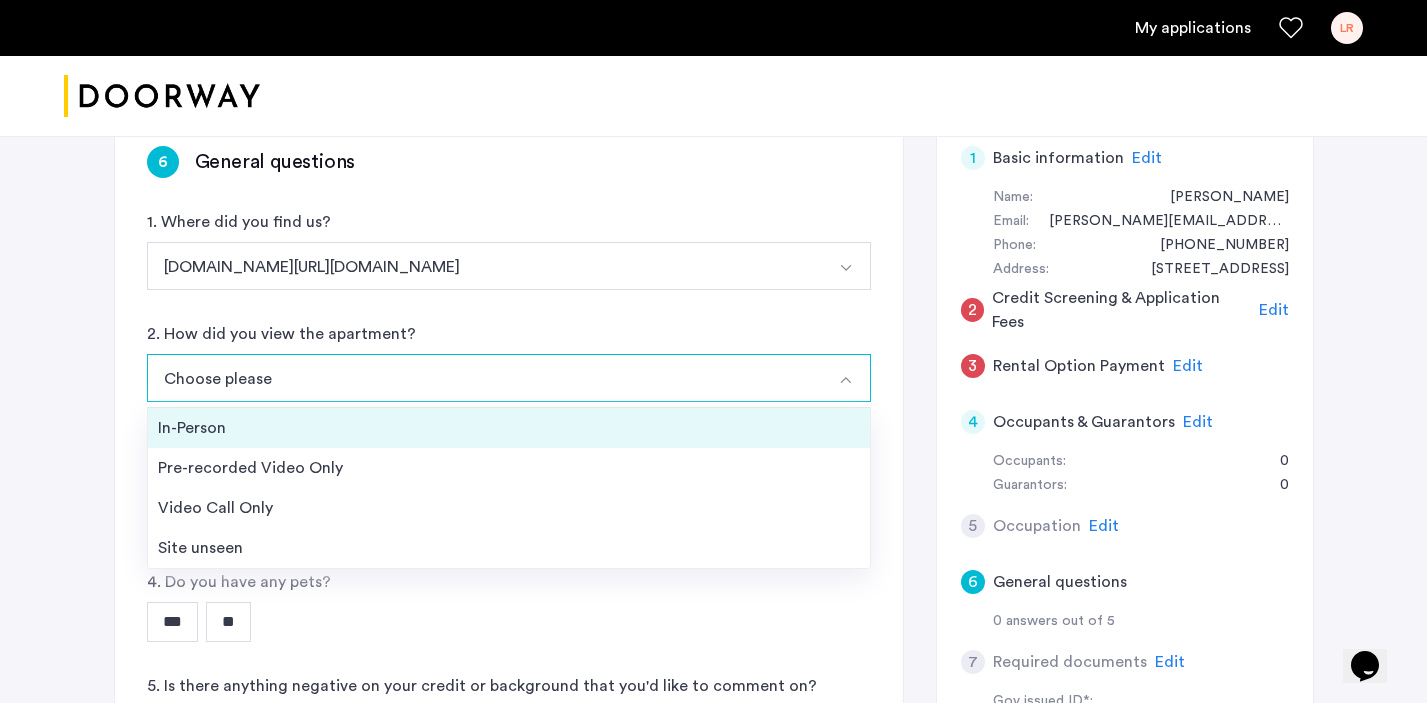 click on "In-Person" at bounding box center [509, 428] 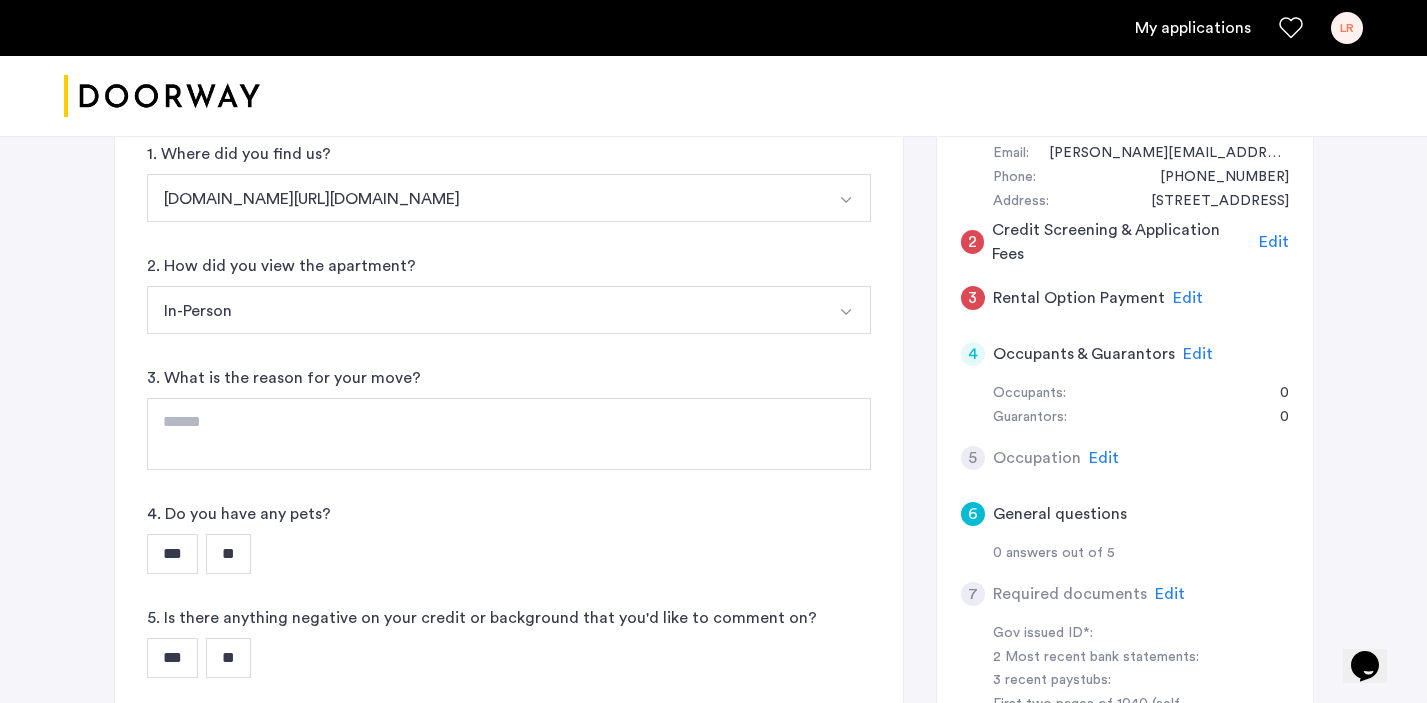 scroll, scrollTop: 476, scrollLeft: 0, axis: vertical 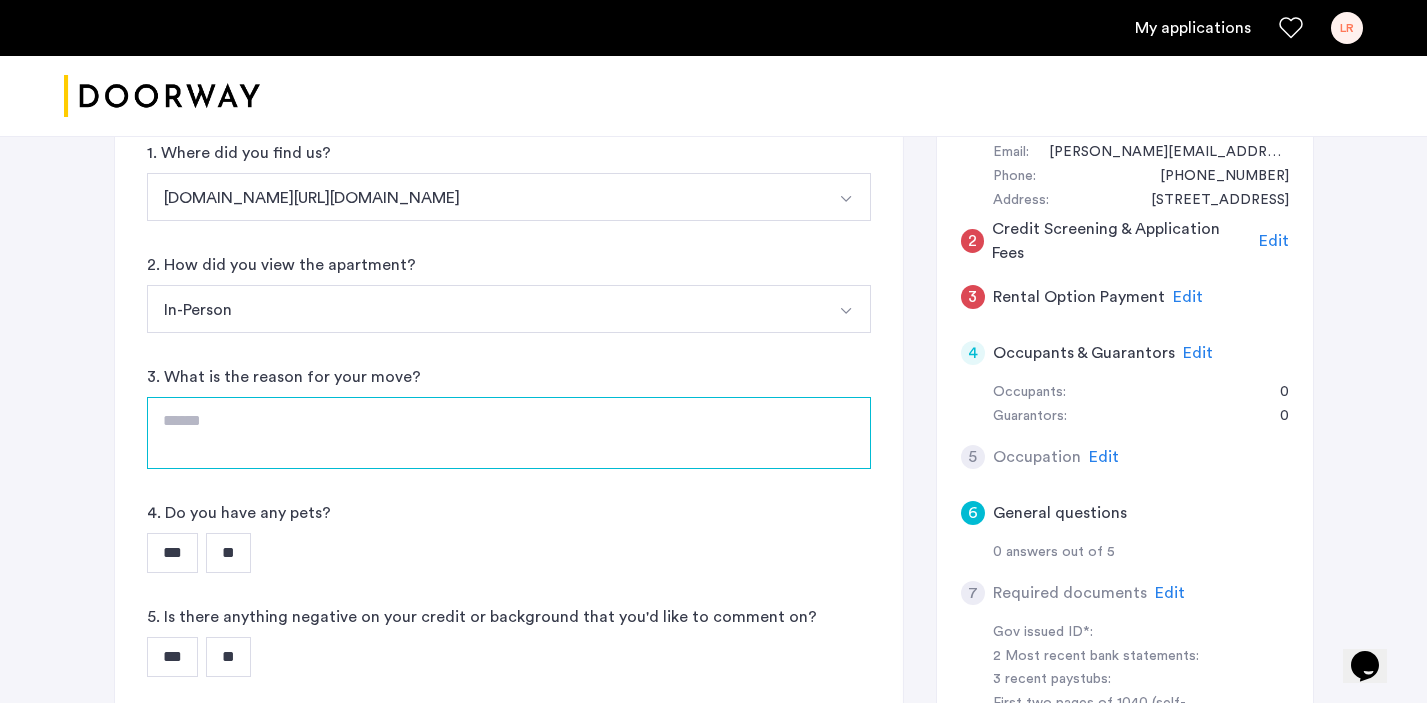 click 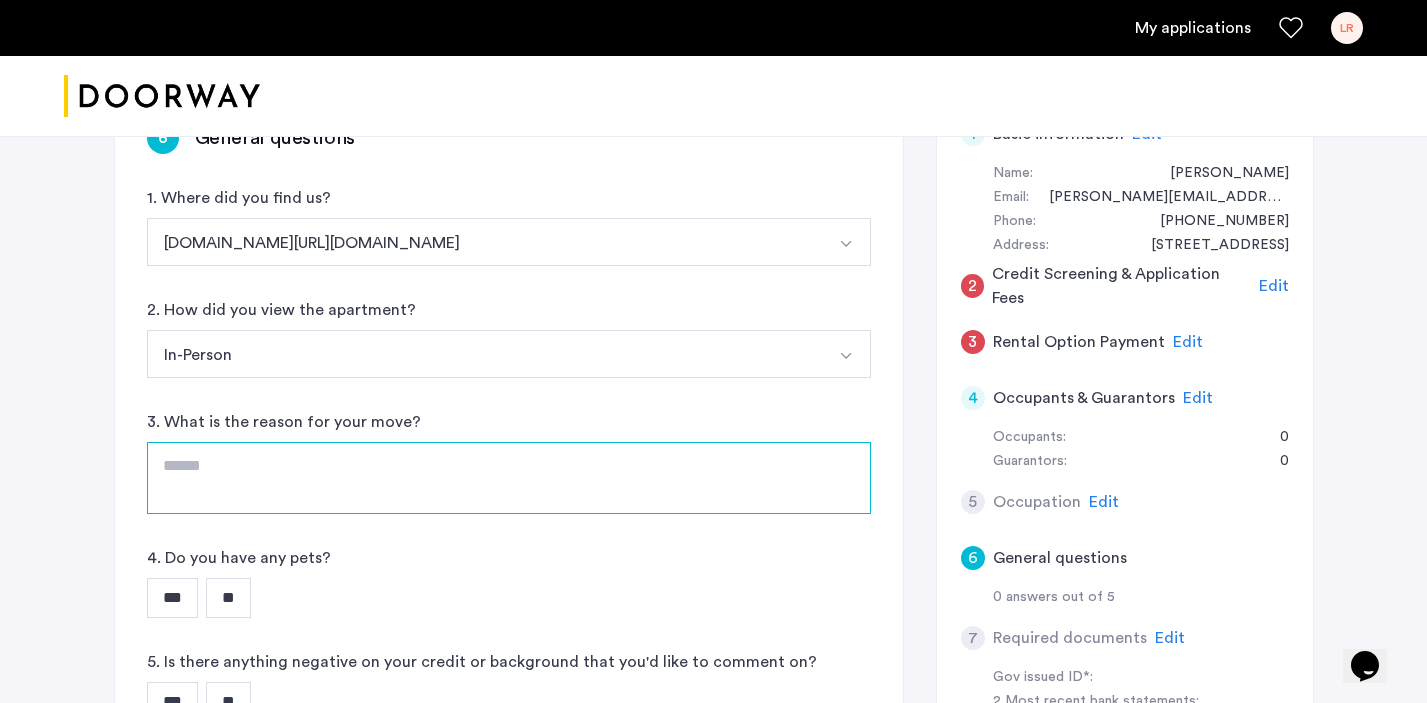 scroll, scrollTop: 431, scrollLeft: 0, axis: vertical 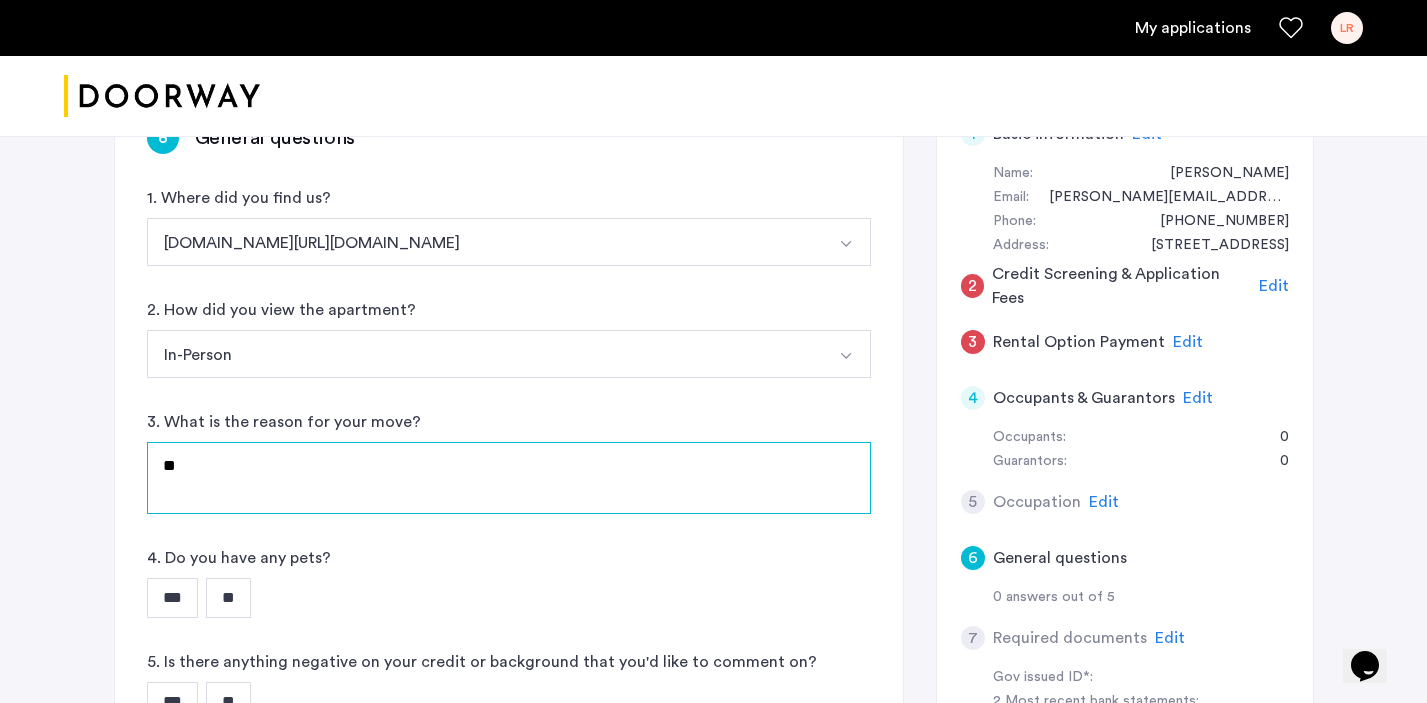 type on "*" 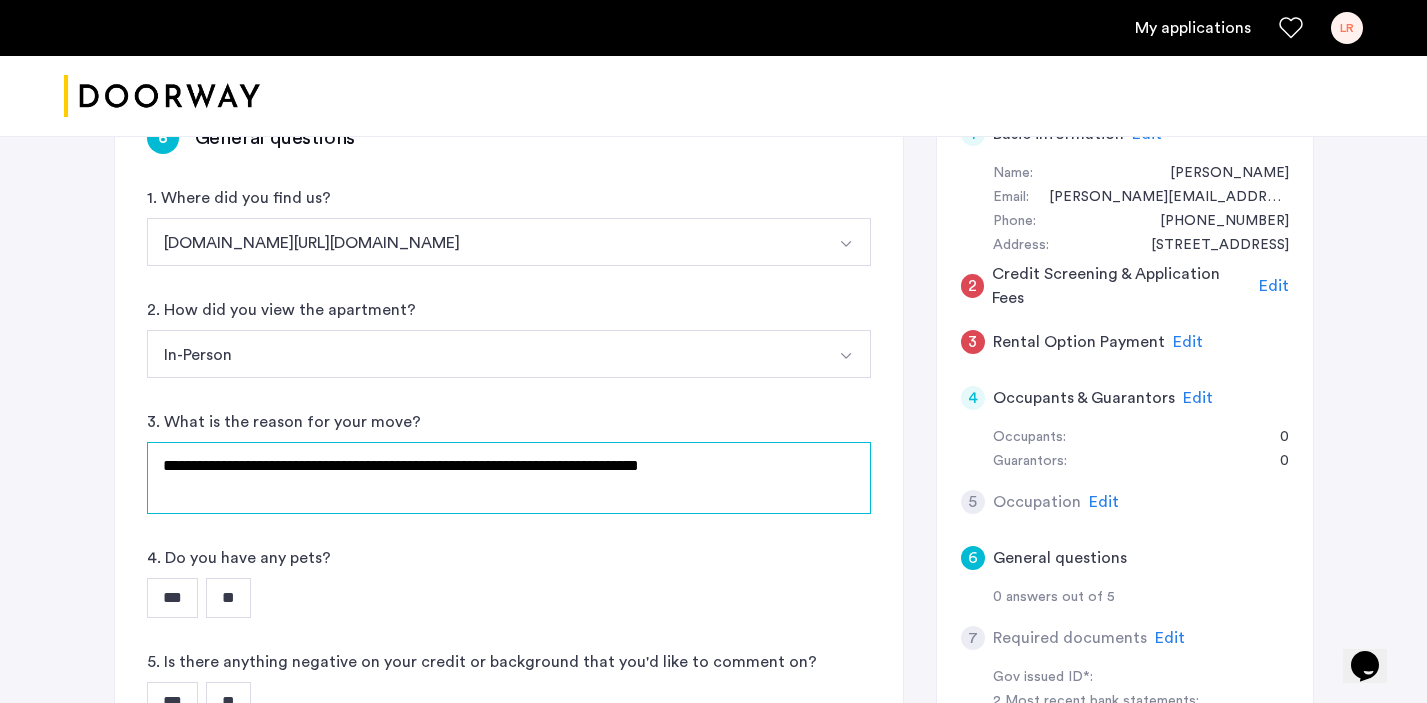 click on "**********" 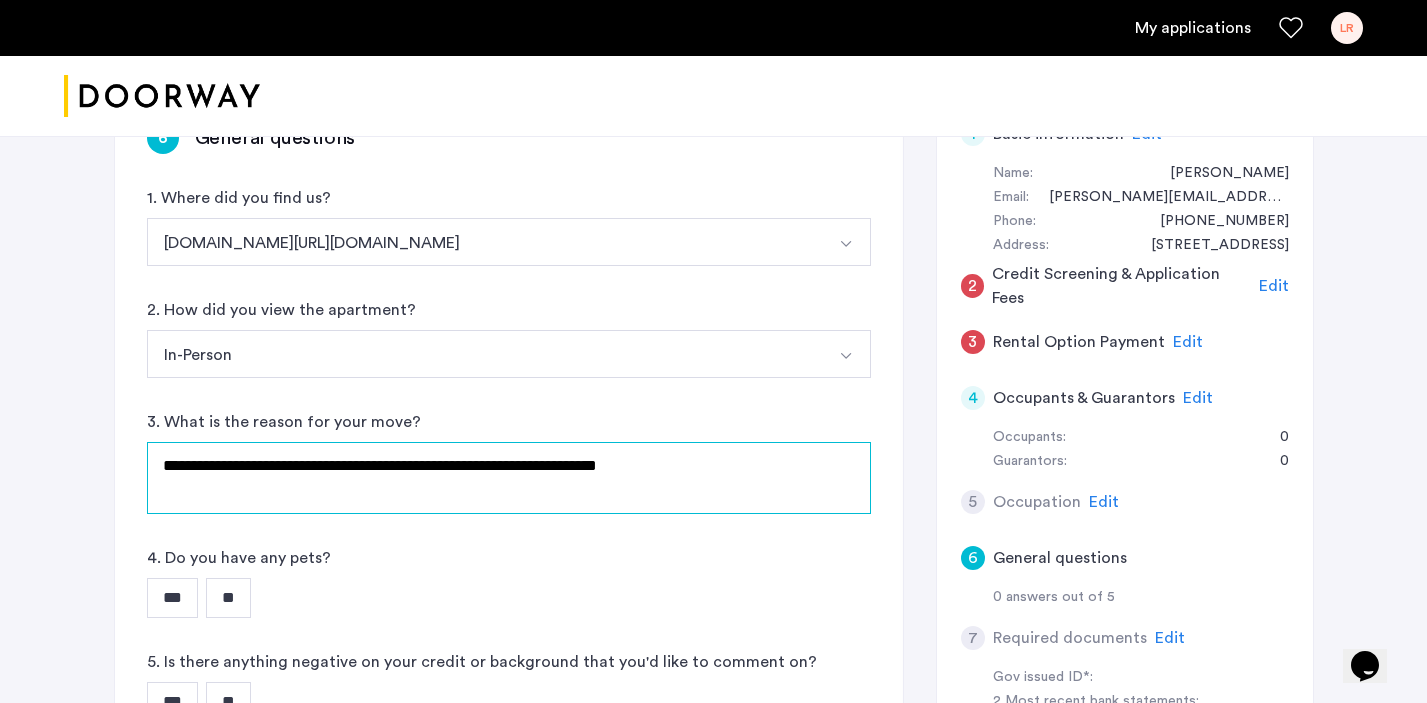 drag, startPoint x: 687, startPoint y: 404, endPoint x: 387, endPoint y: 394, distance: 300.16663 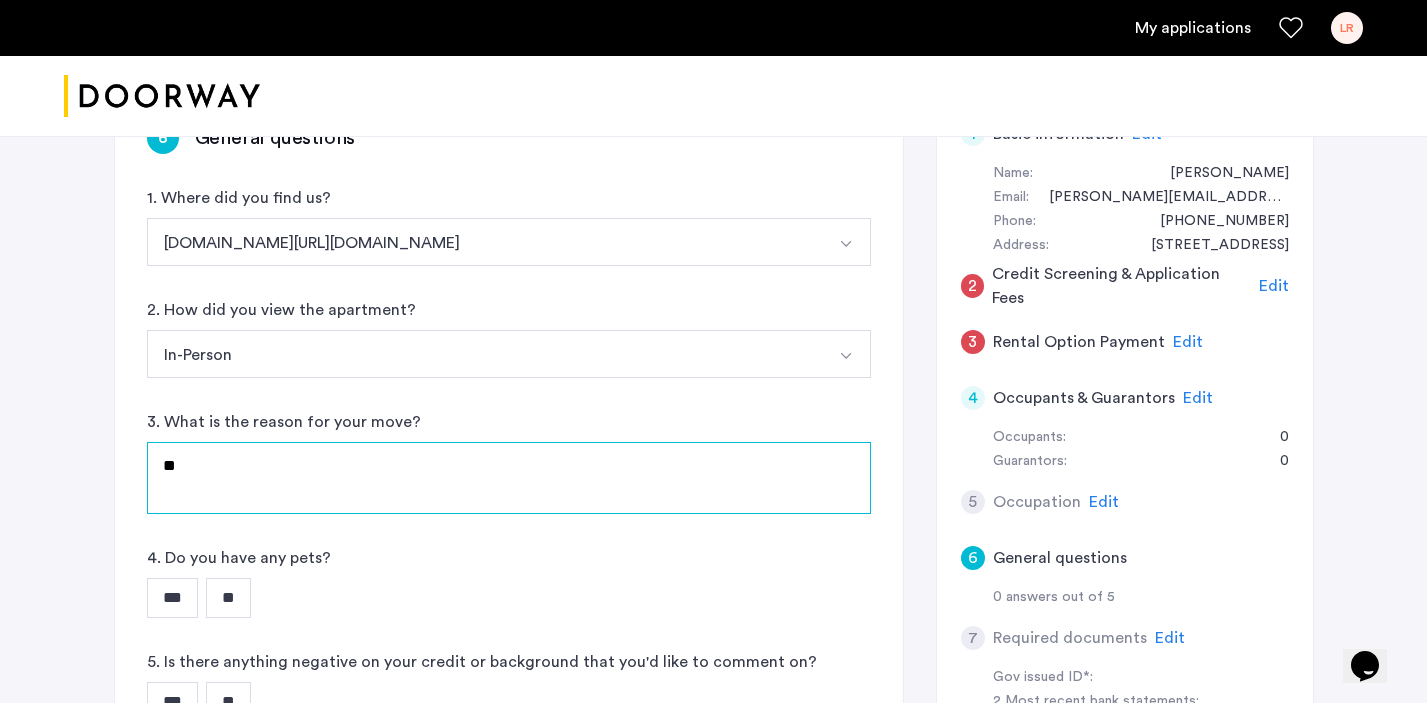 type on "*" 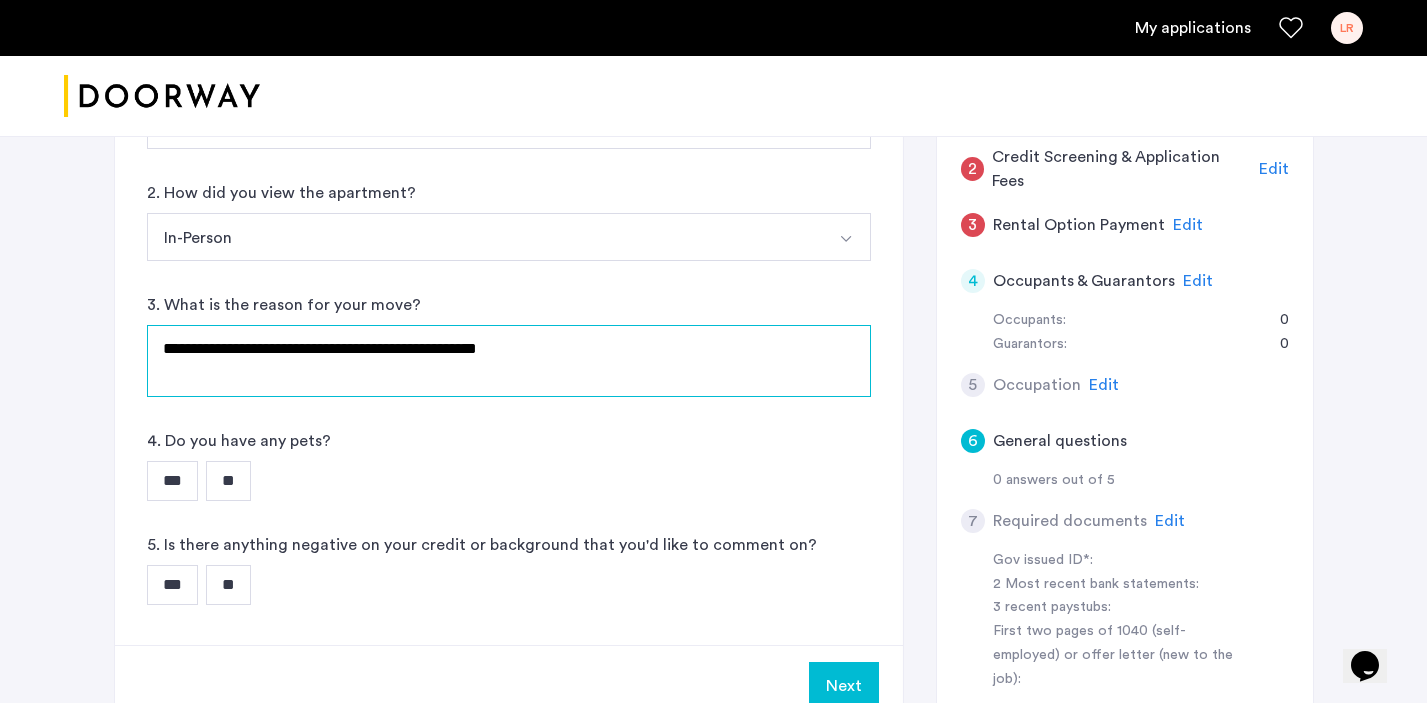 scroll, scrollTop: 549, scrollLeft: 0, axis: vertical 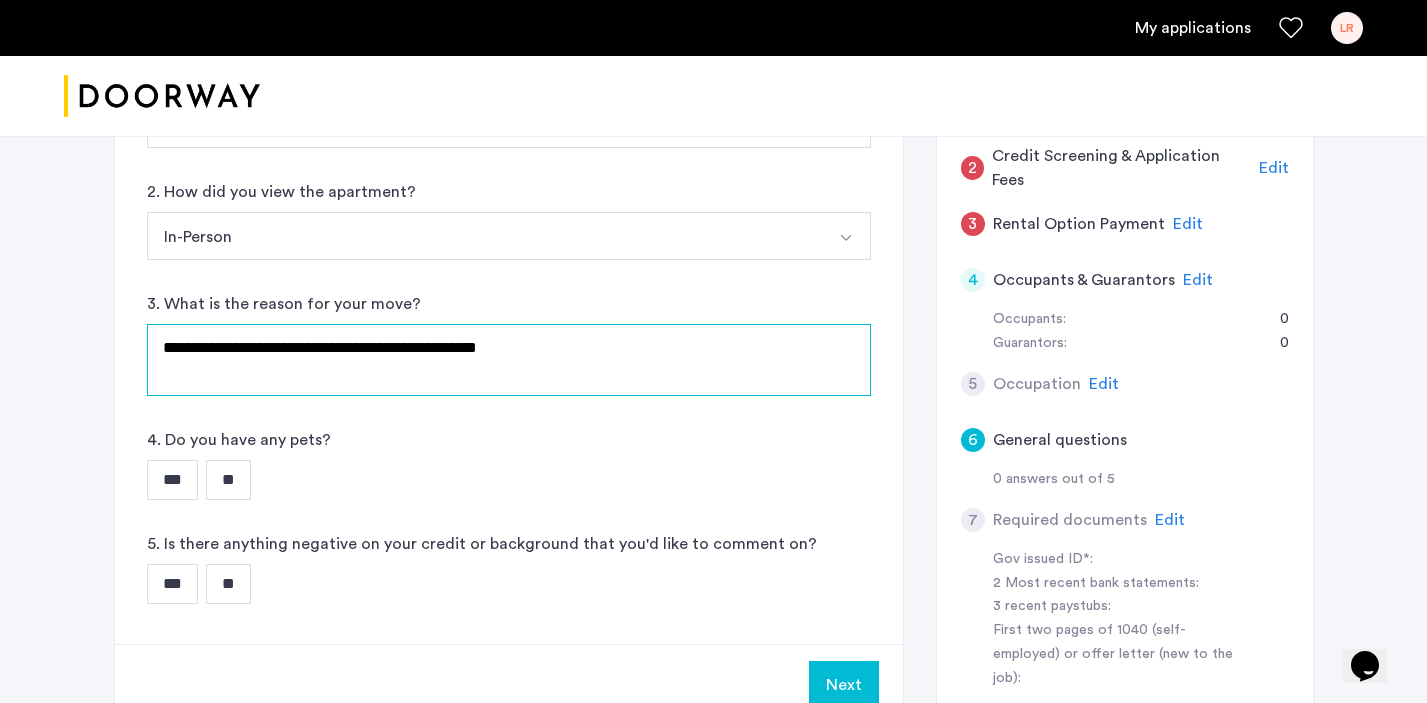 type on "**********" 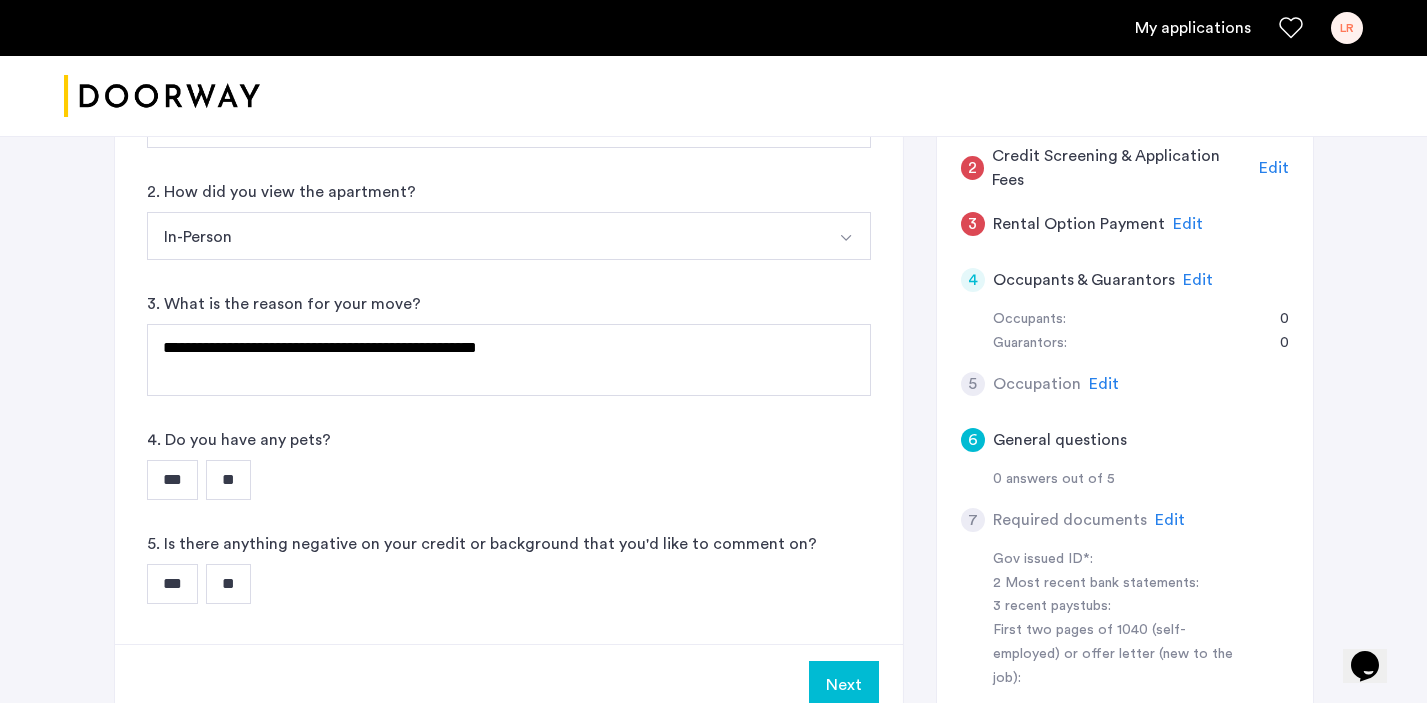 click on "**" at bounding box center [228, 480] 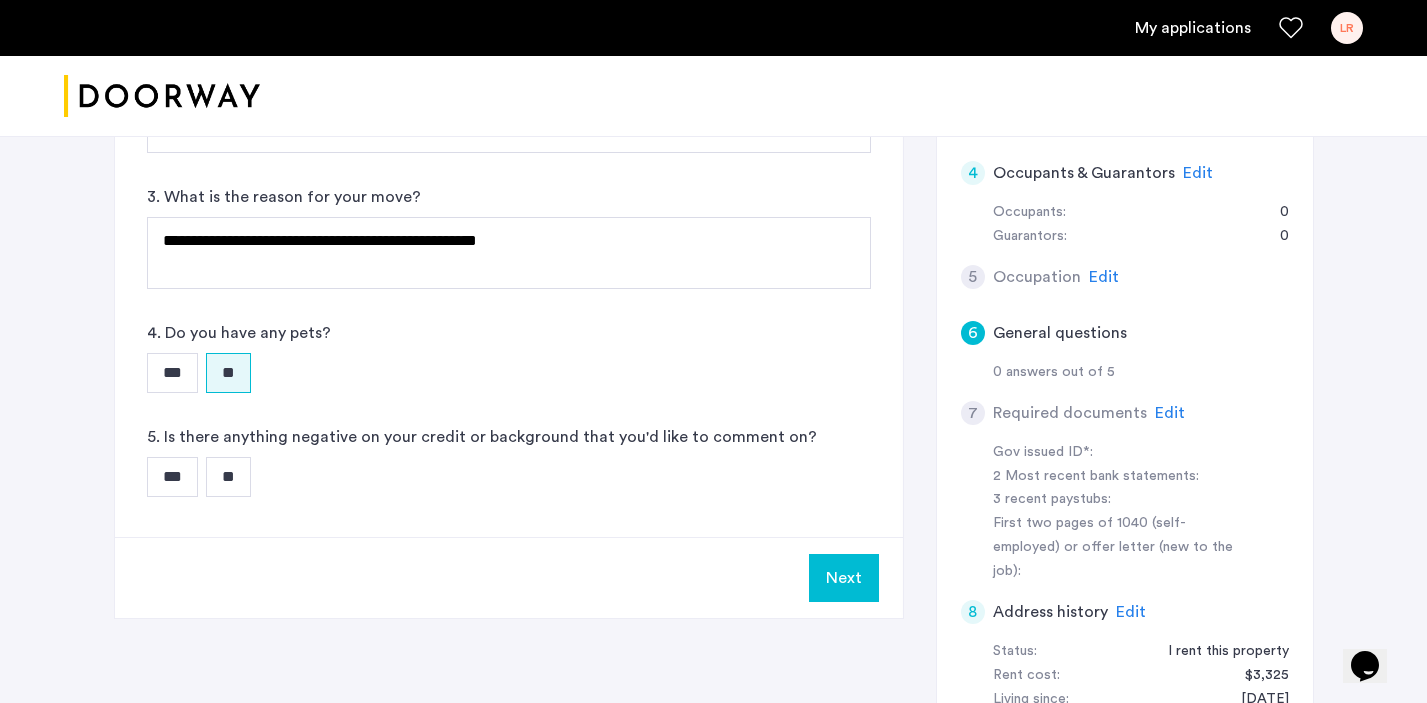 scroll, scrollTop: 660, scrollLeft: 0, axis: vertical 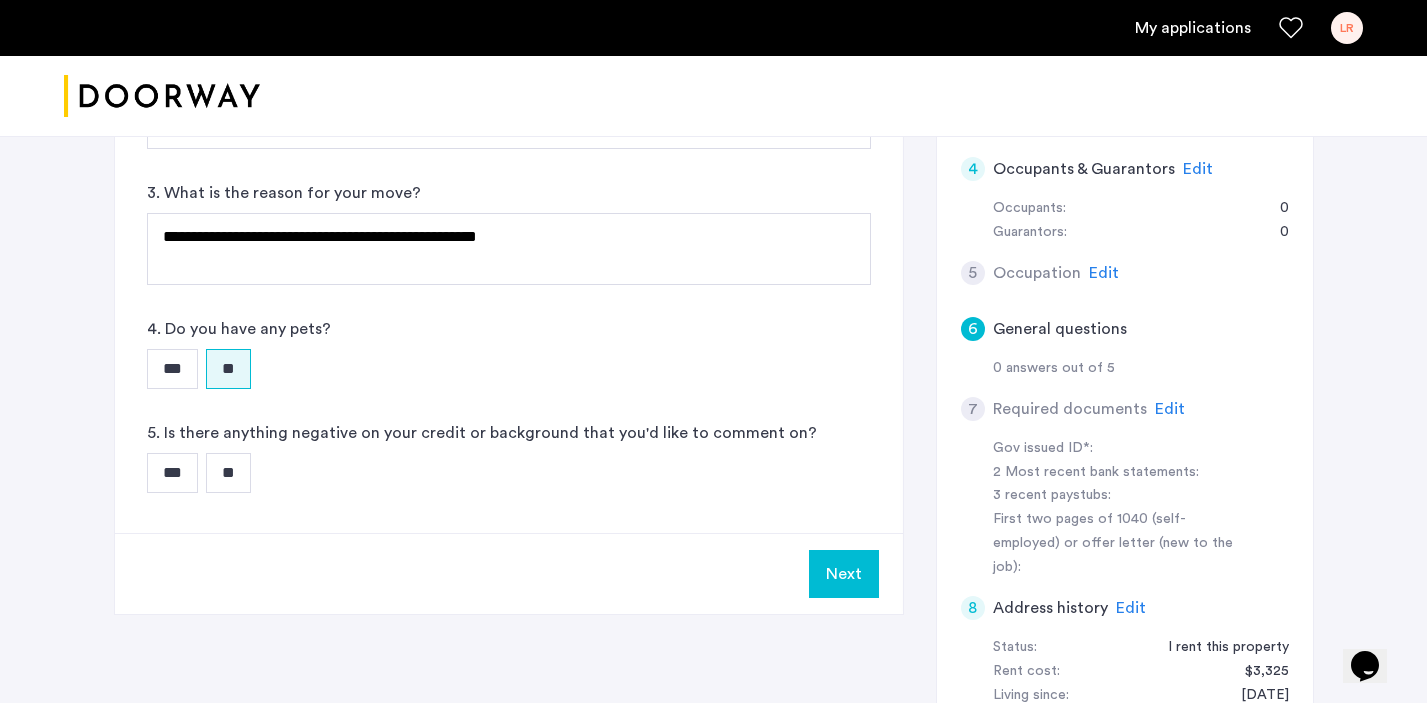 click on "**" at bounding box center [228, 473] 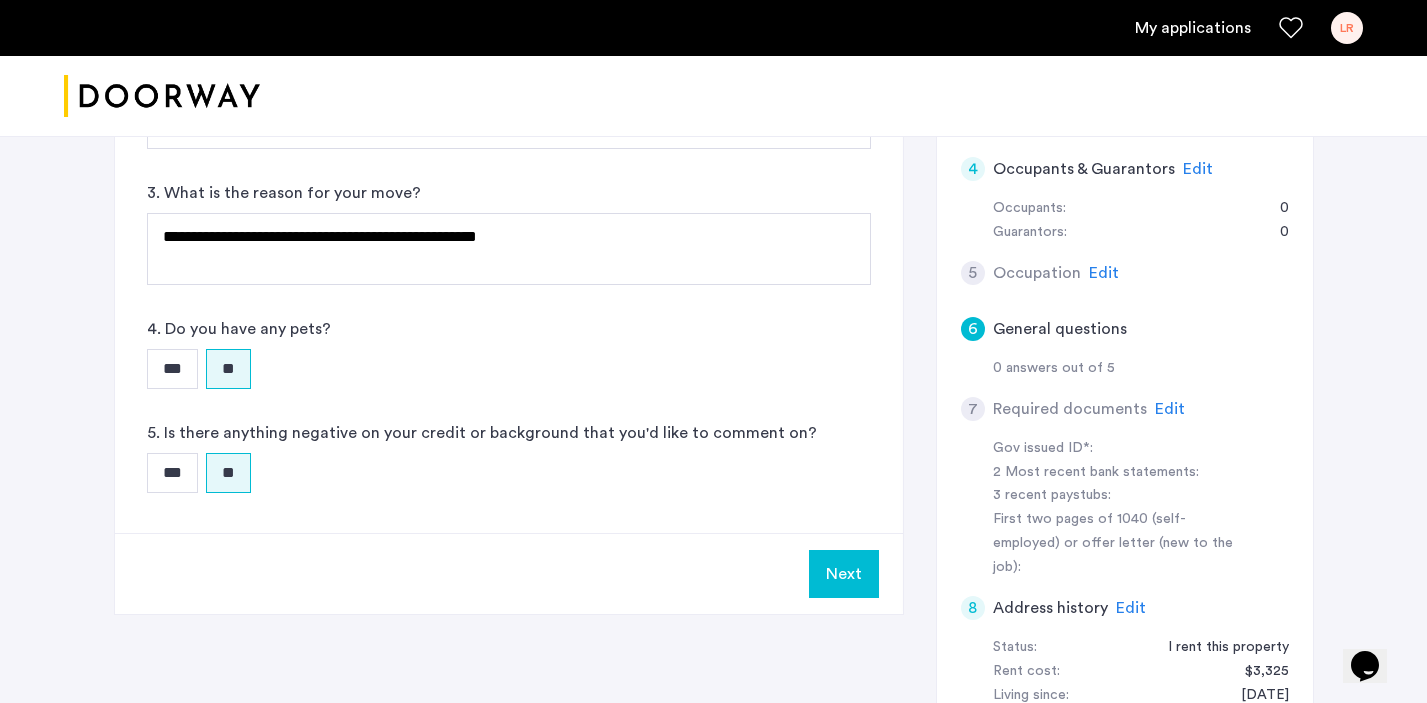 click on "Next" at bounding box center [844, 574] 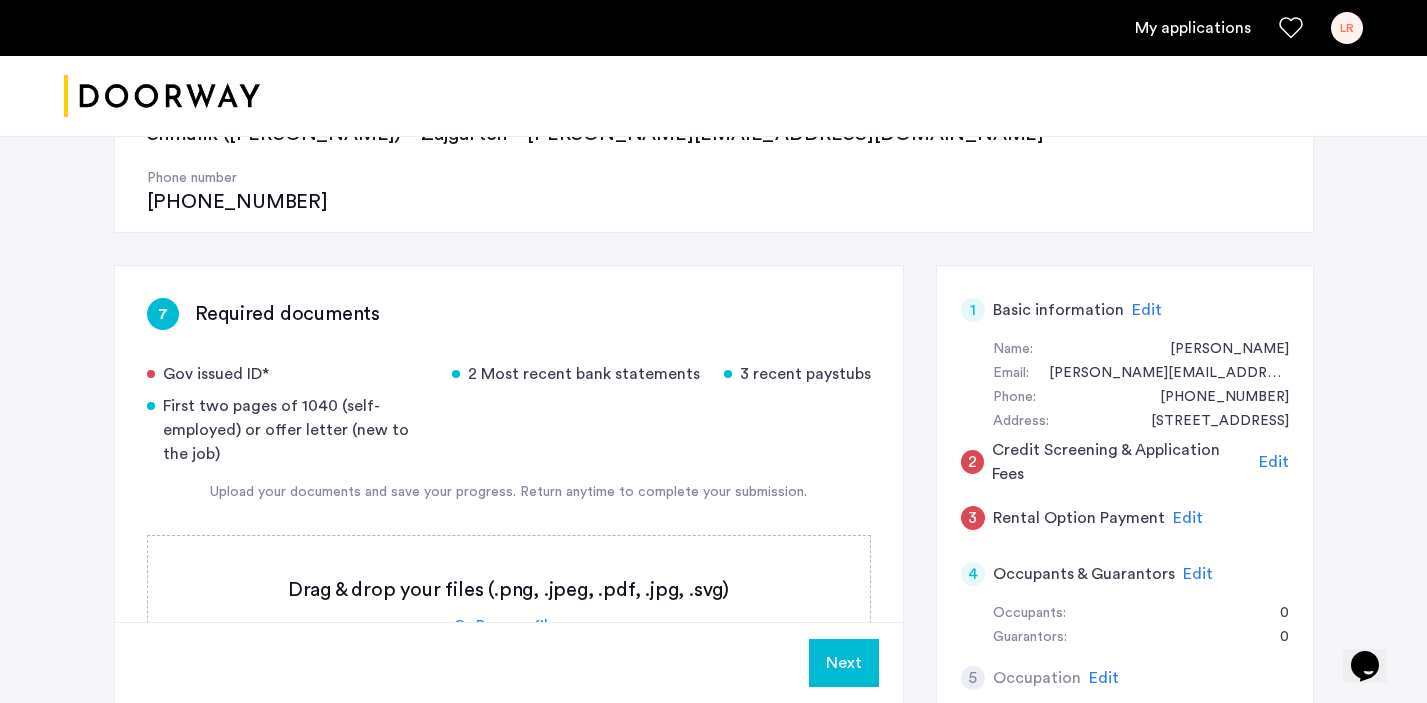scroll, scrollTop: 288, scrollLeft: 0, axis: vertical 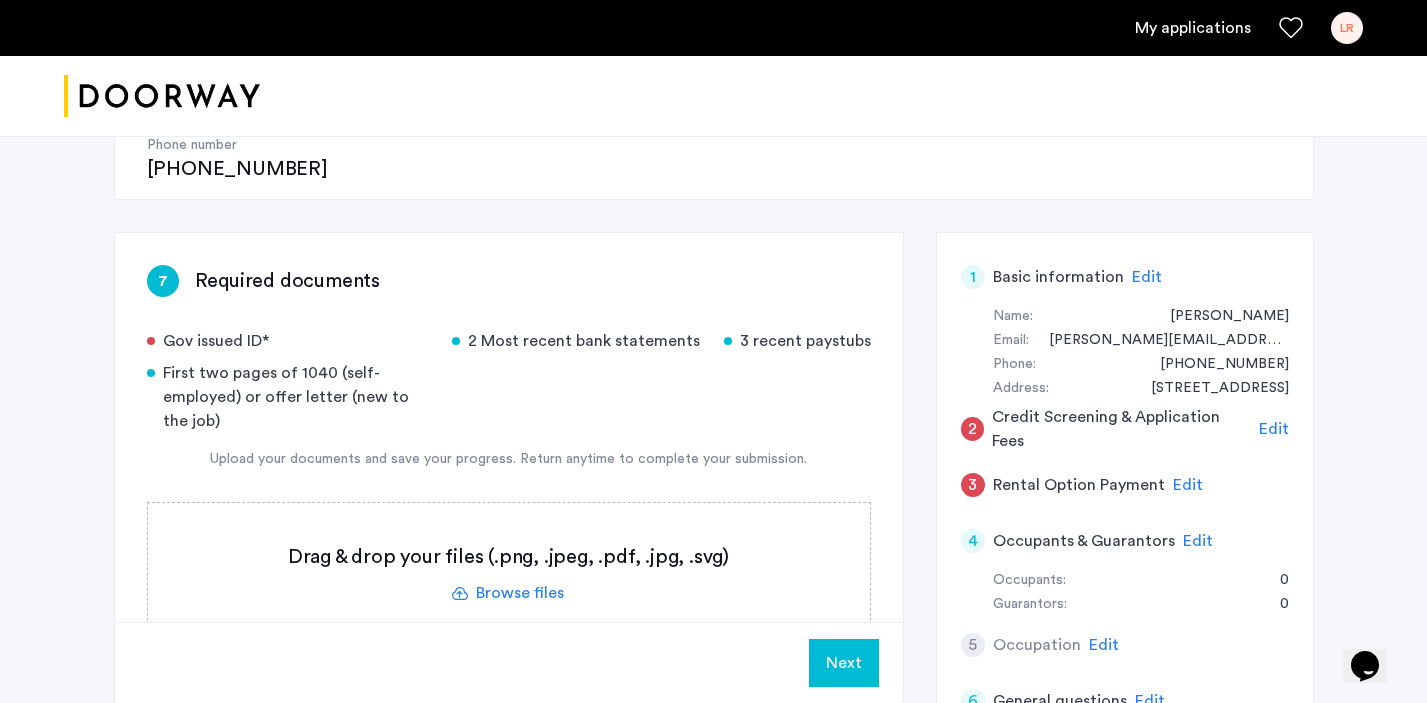 click on "Credit Screening & Application Fees" 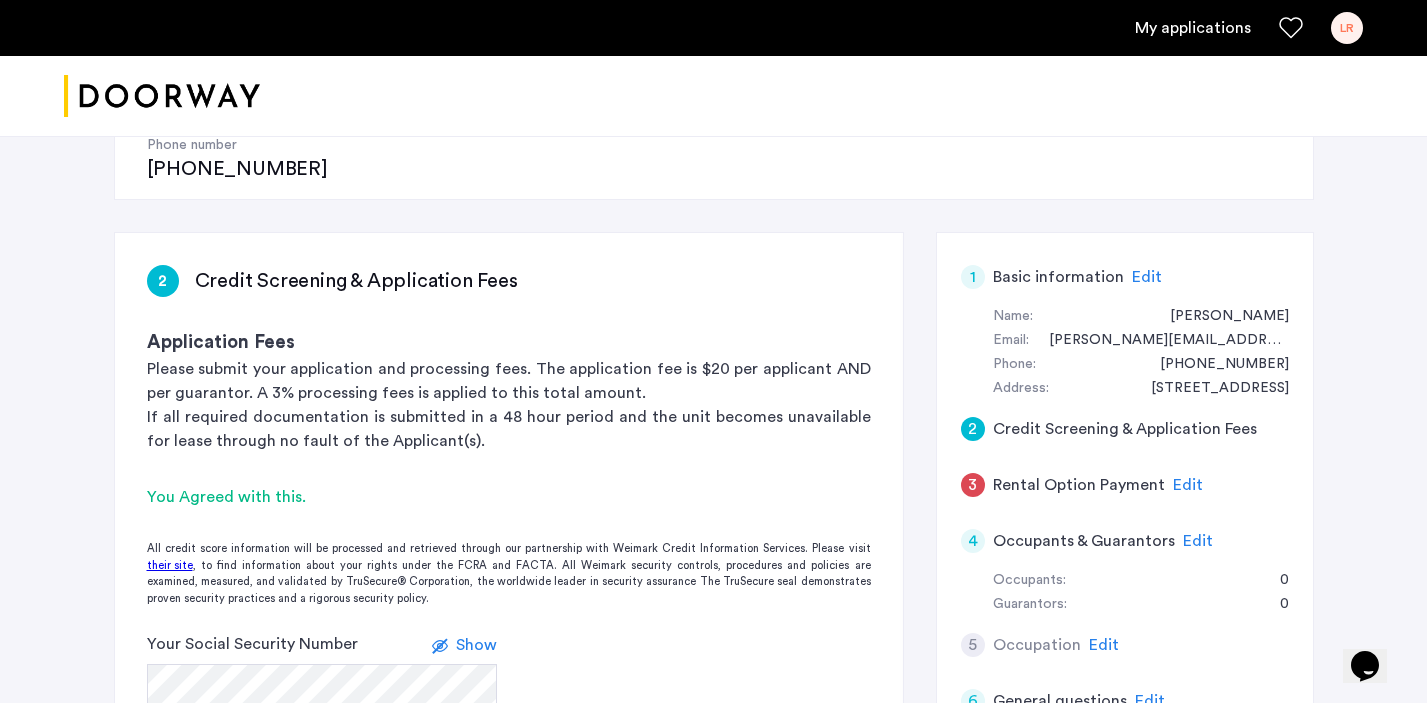 click on "Edit" 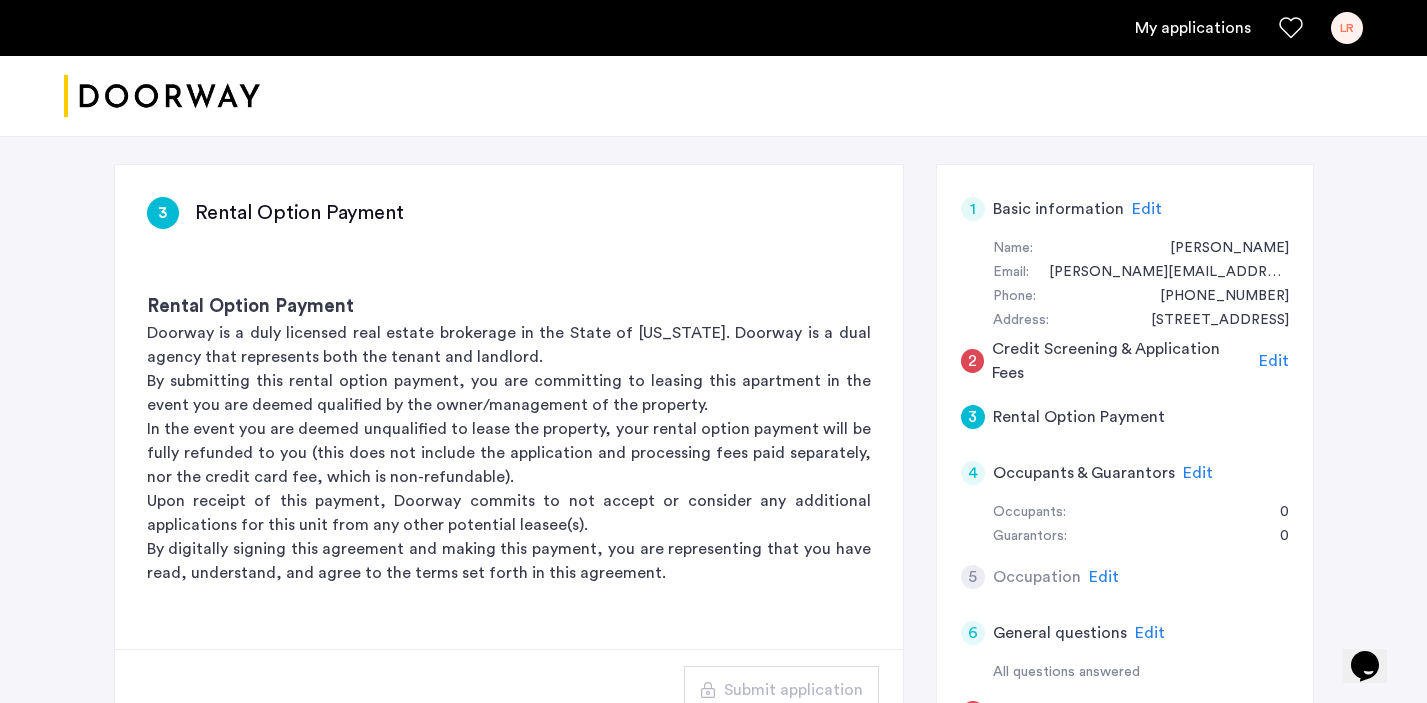 scroll, scrollTop: 409, scrollLeft: 0, axis: vertical 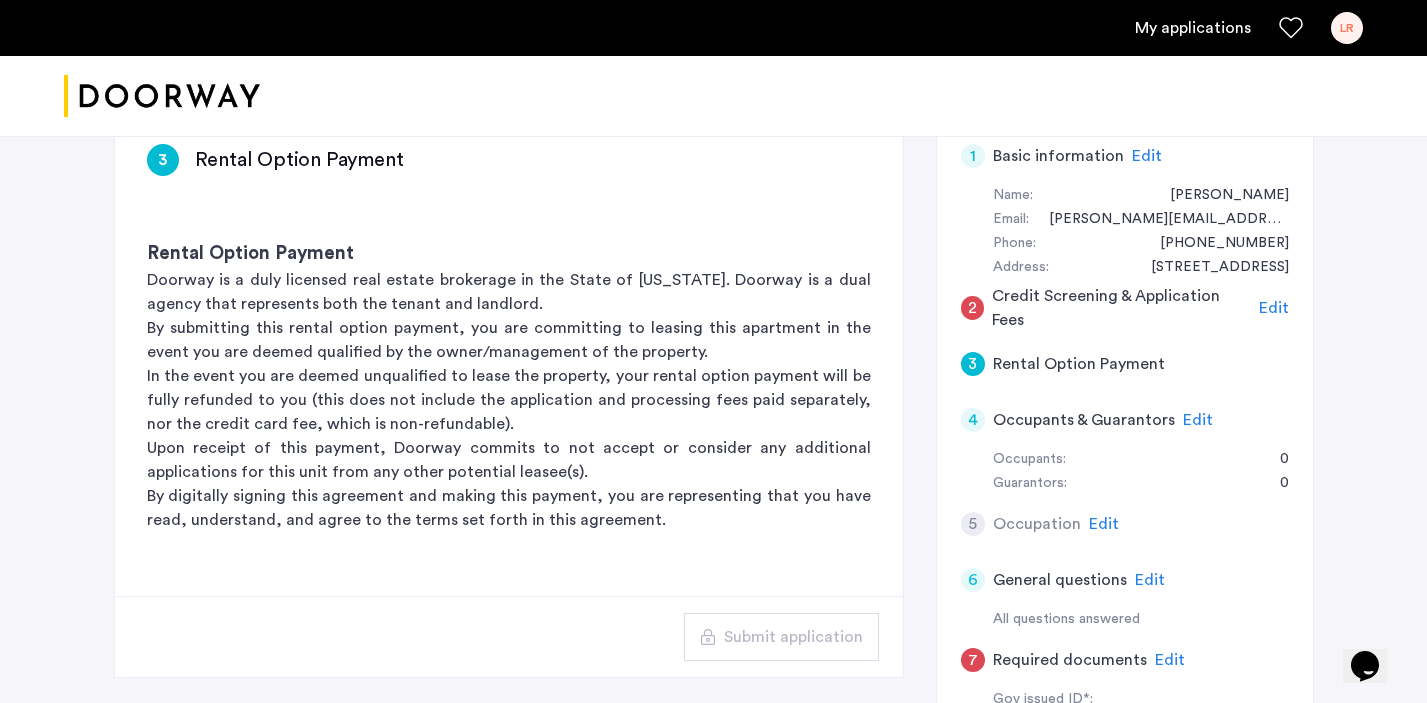 click on "Edit" 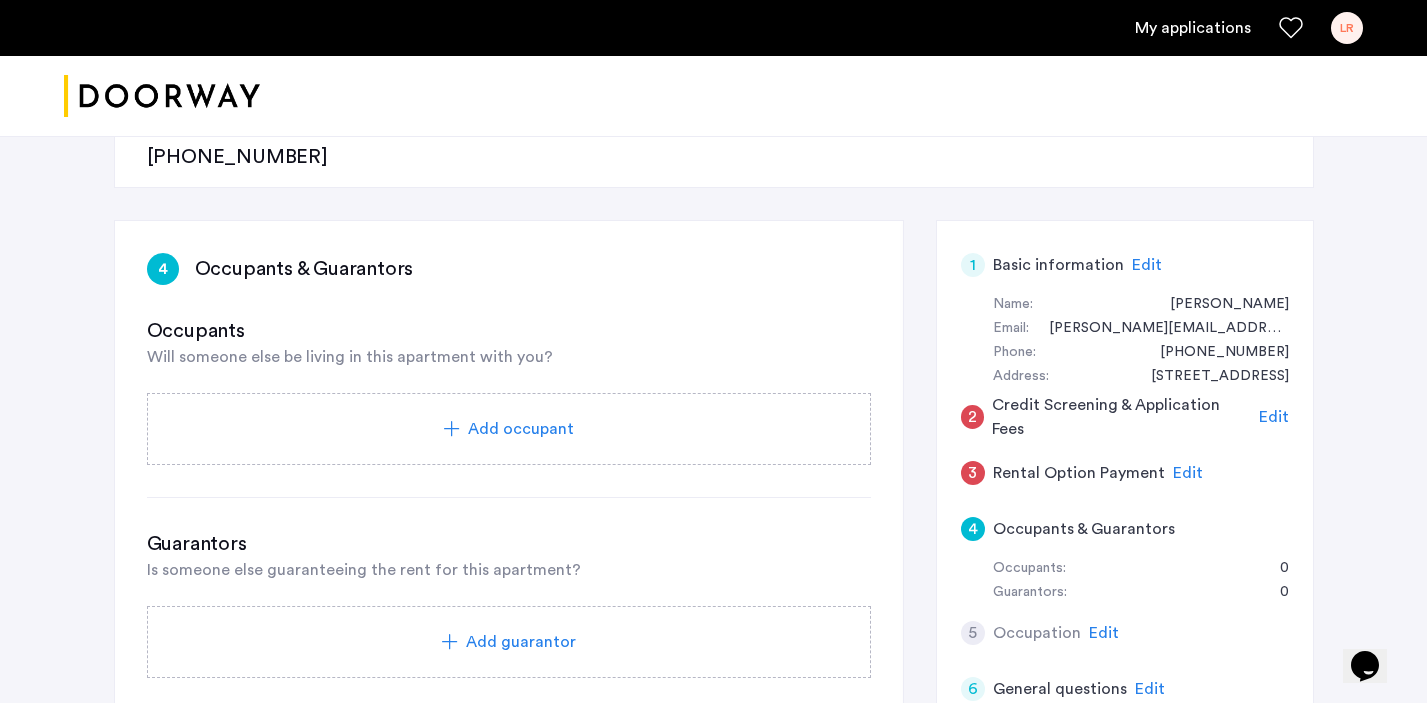 scroll, scrollTop: 300, scrollLeft: 0, axis: vertical 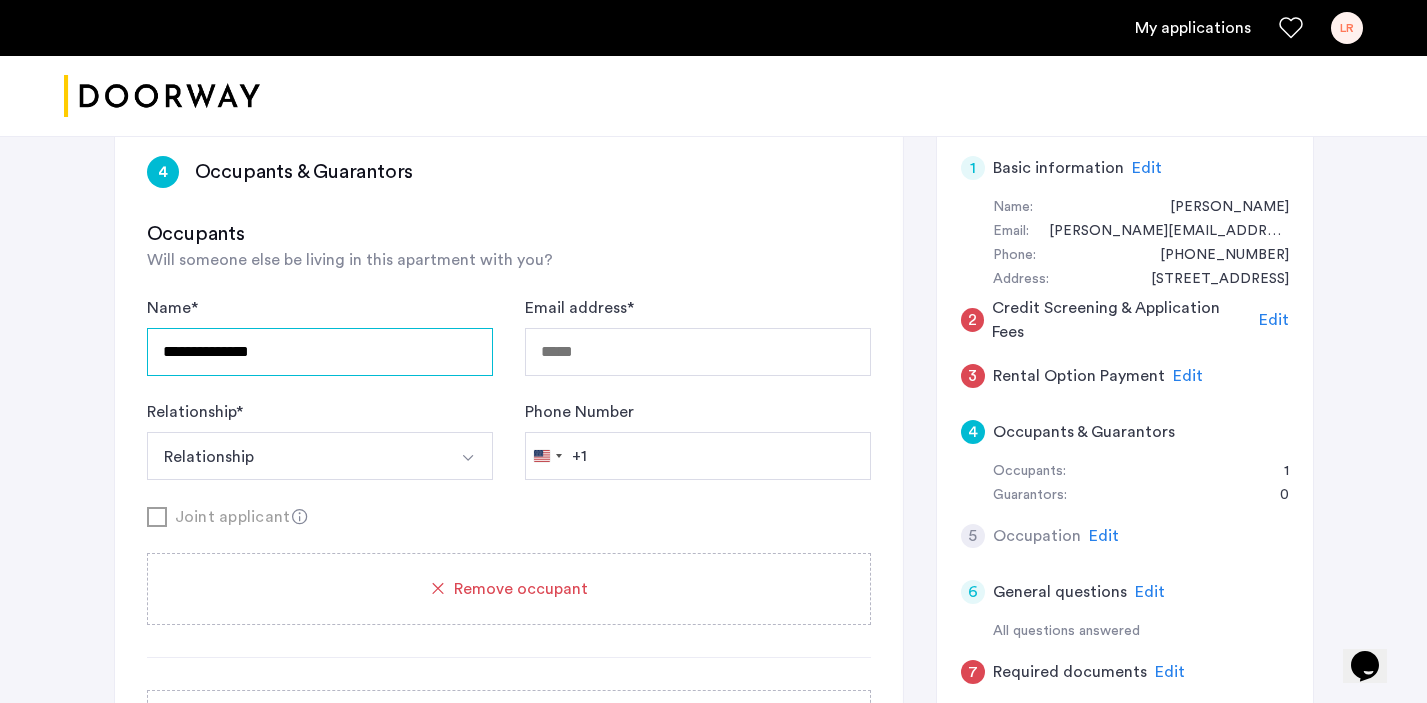 type on "**********" 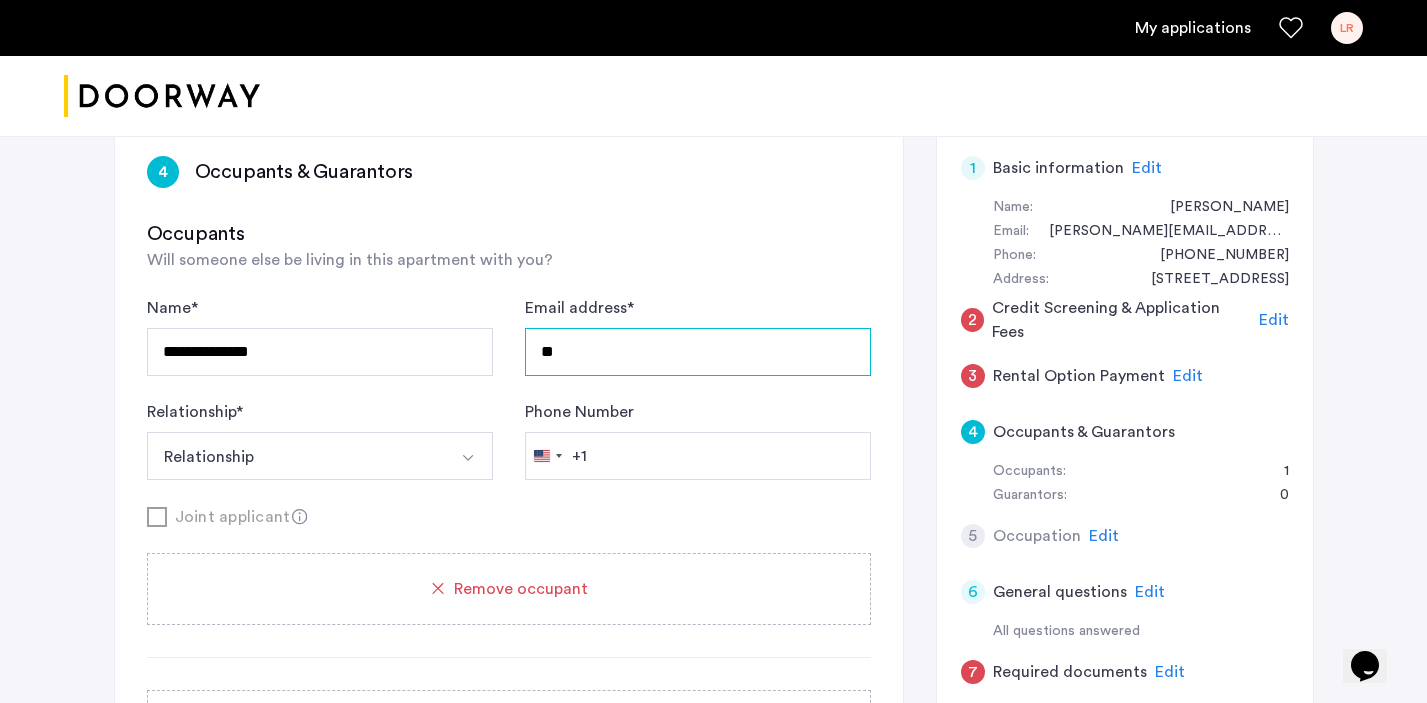 type on "*" 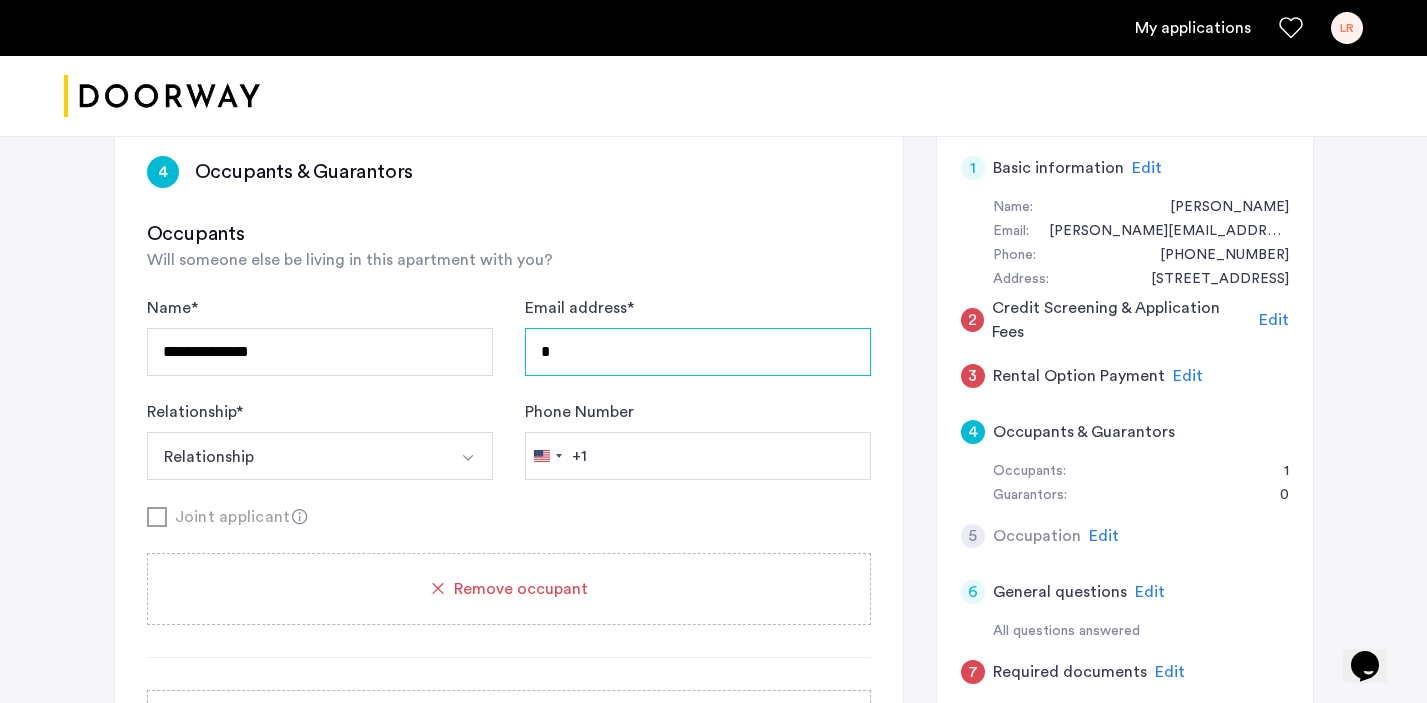 type 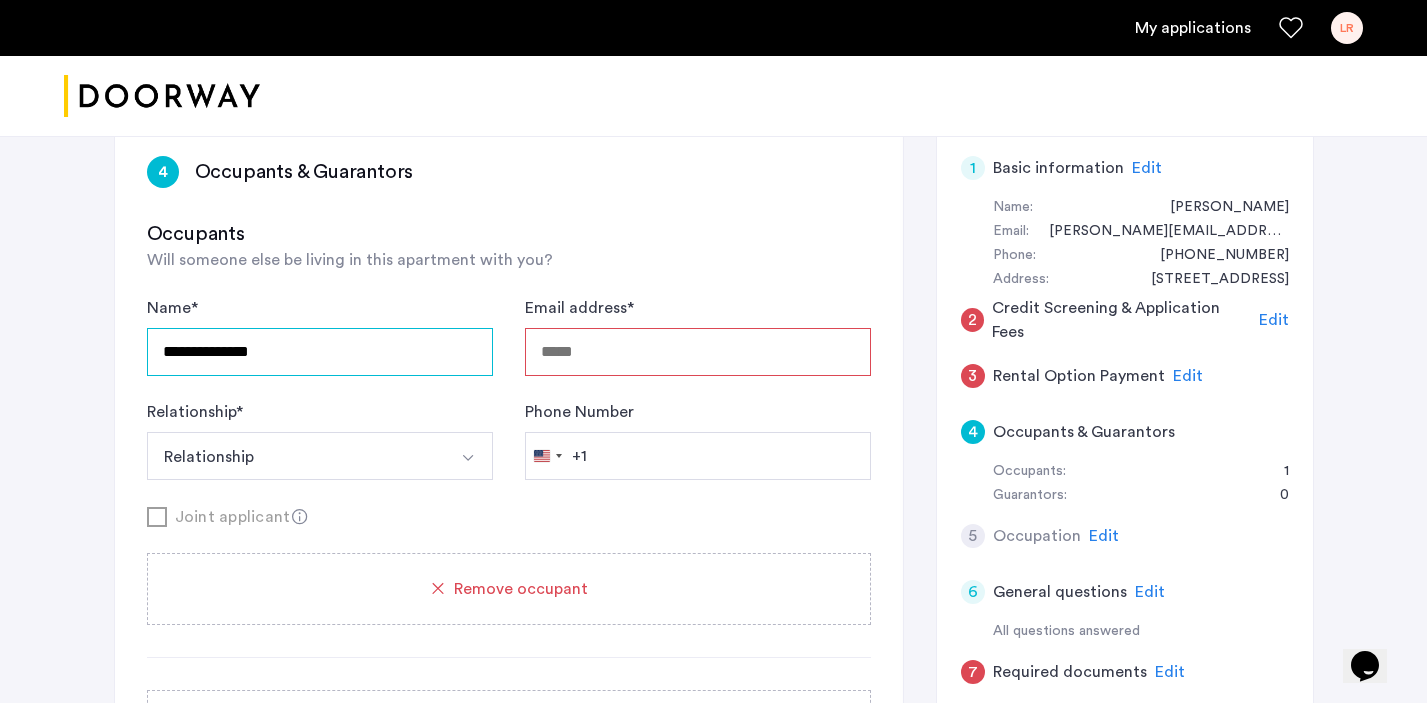 drag, startPoint x: 367, startPoint y: 275, endPoint x: 116, endPoint y: 284, distance: 251.1613 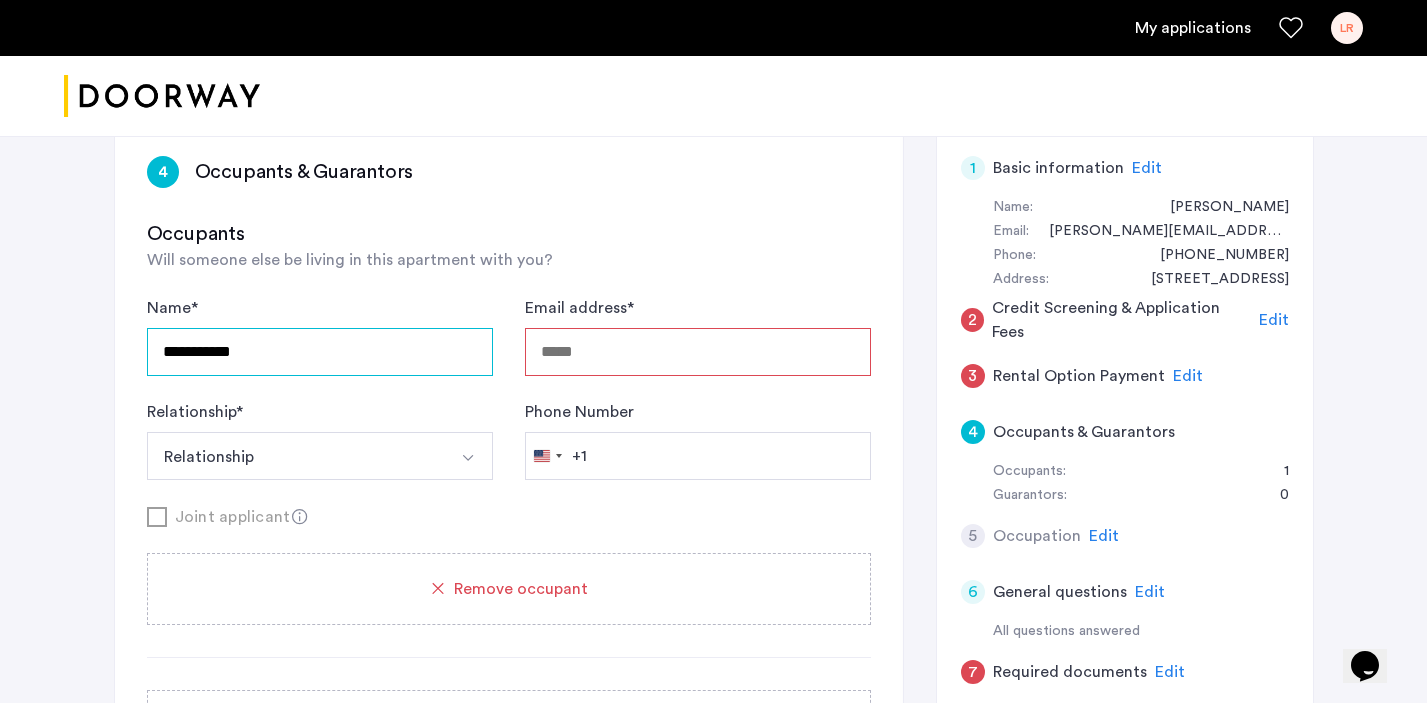 type on "**********" 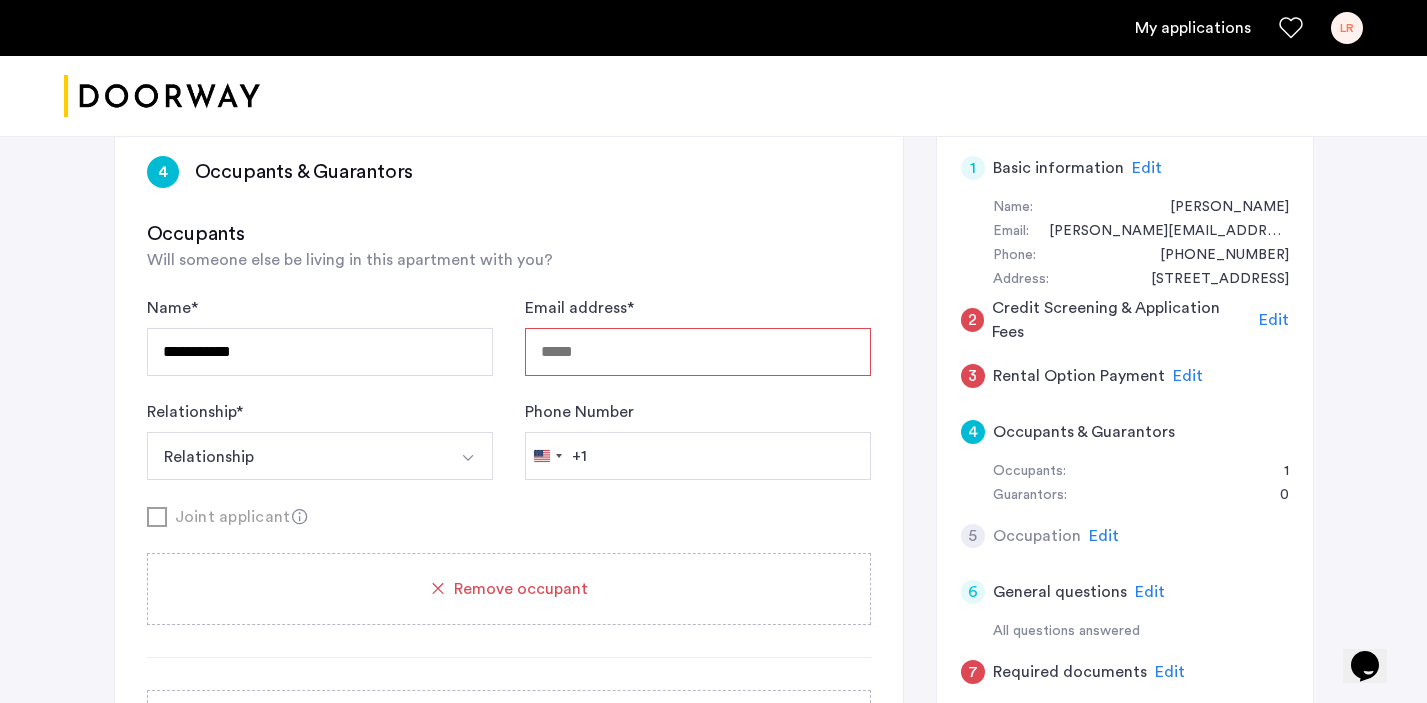 click on "Relationship" at bounding box center (296, 456) 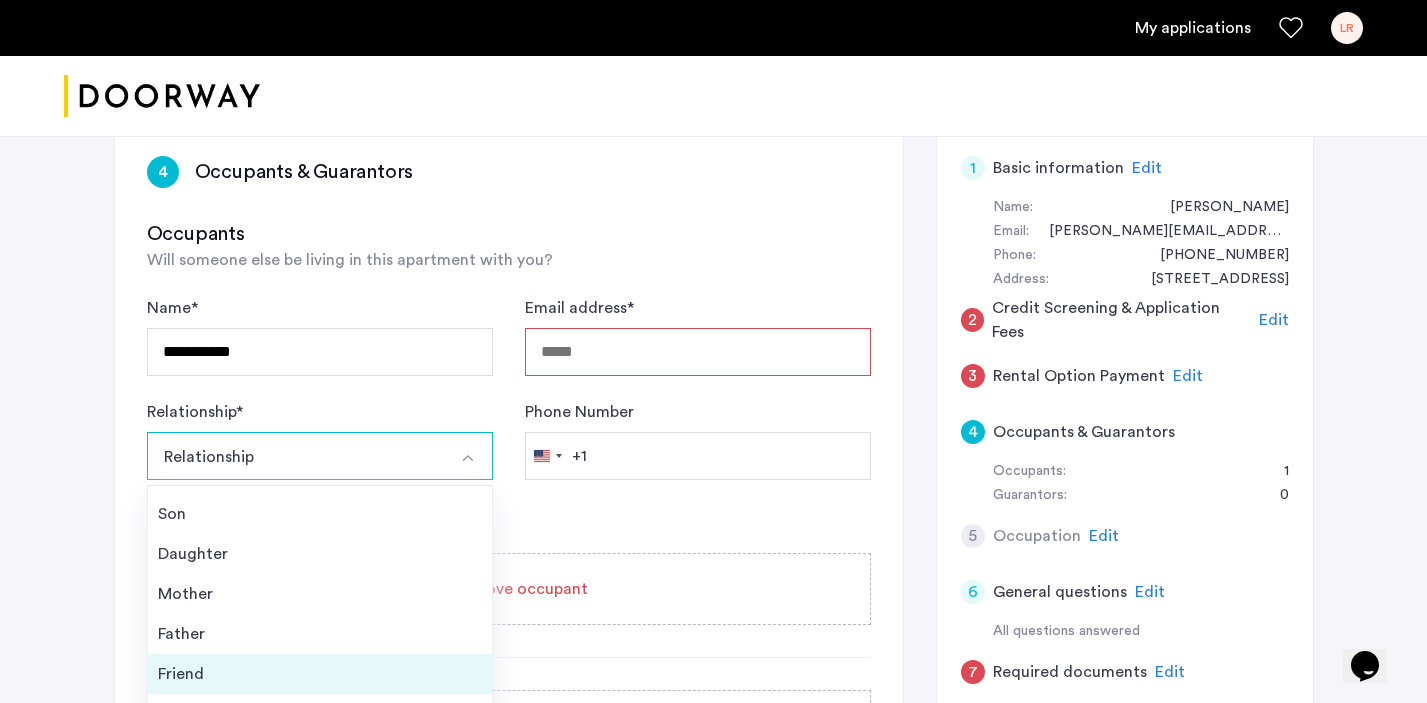 scroll, scrollTop: 72, scrollLeft: 0, axis: vertical 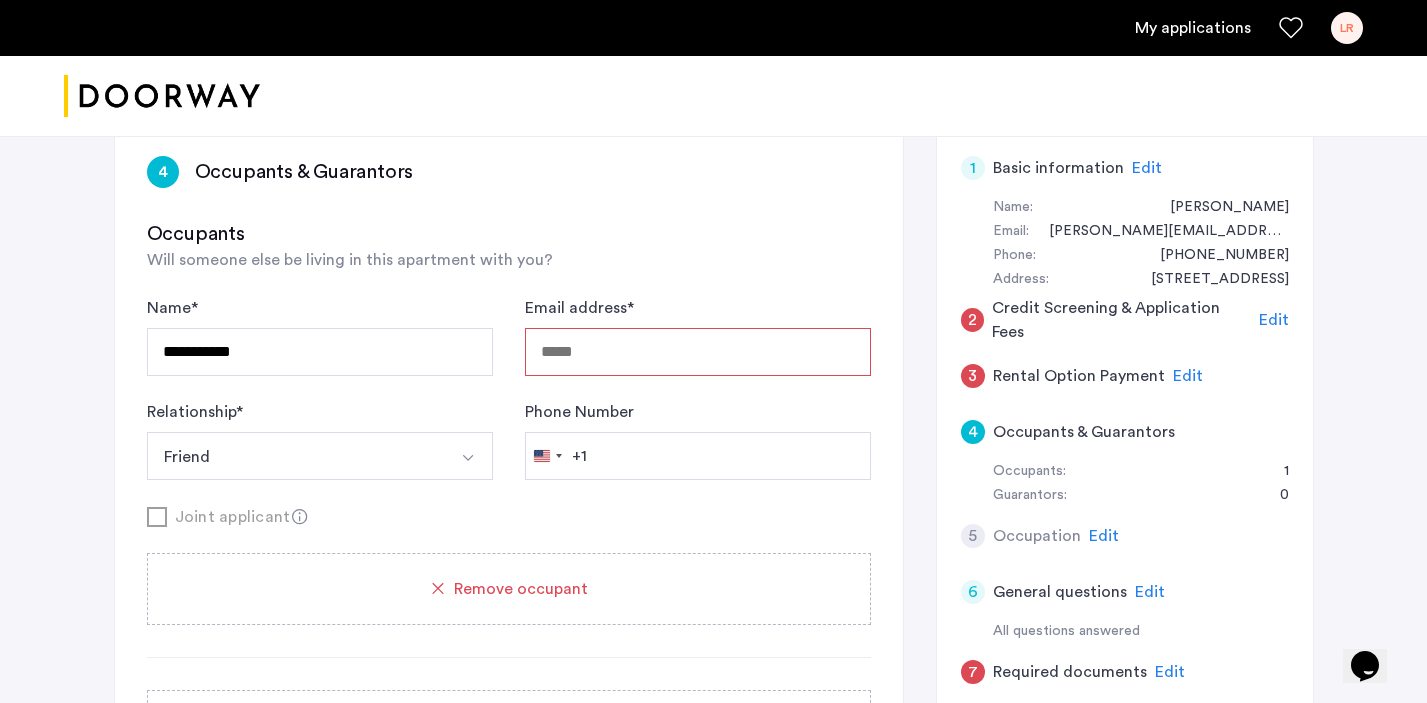 click on "Email address  *" at bounding box center (698, 352) 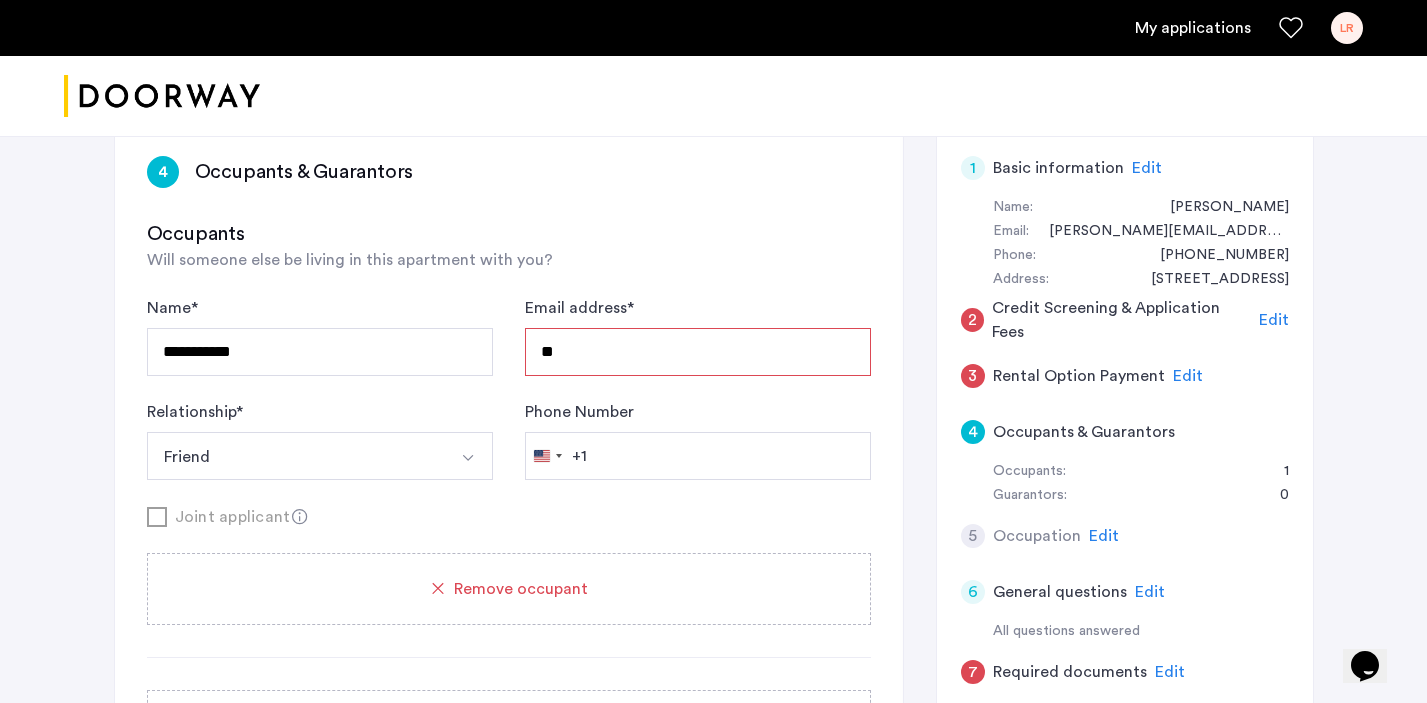 type on "*" 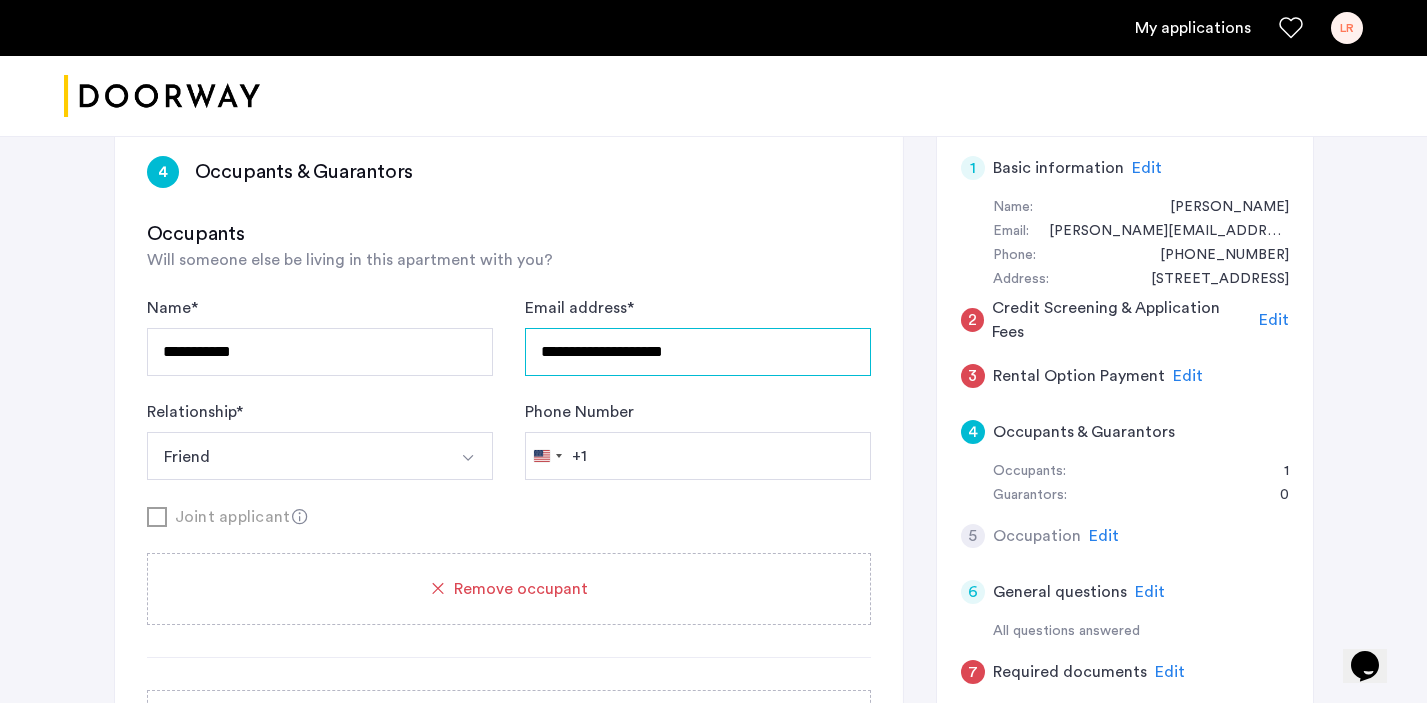 type on "**********" 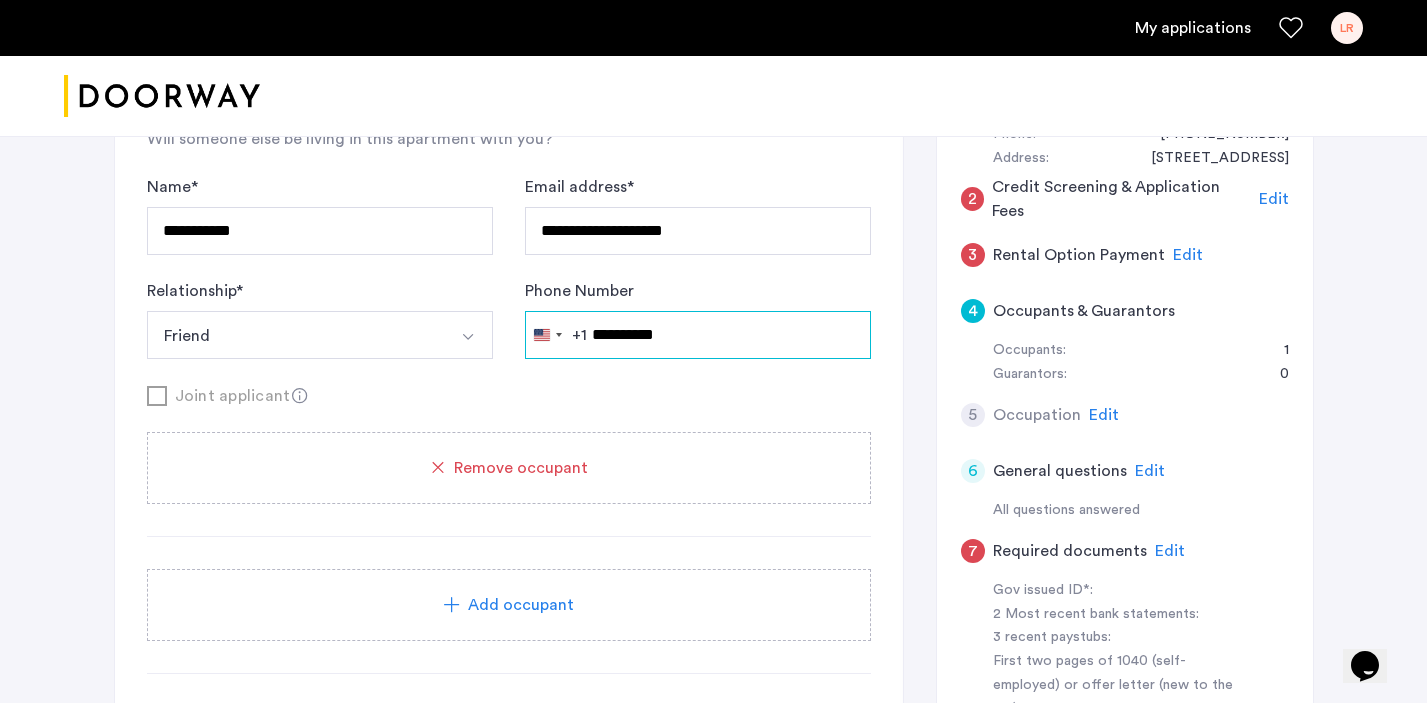 scroll, scrollTop: 522, scrollLeft: 0, axis: vertical 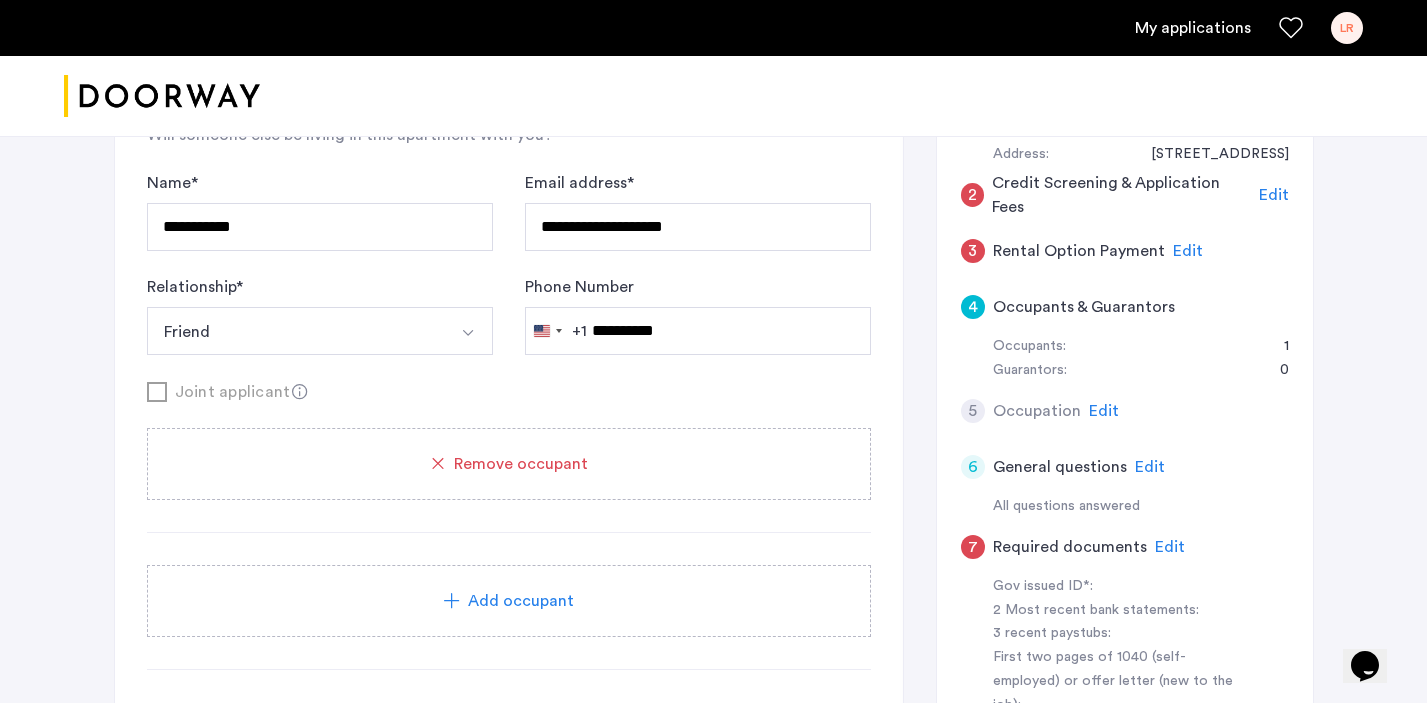 click on "Add occupant" 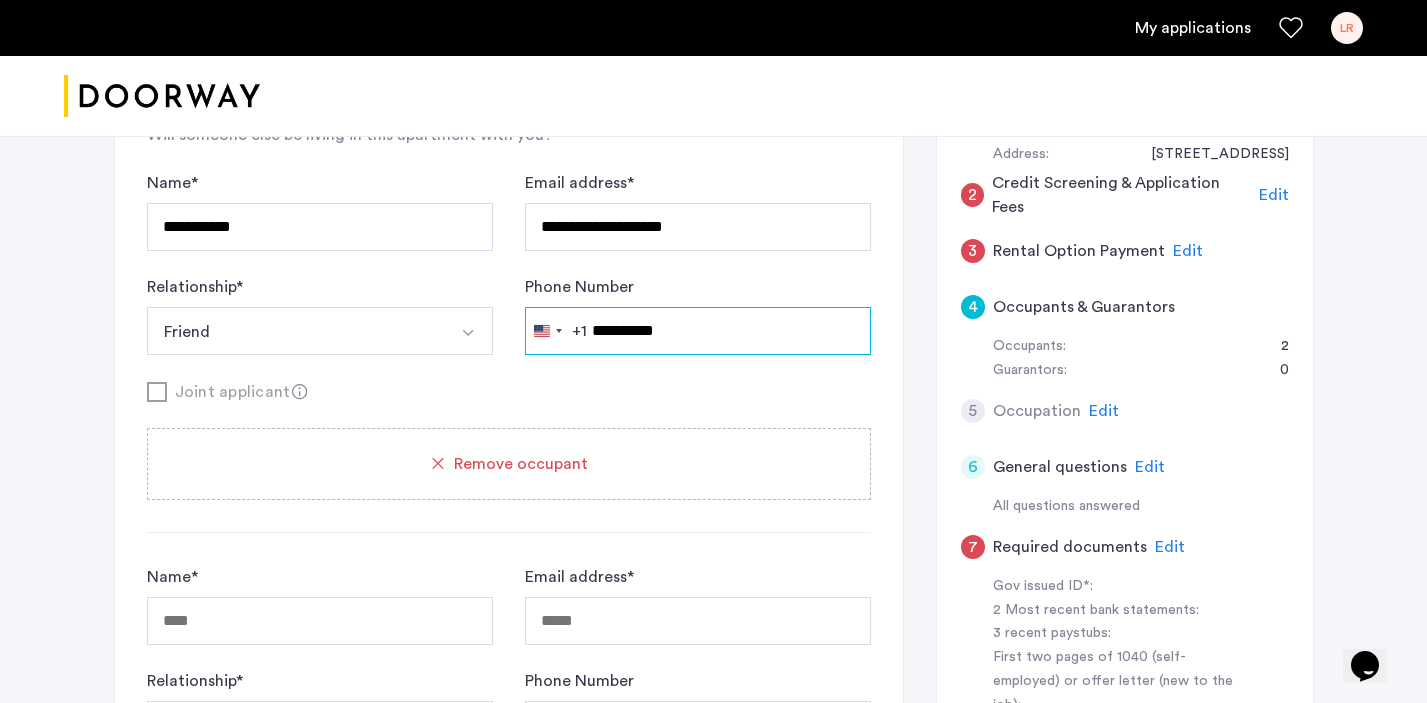 drag, startPoint x: 728, startPoint y: 259, endPoint x: 607, endPoint y: 261, distance: 121.016525 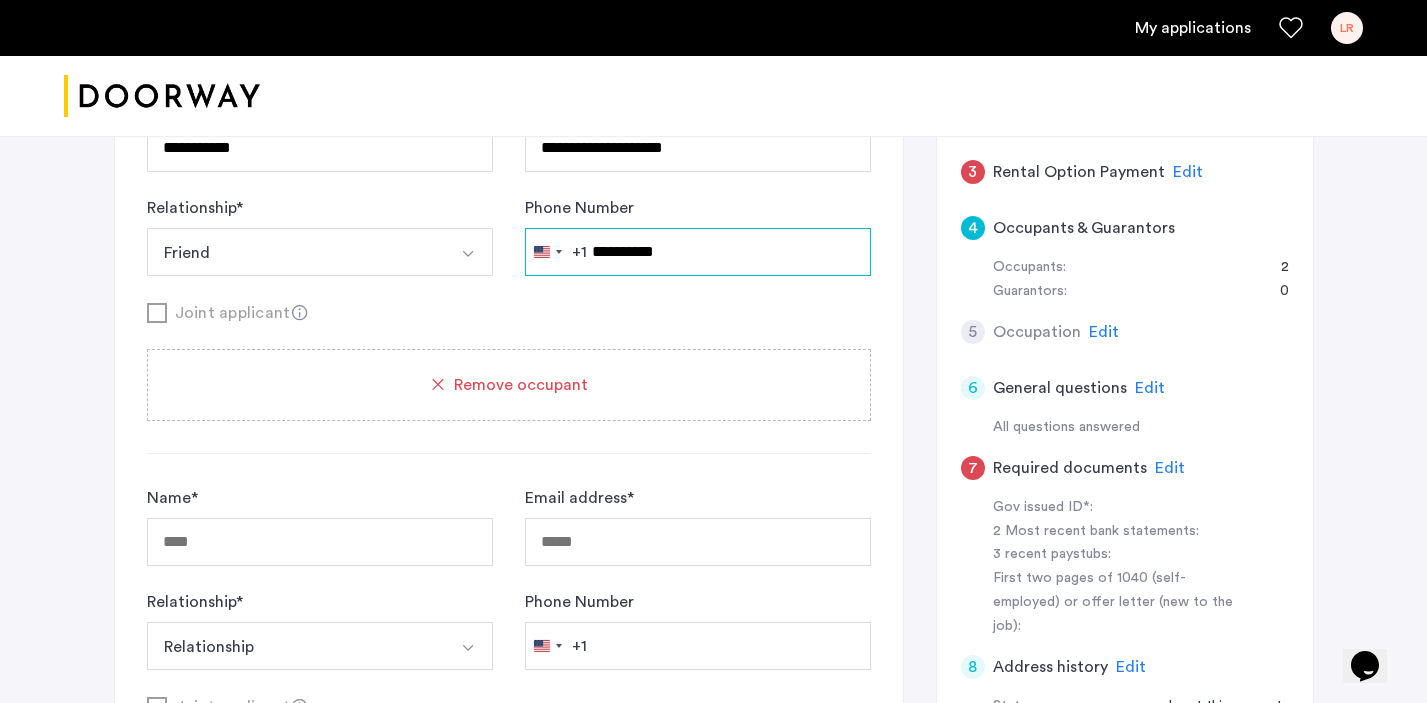 scroll, scrollTop: 606, scrollLeft: 0, axis: vertical 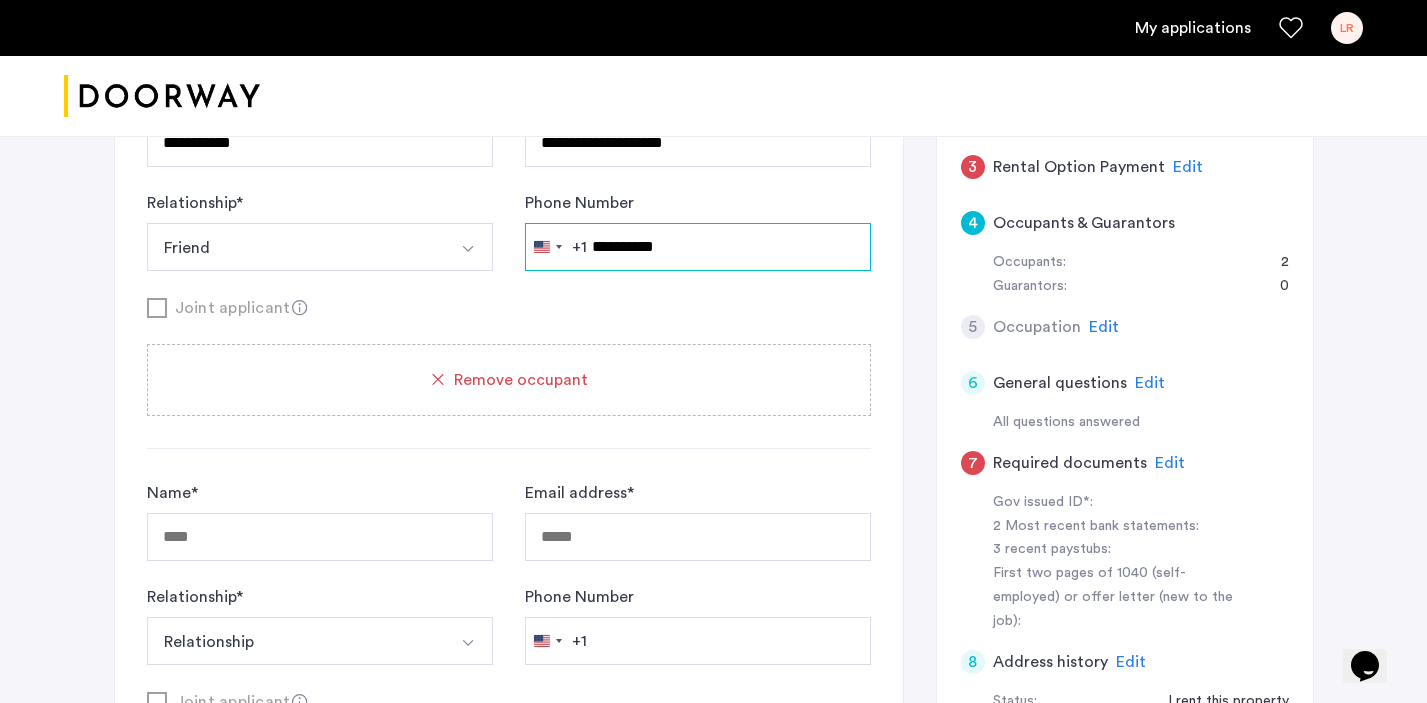 type on "**********" 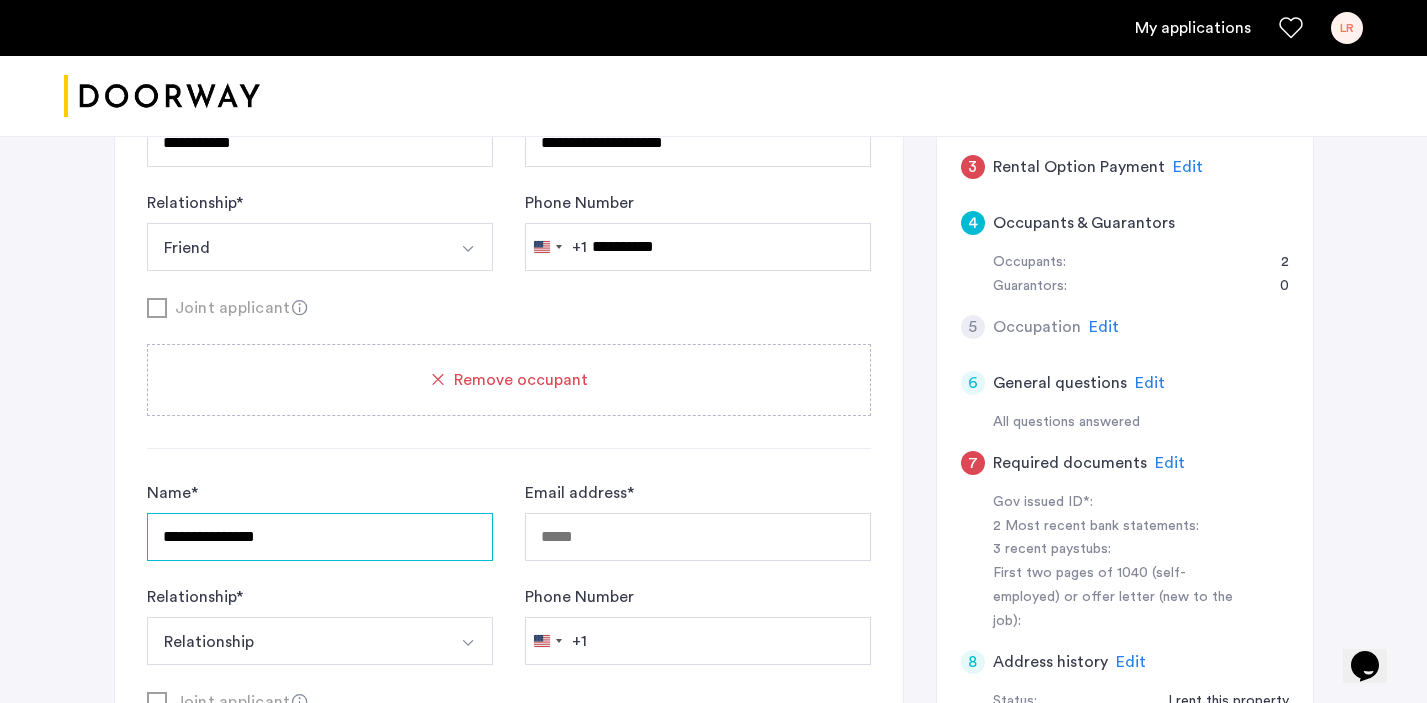 type on "**********" 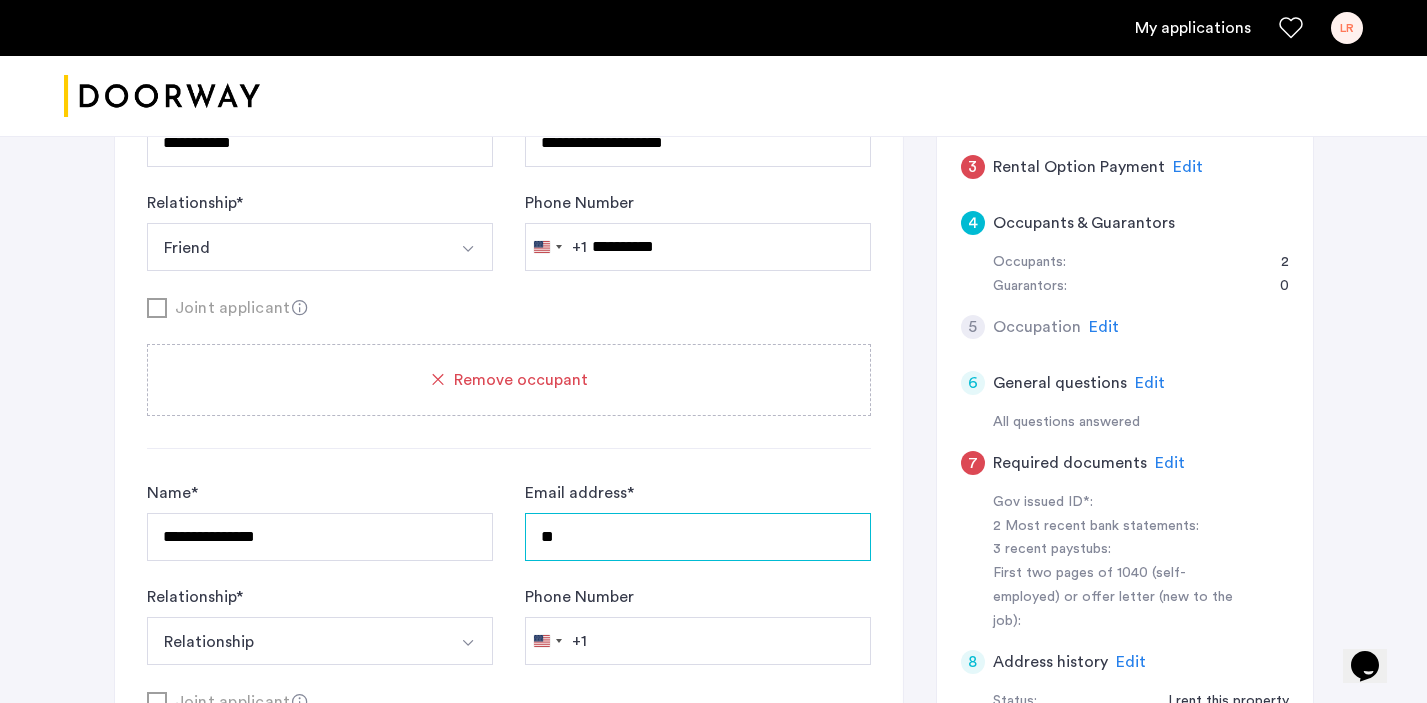 type on "*" 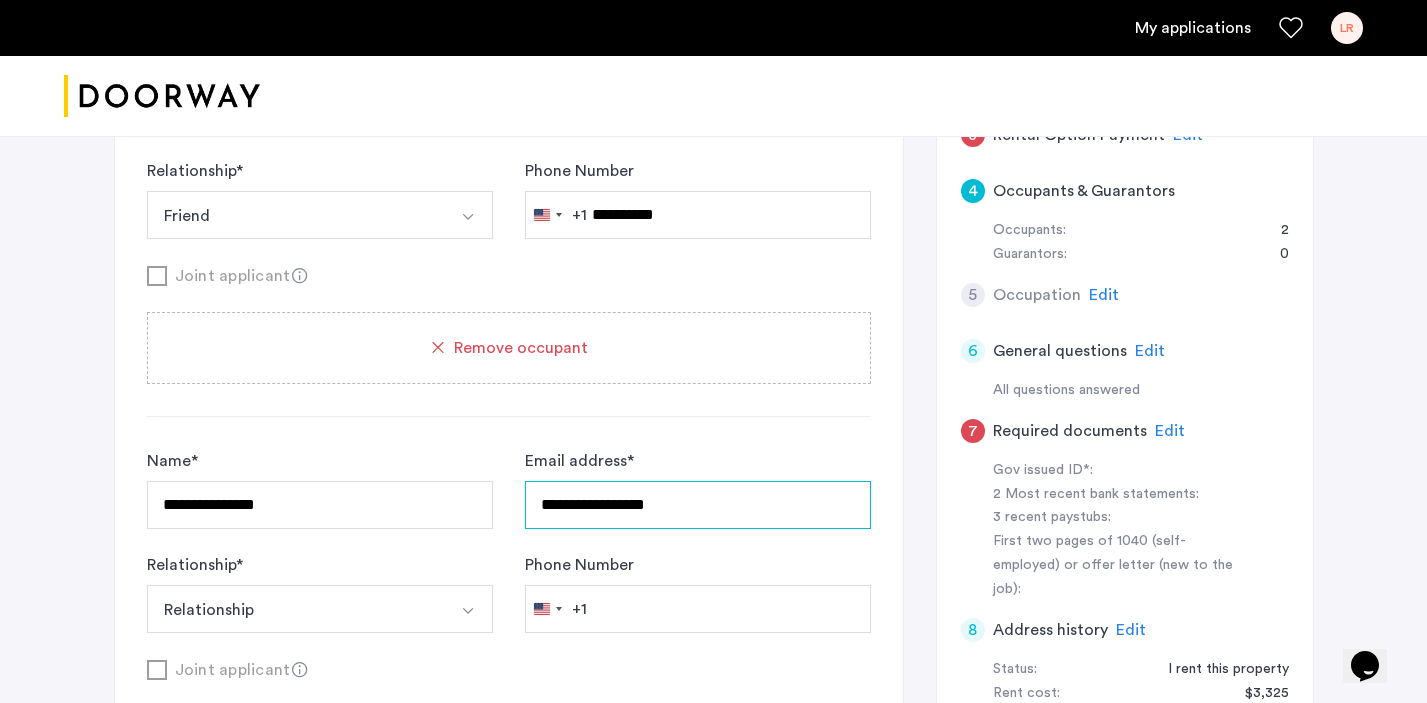 scroll, scrollTop: 675, scrollLeft: 0, axis: vertical 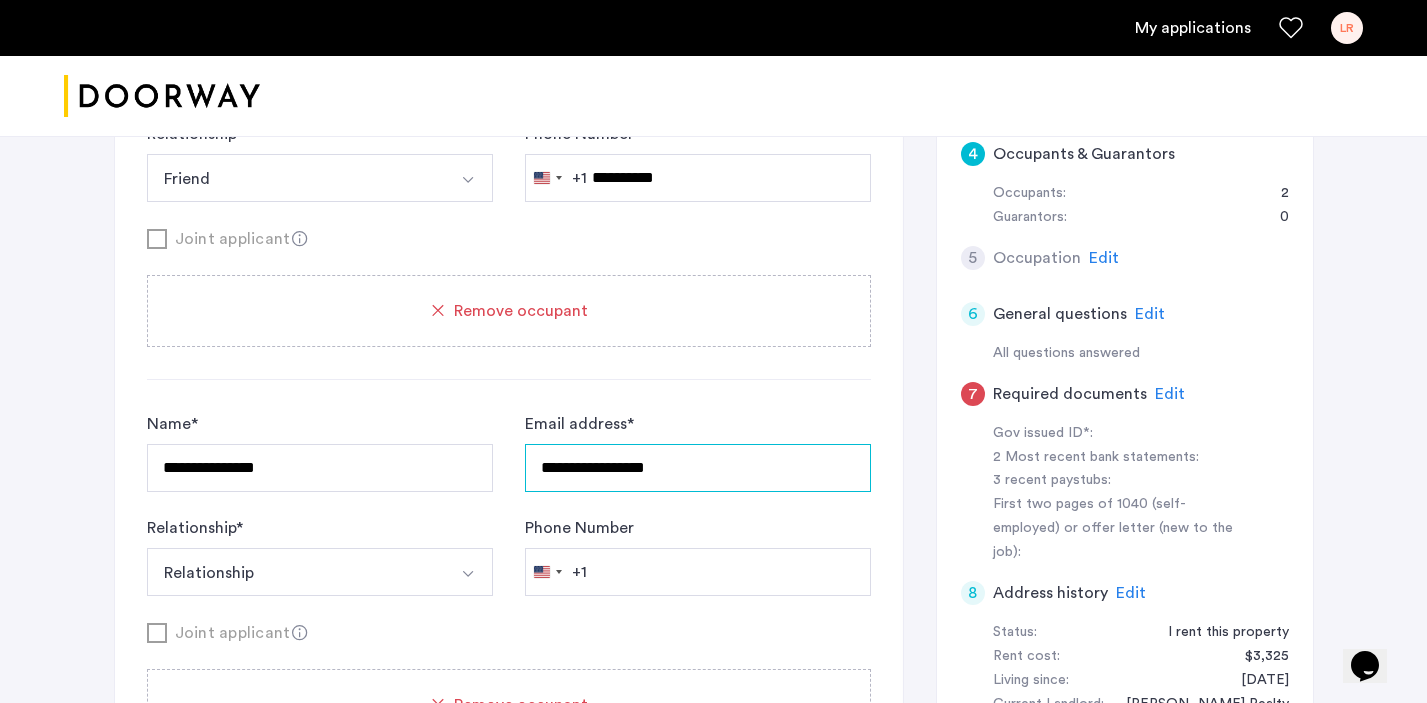 type on "**********" 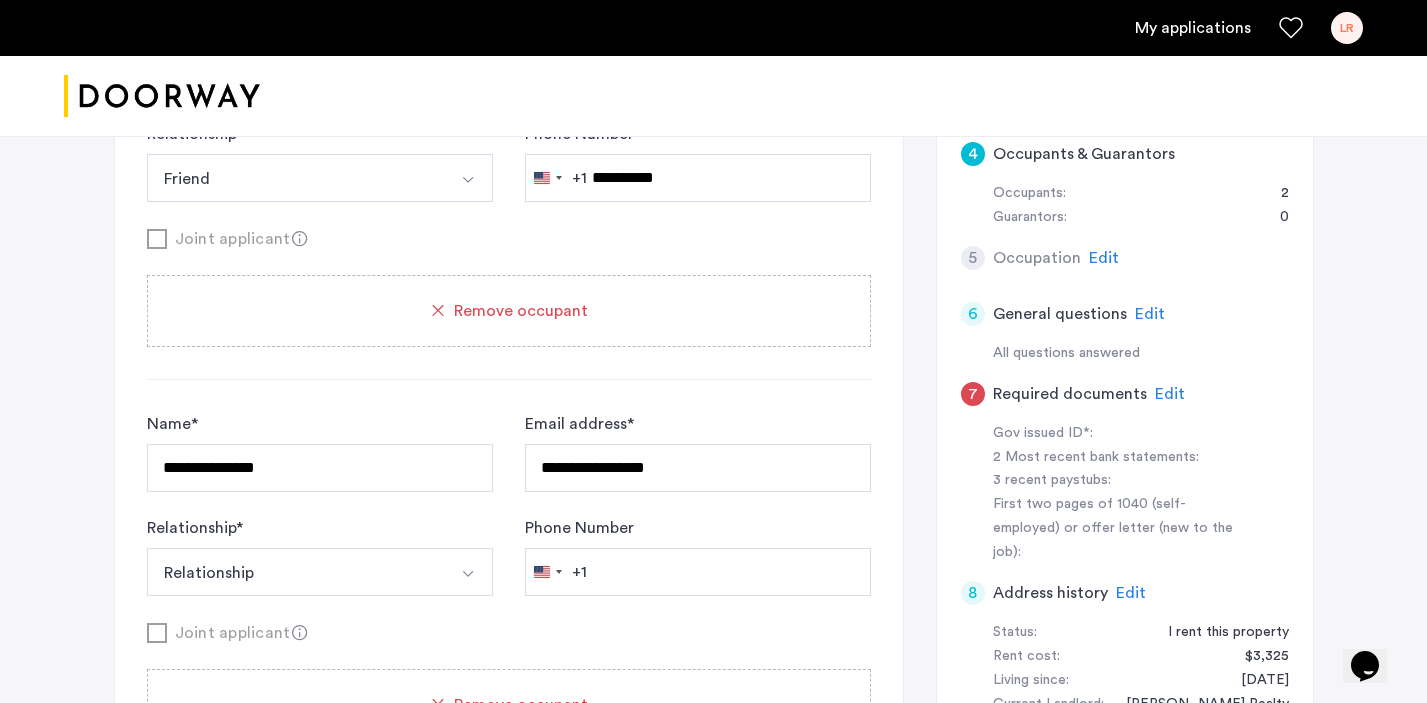click at bounding box center (468, 574) 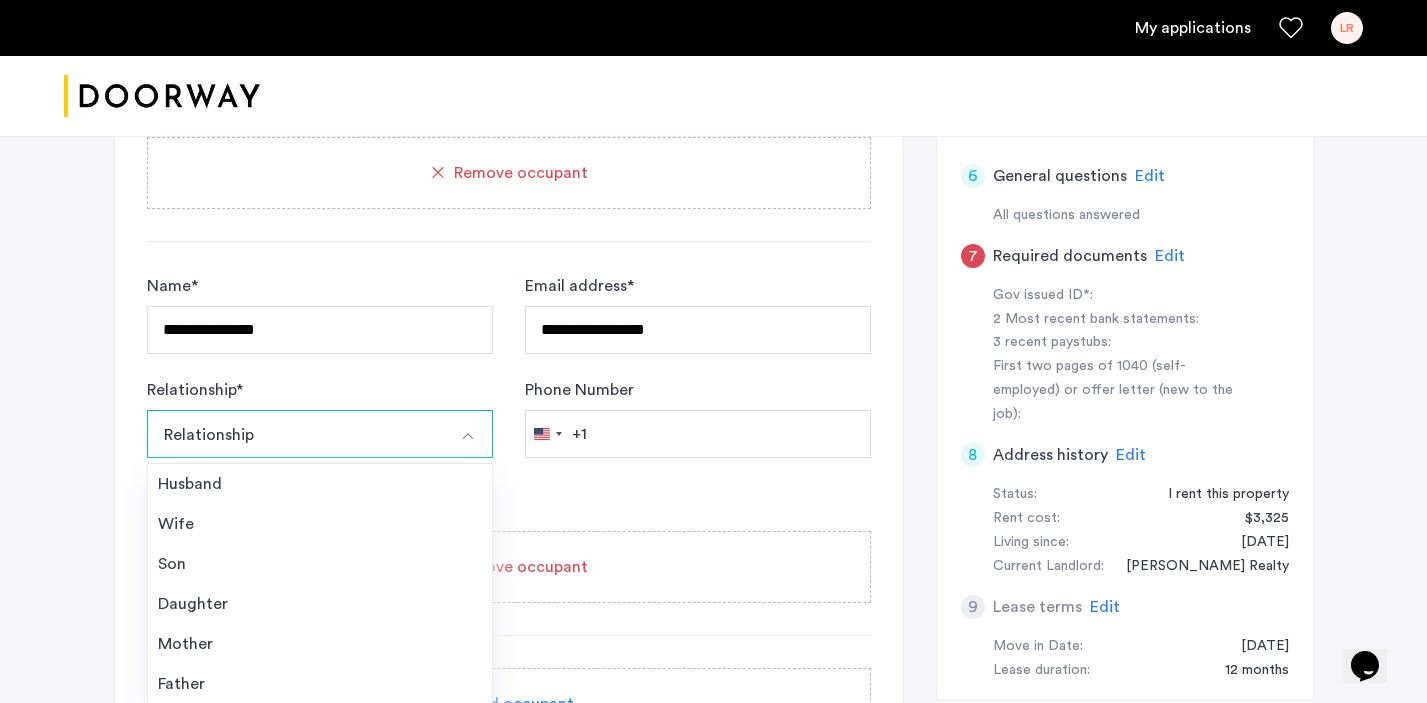 scroll, scrollTop: 828, scrollLeft: 0, axis: vertical 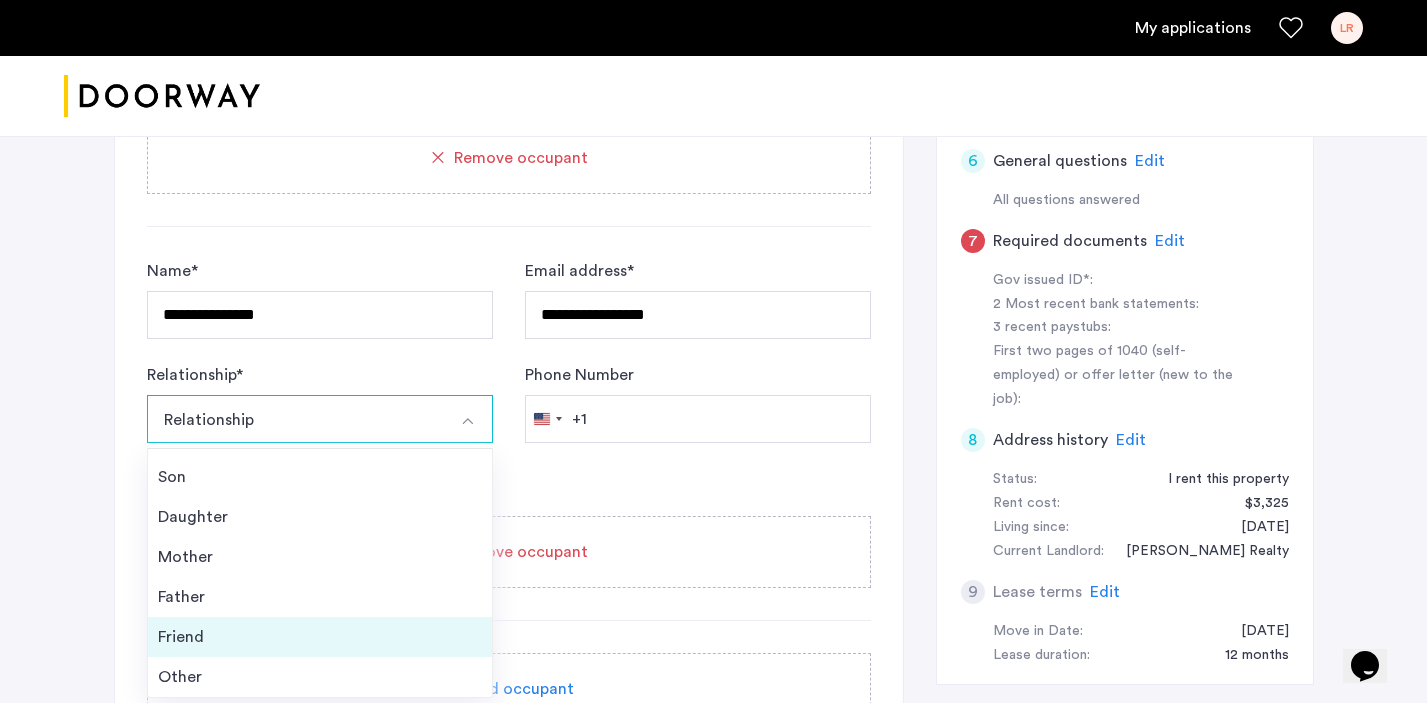 click on "Friend" at bounding box center [320, 637] 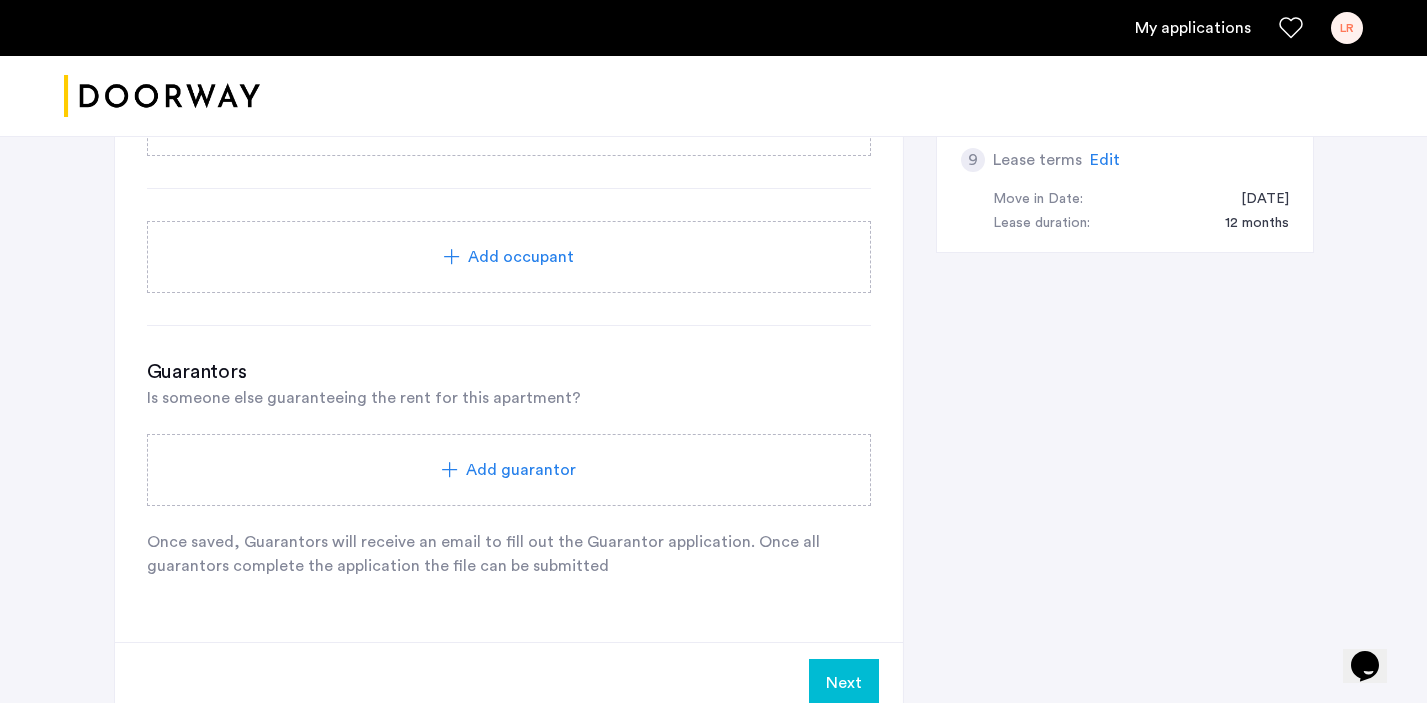 scroll, scrollTop: 1268, scrollLeft: 0, axis: vertical 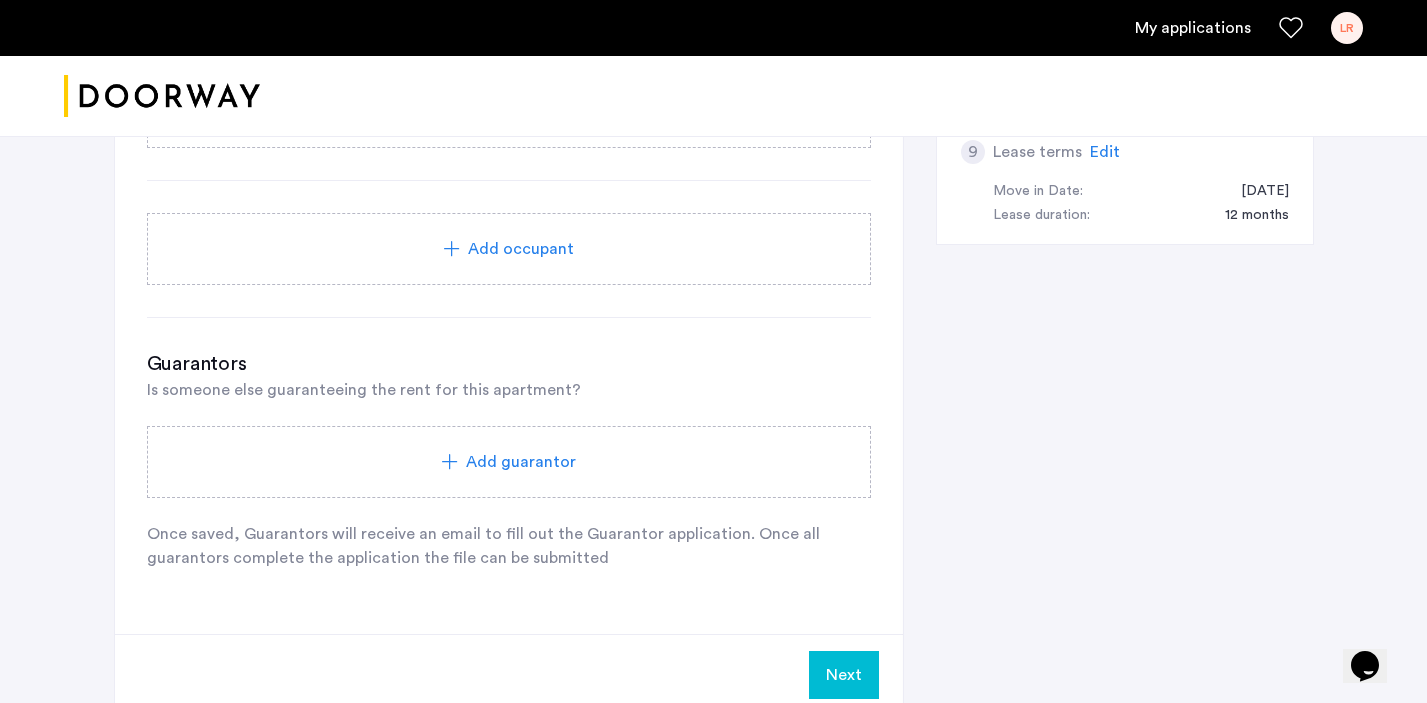 type on "**********" 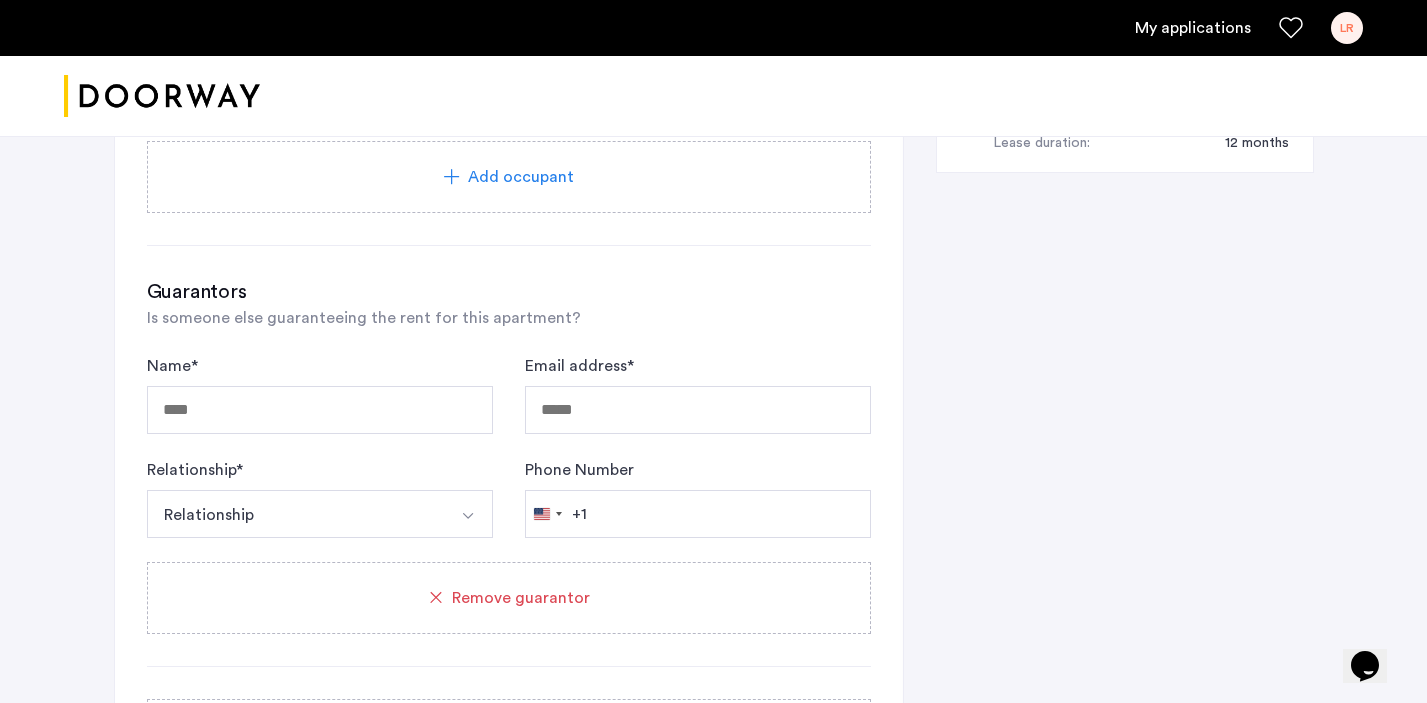 scroll, scrollTop: 1364, scrollLeft: 0, axis: vertical 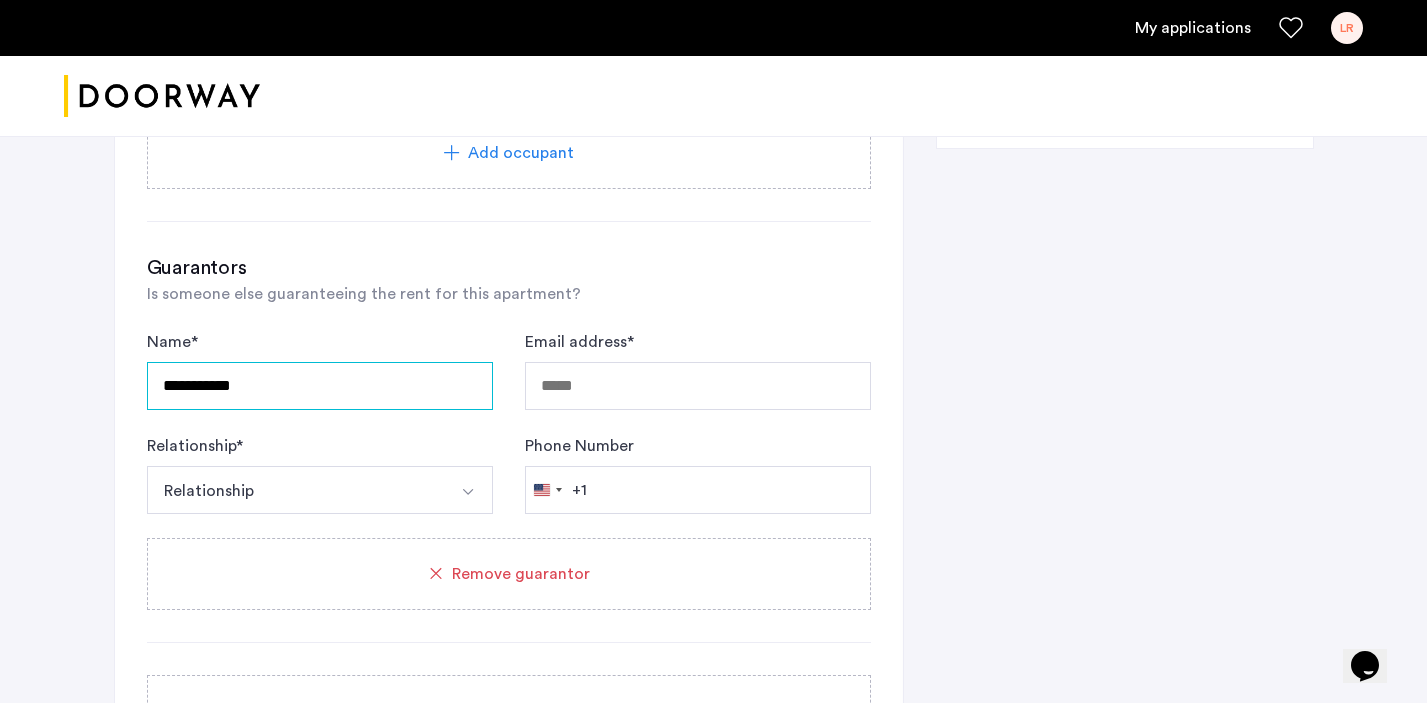 type on "**********" 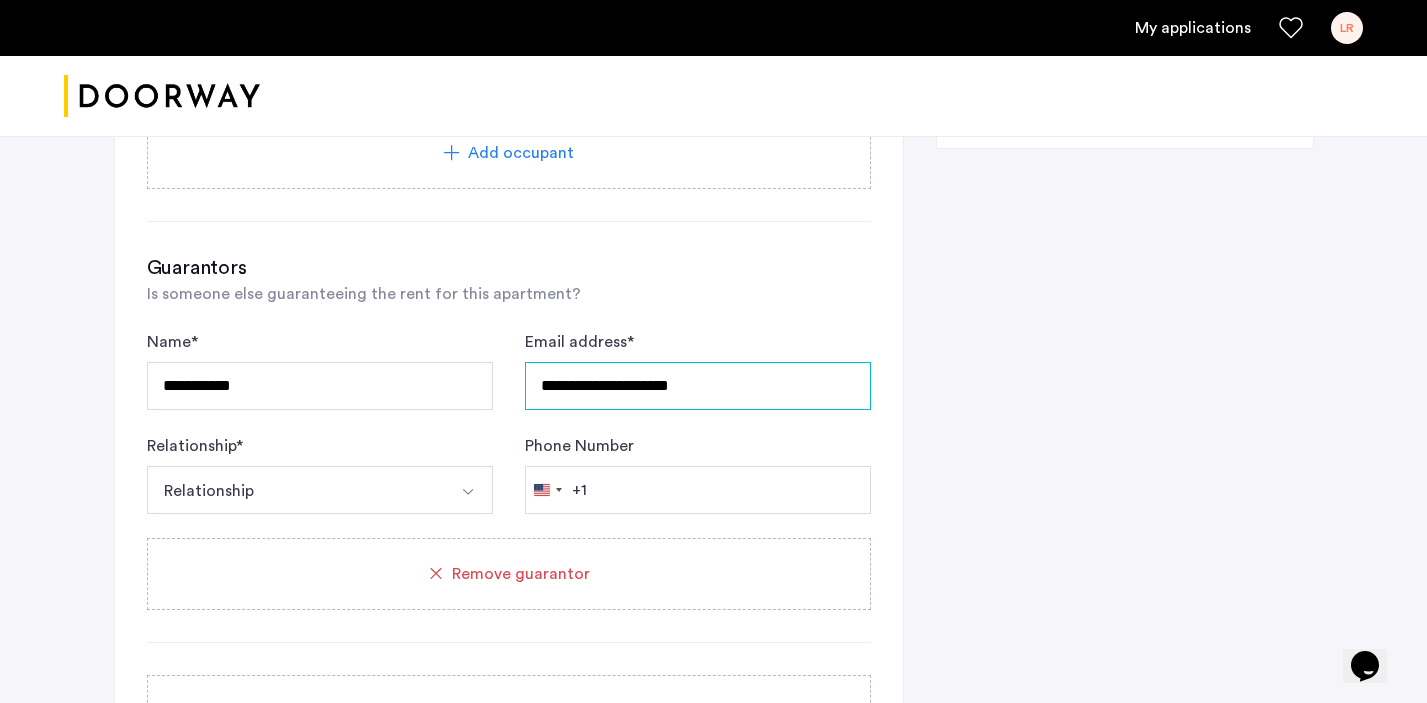 type on "**********" 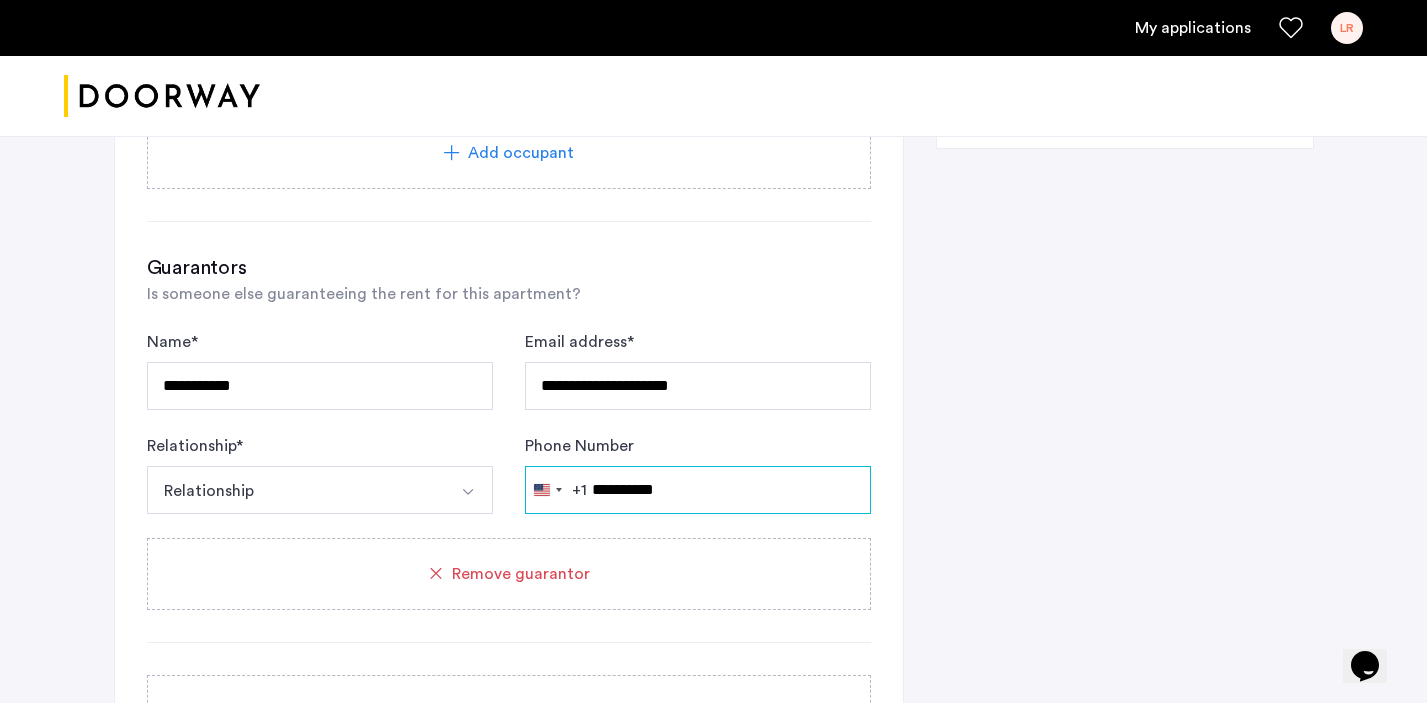 type on "**********" 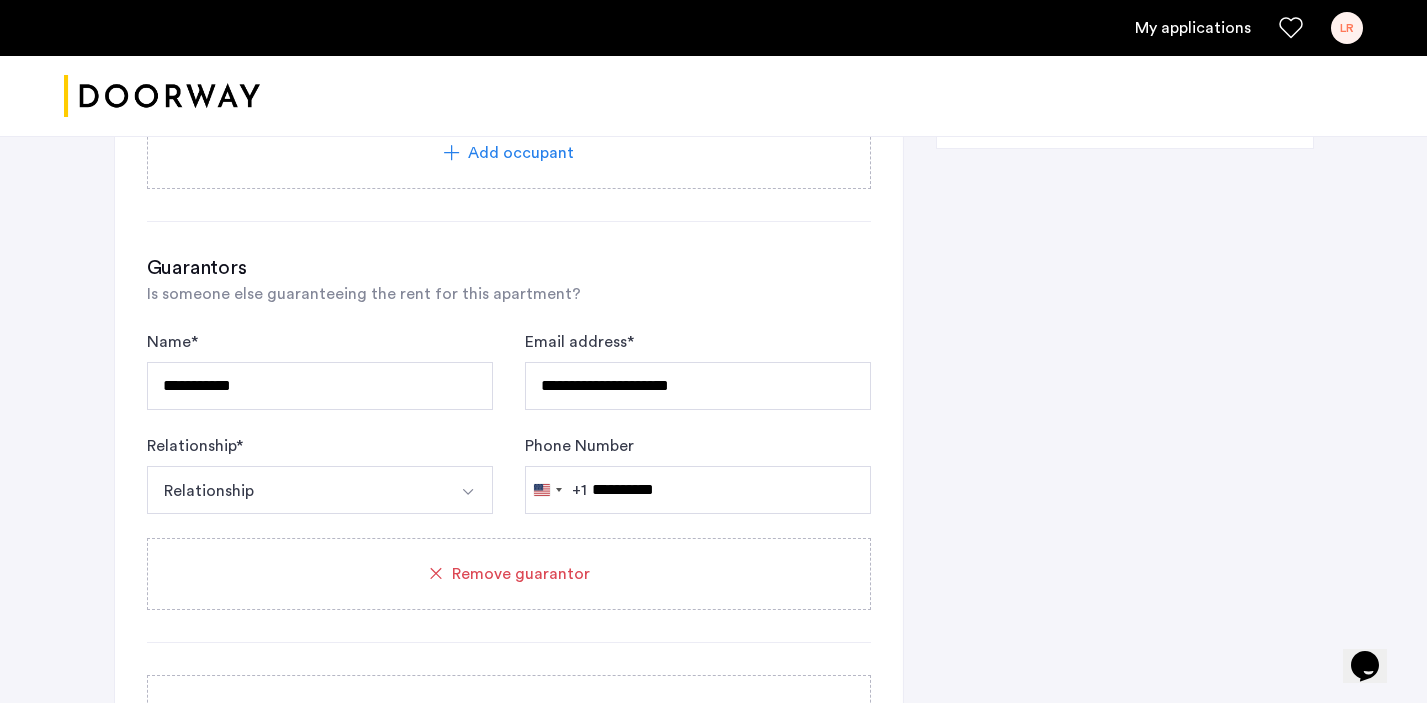 click on "Relationship" at bounding box center [296, 490] 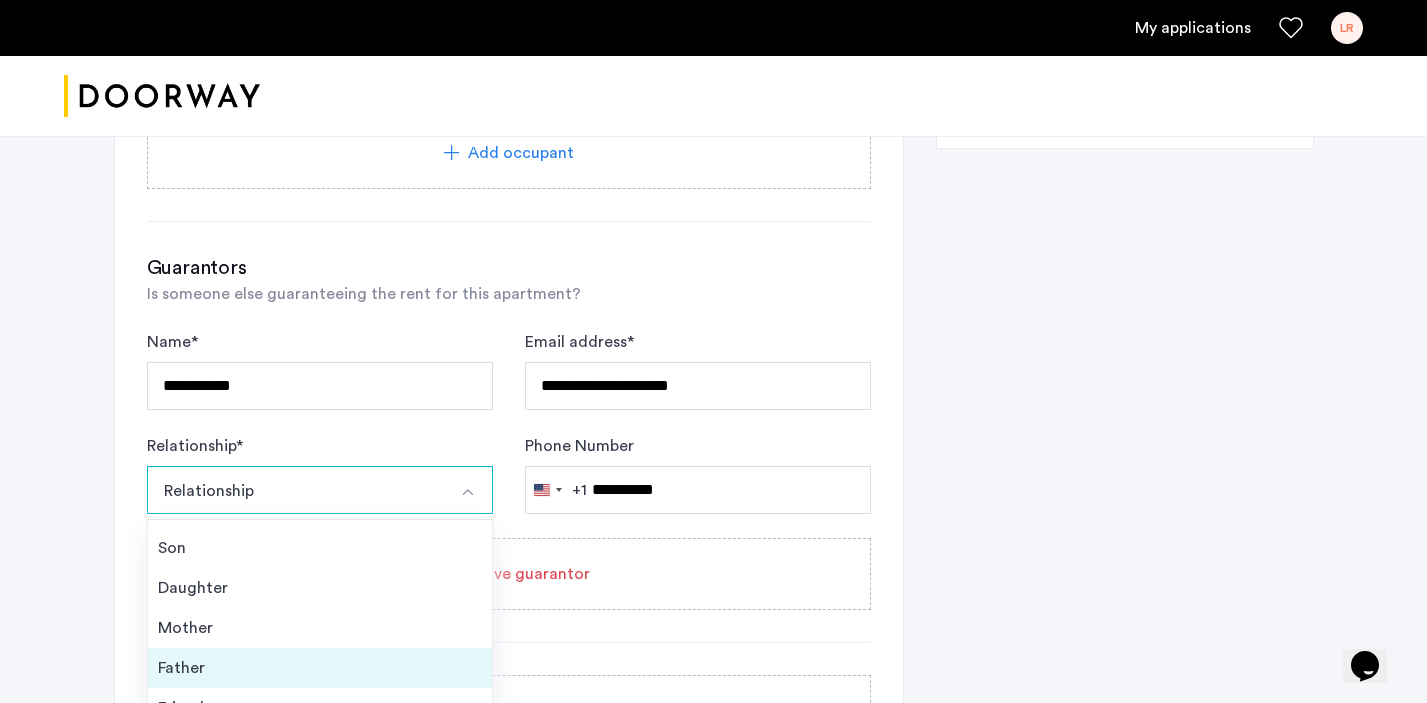 scroll, scrollTop: 72, scrollLeft: 0, axis: vertical 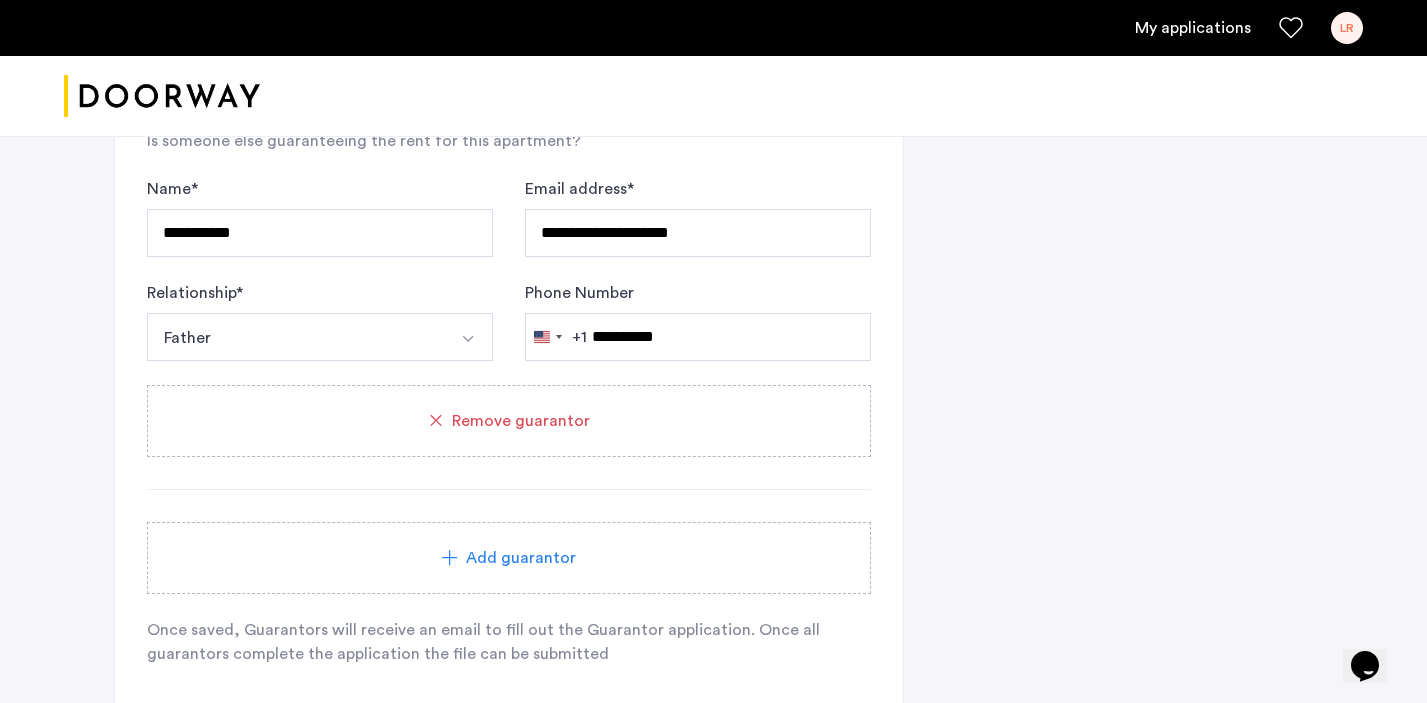 click on "Add guarantor" 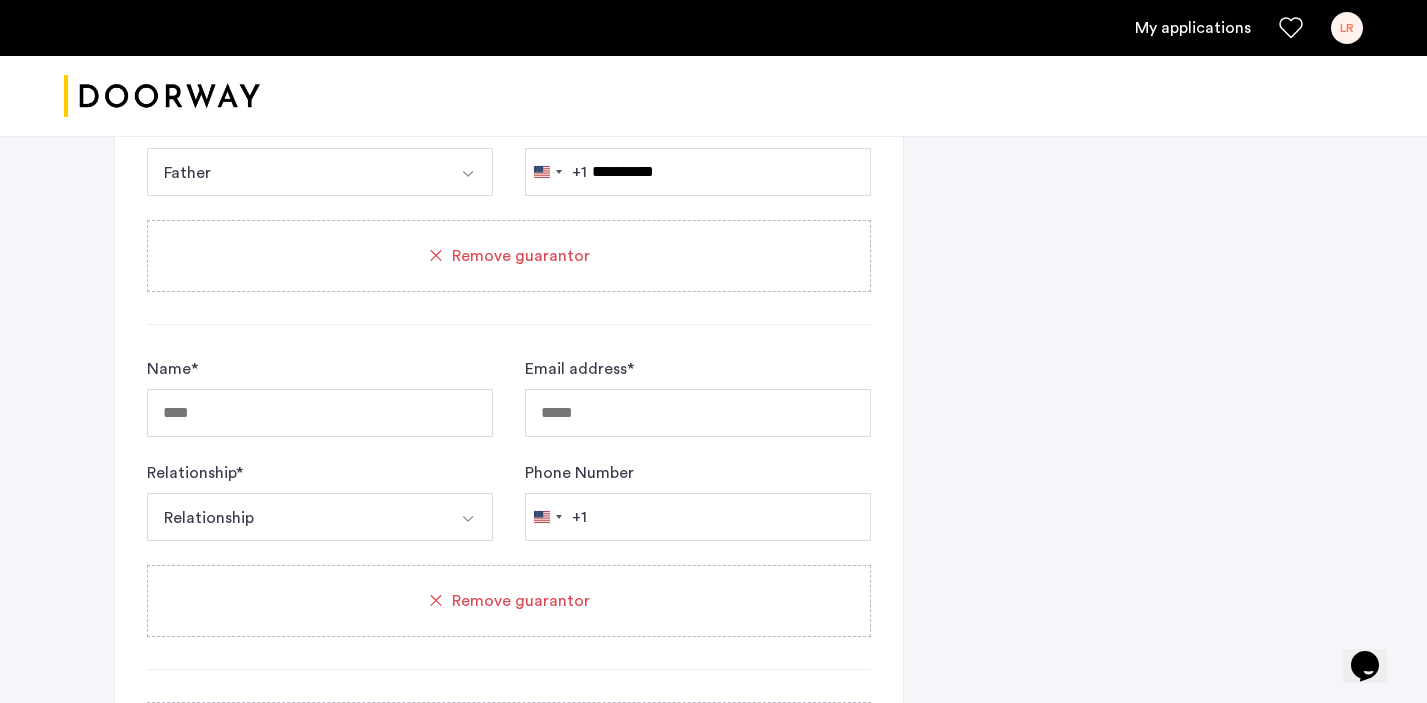scroll, scrollTop: 1695, scrollLeft: 0, axis: vertical 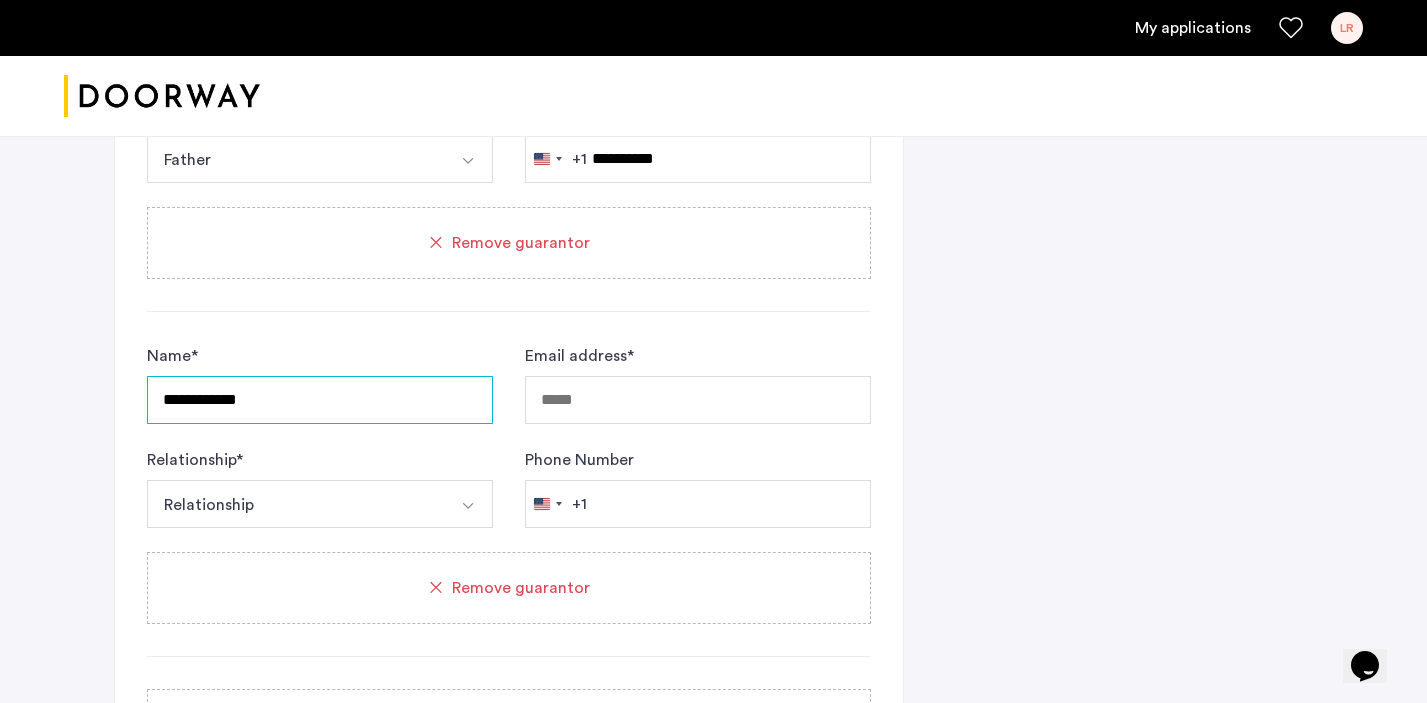 type on "**********" 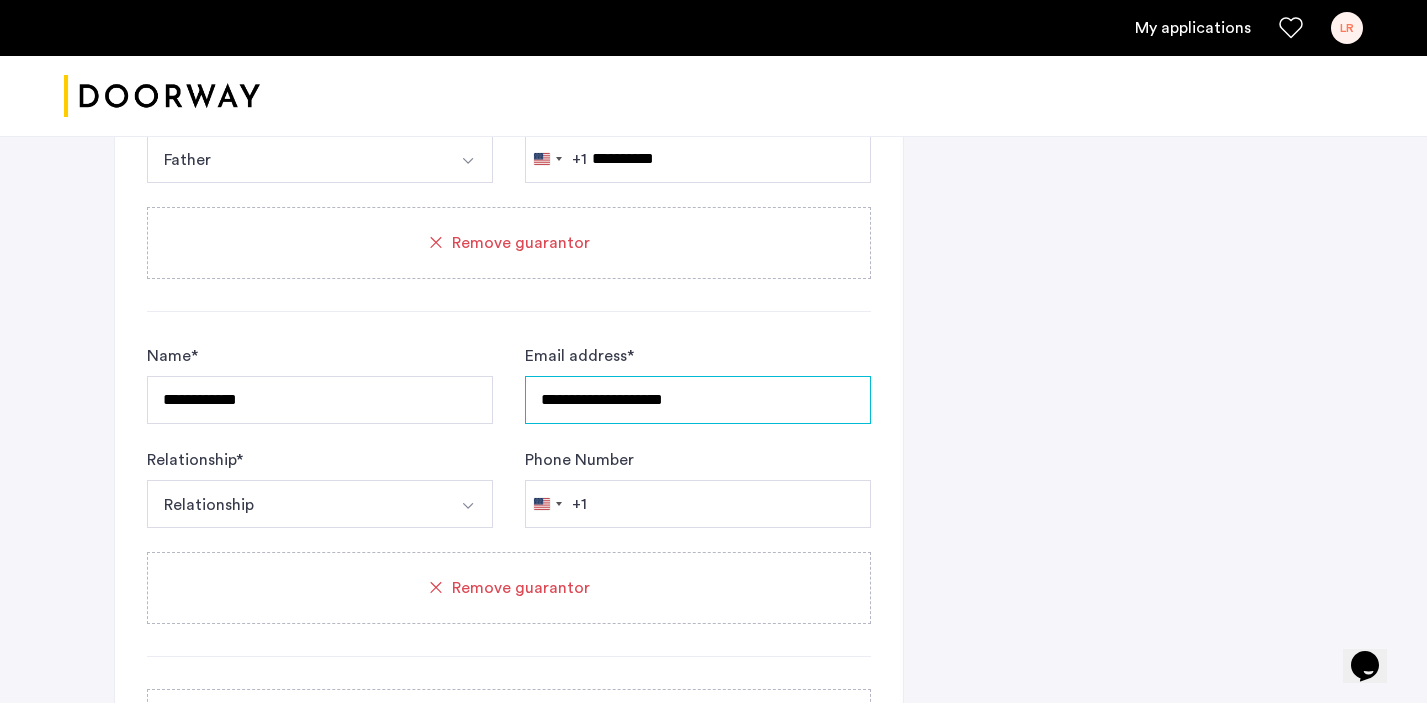 type on "**********" 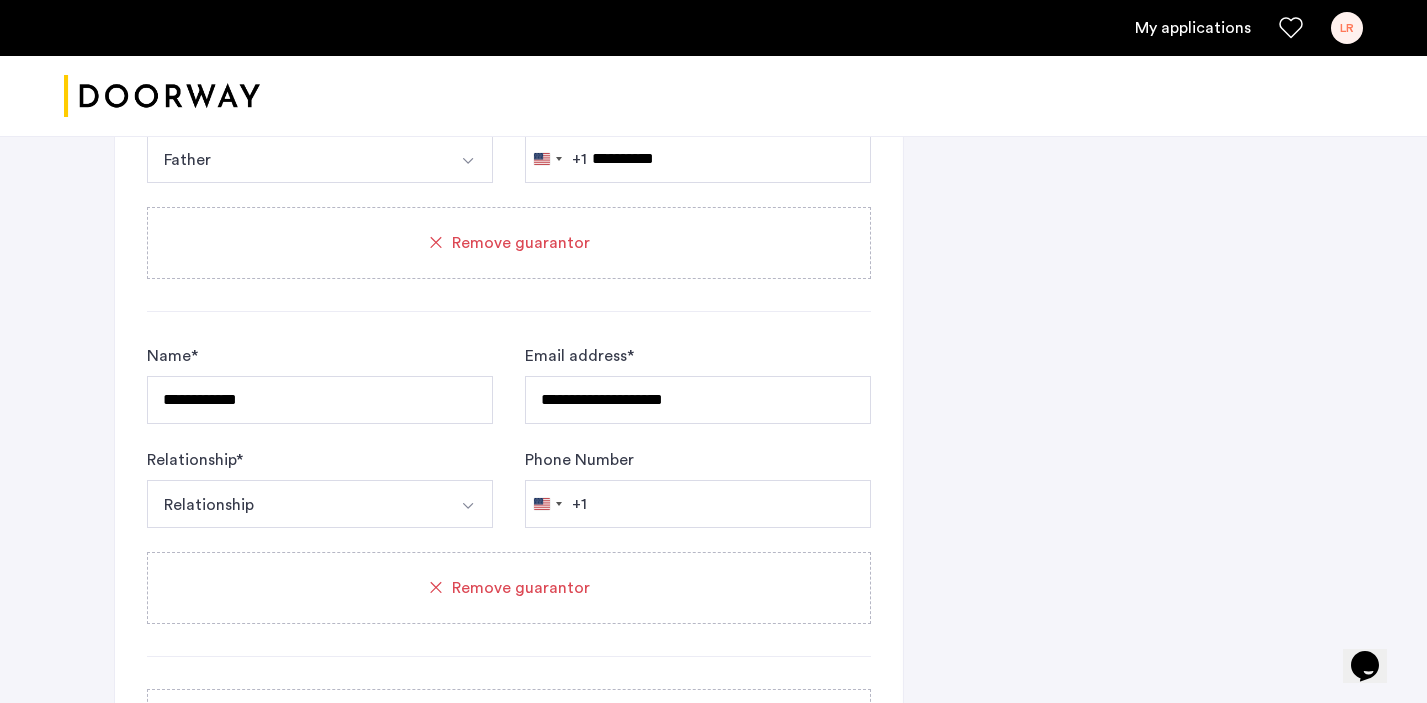click at bounding box center [469, 504] 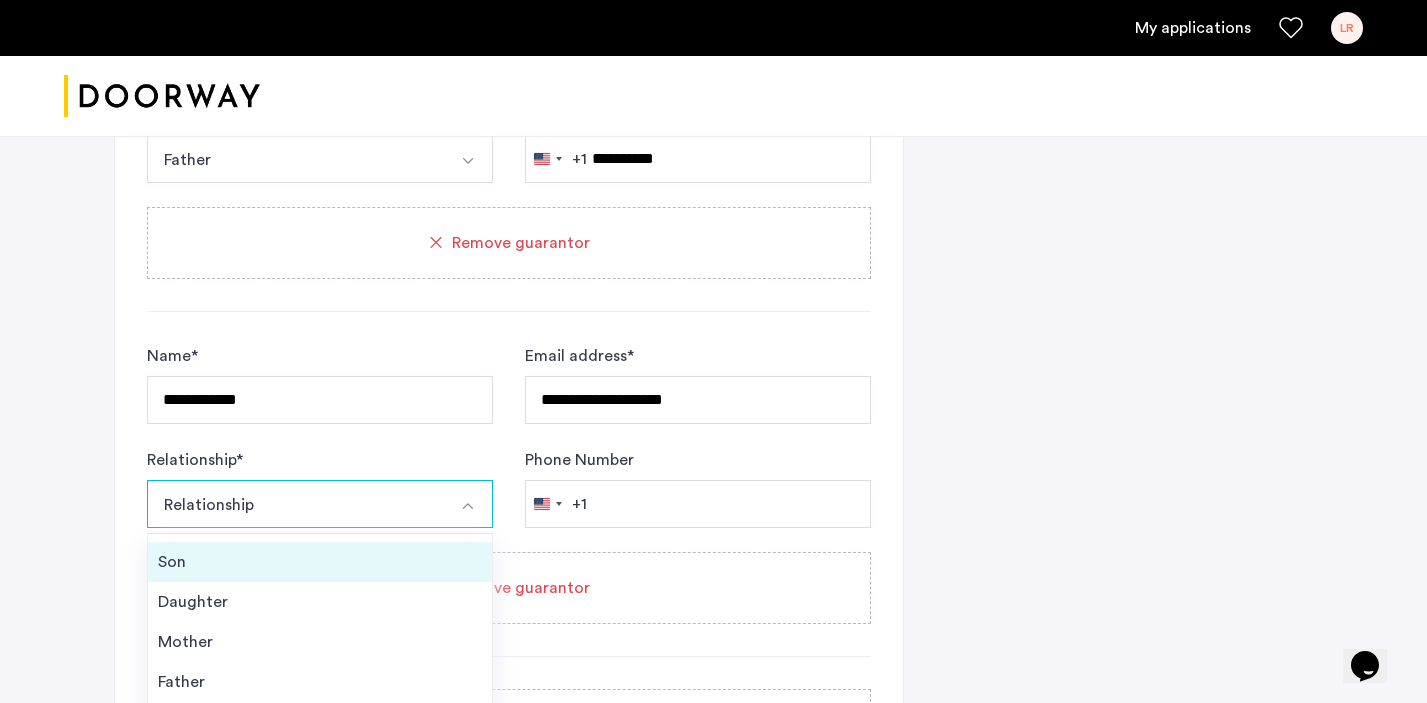 scroll, scrollTop: 72, scrollLeft: 0, axis: vertical 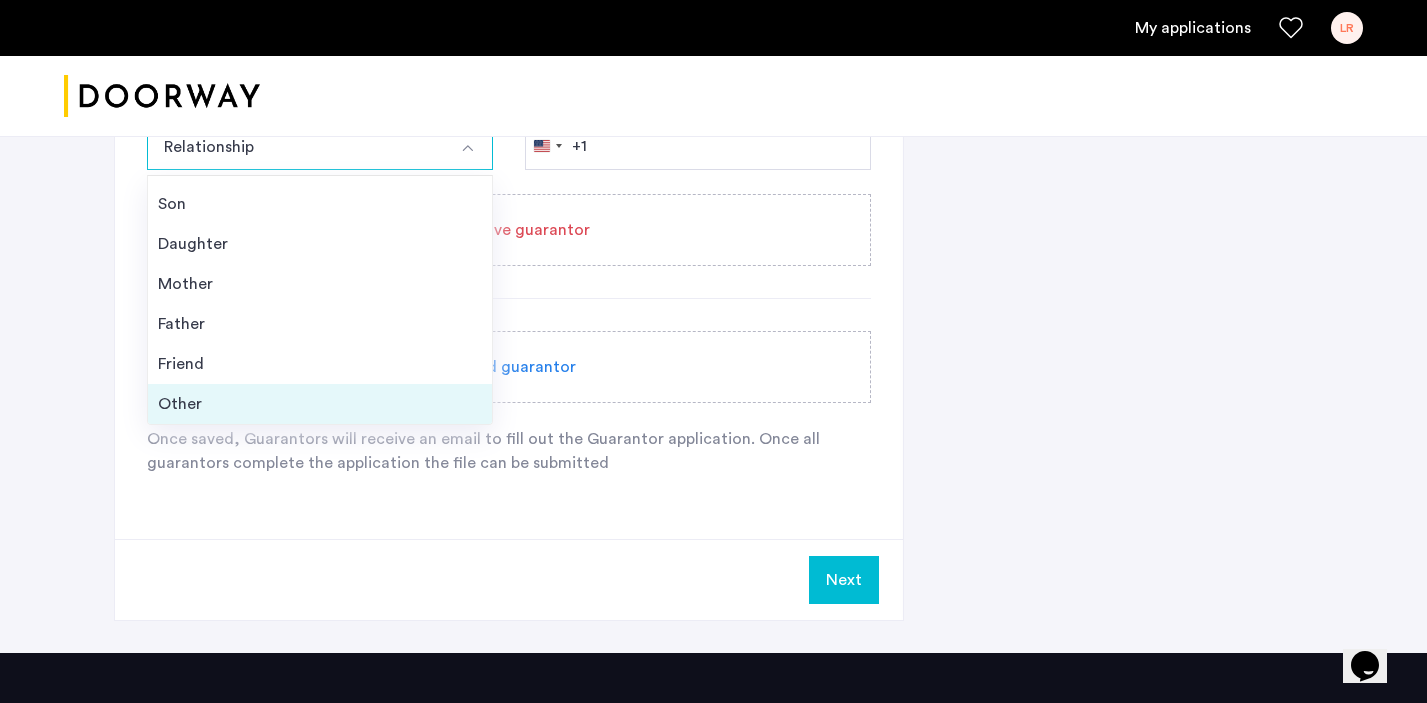 click on "Other" at bounding box center [320, 404] 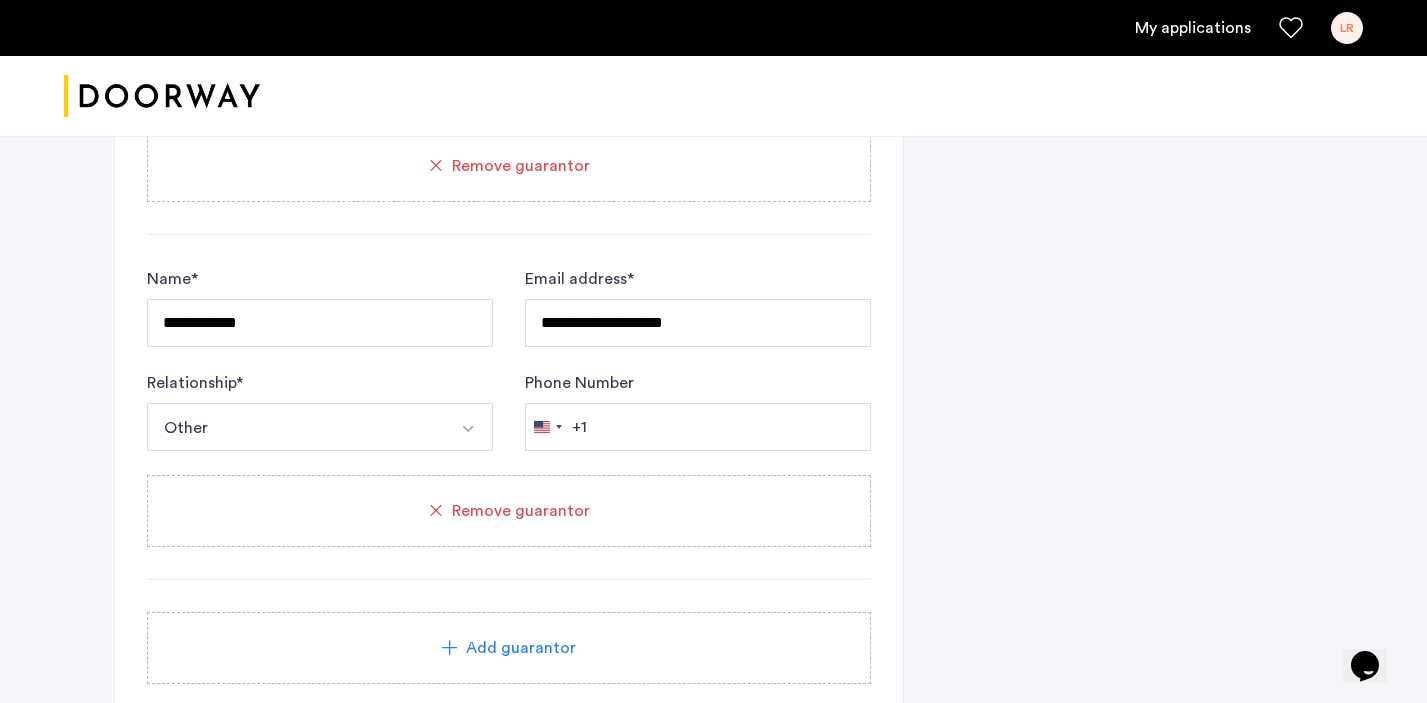 scroll, scrollTop: 1770, scrollLeft: 0, axis: vertical 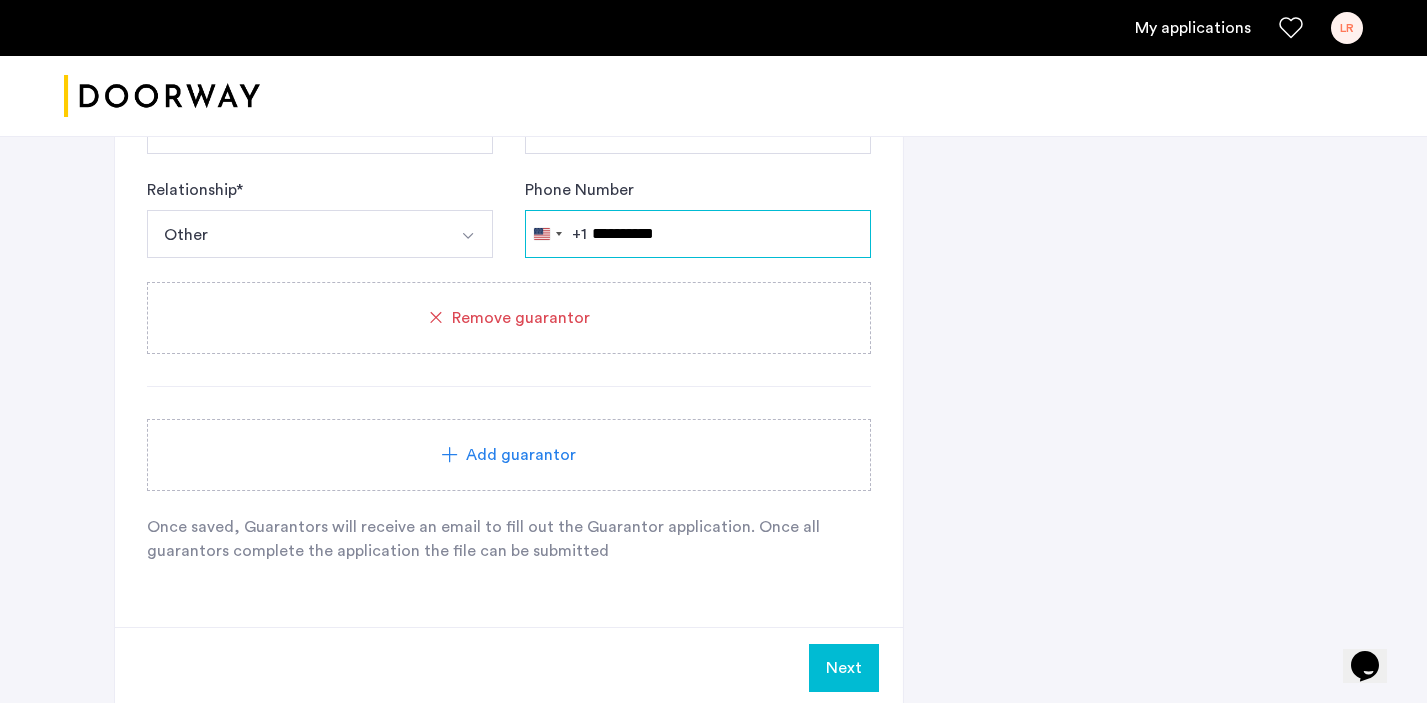 type on "**********" 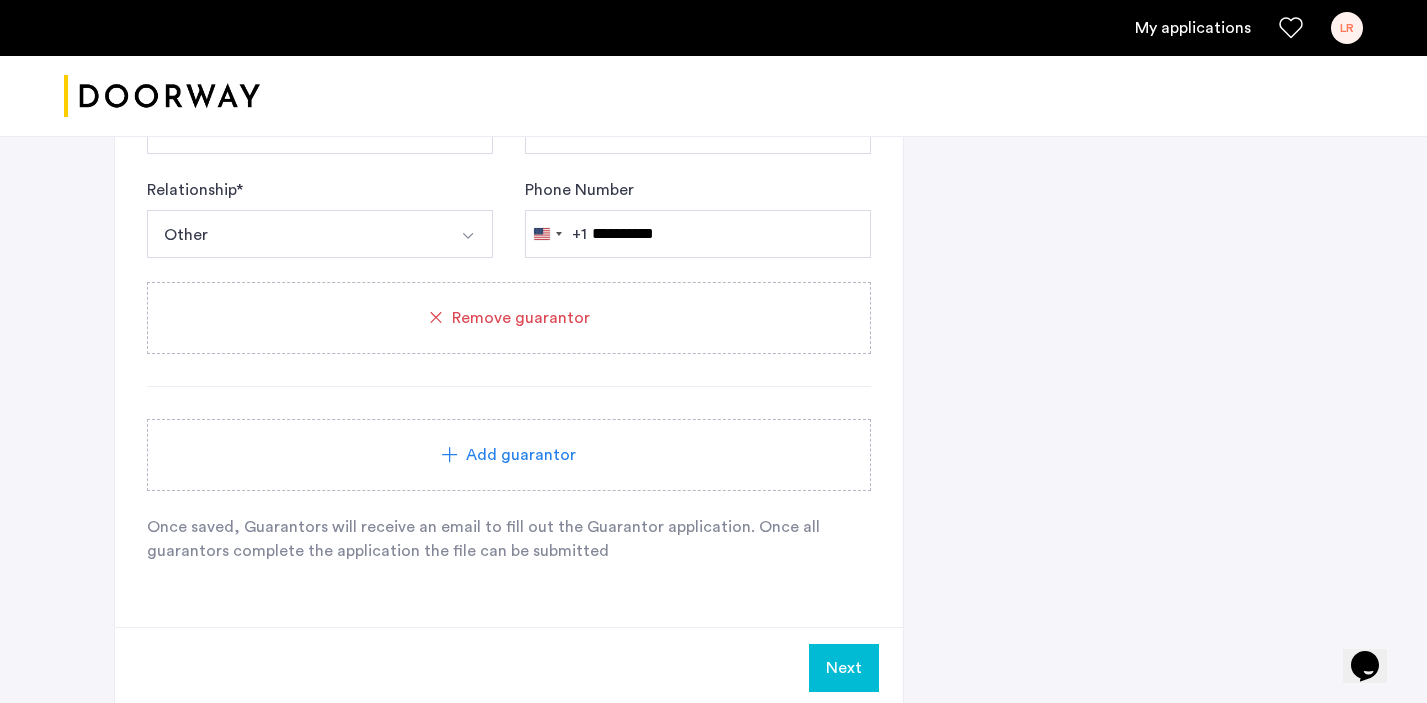 click on "Add guarantor" 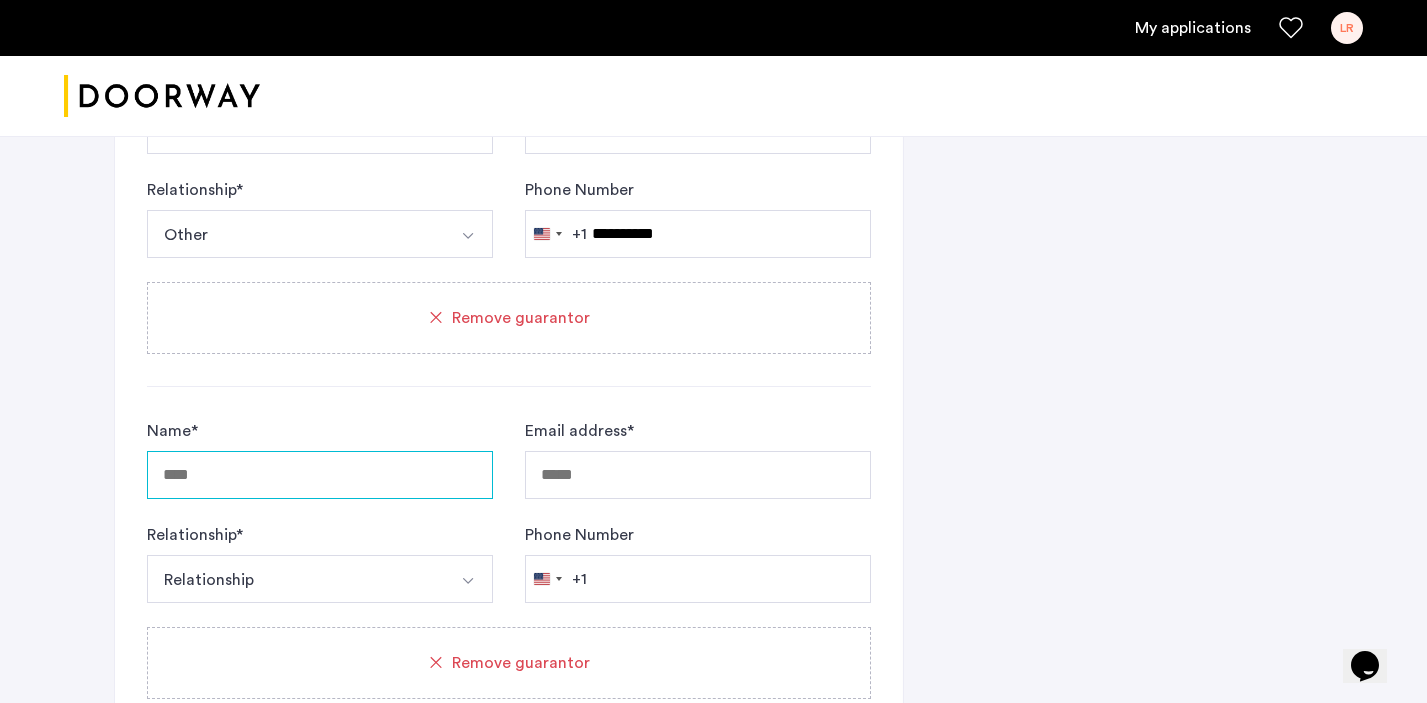 scroll, scrollTop: 2121, scrollLeft: 0, axis: vertical 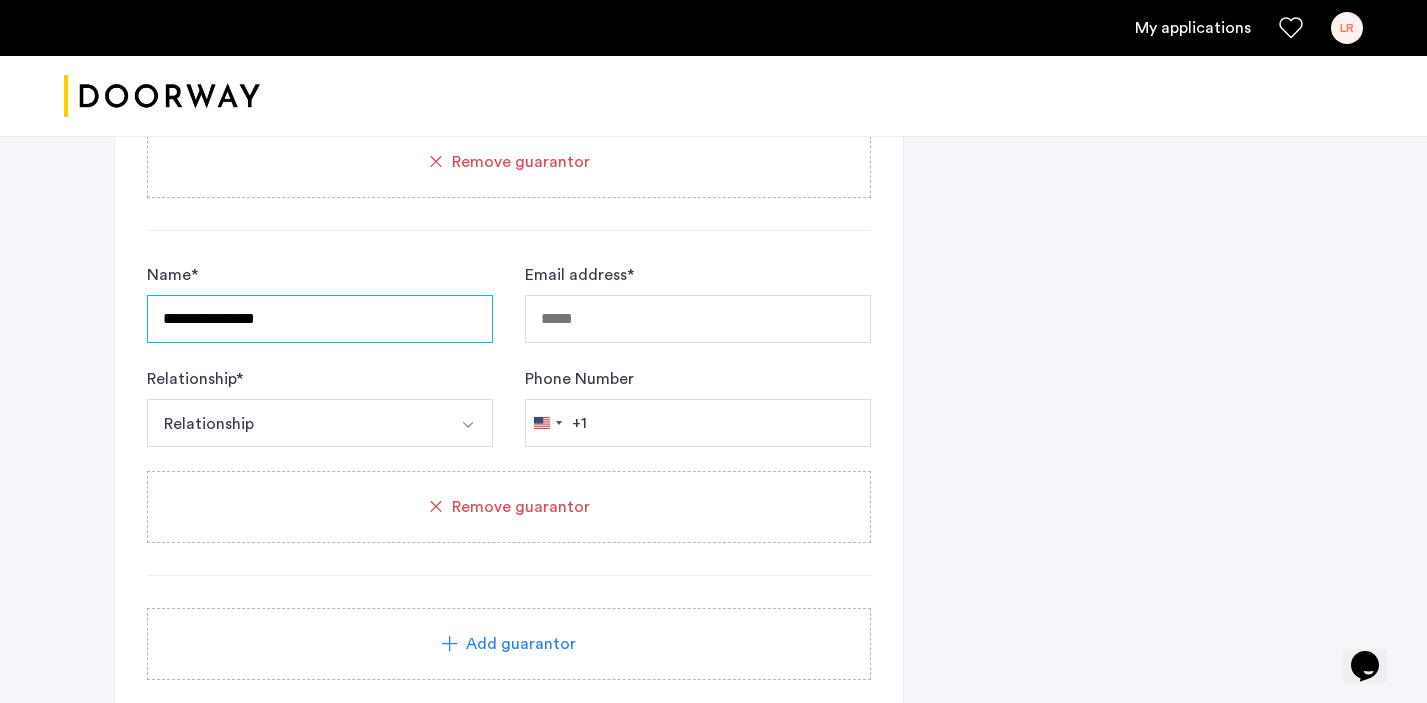 type on "**********" 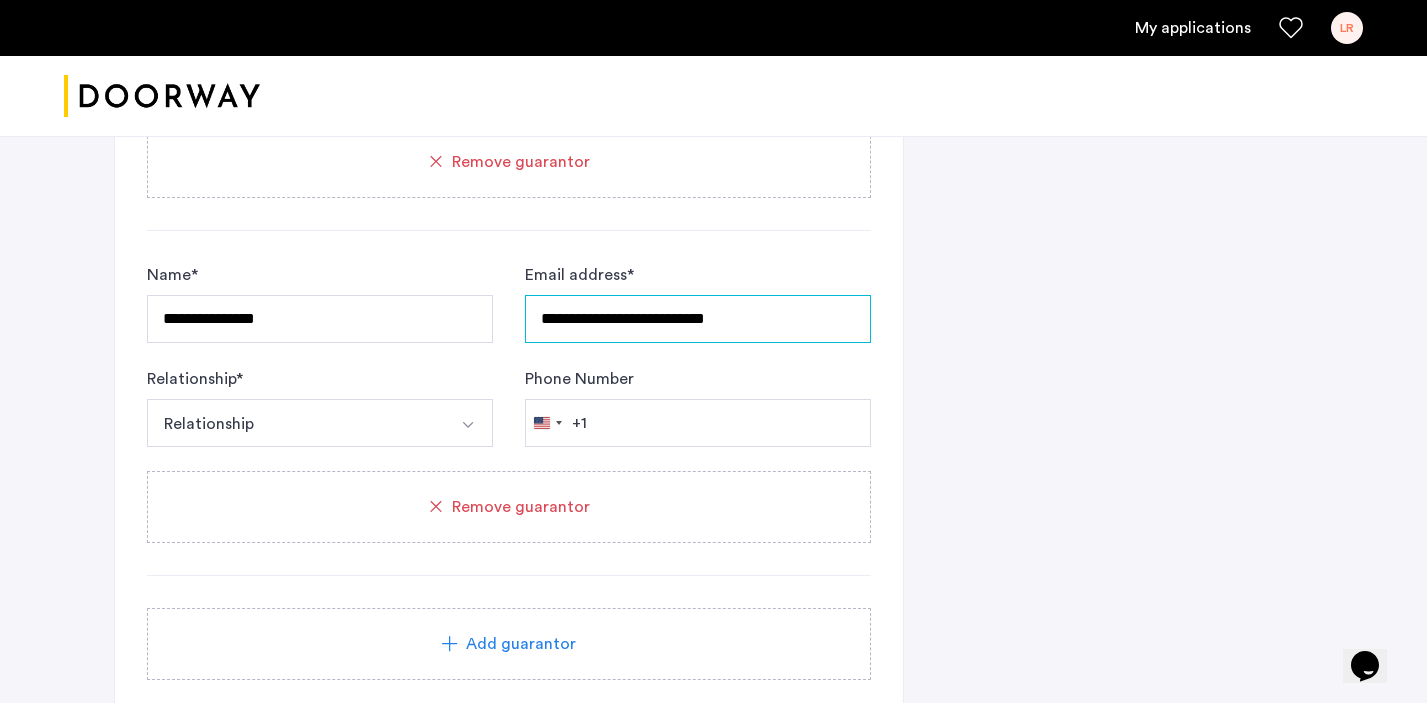 type on "**********" 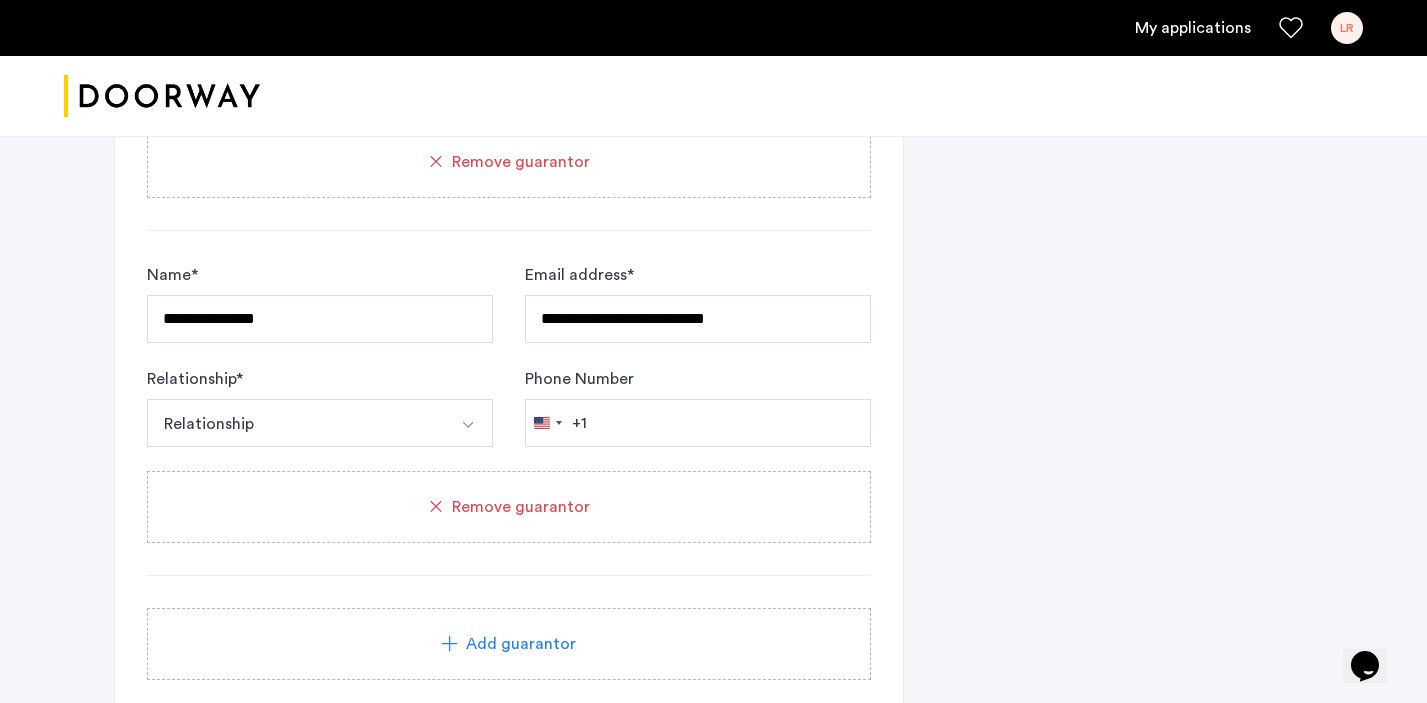 click at bounding box center (469, 423) 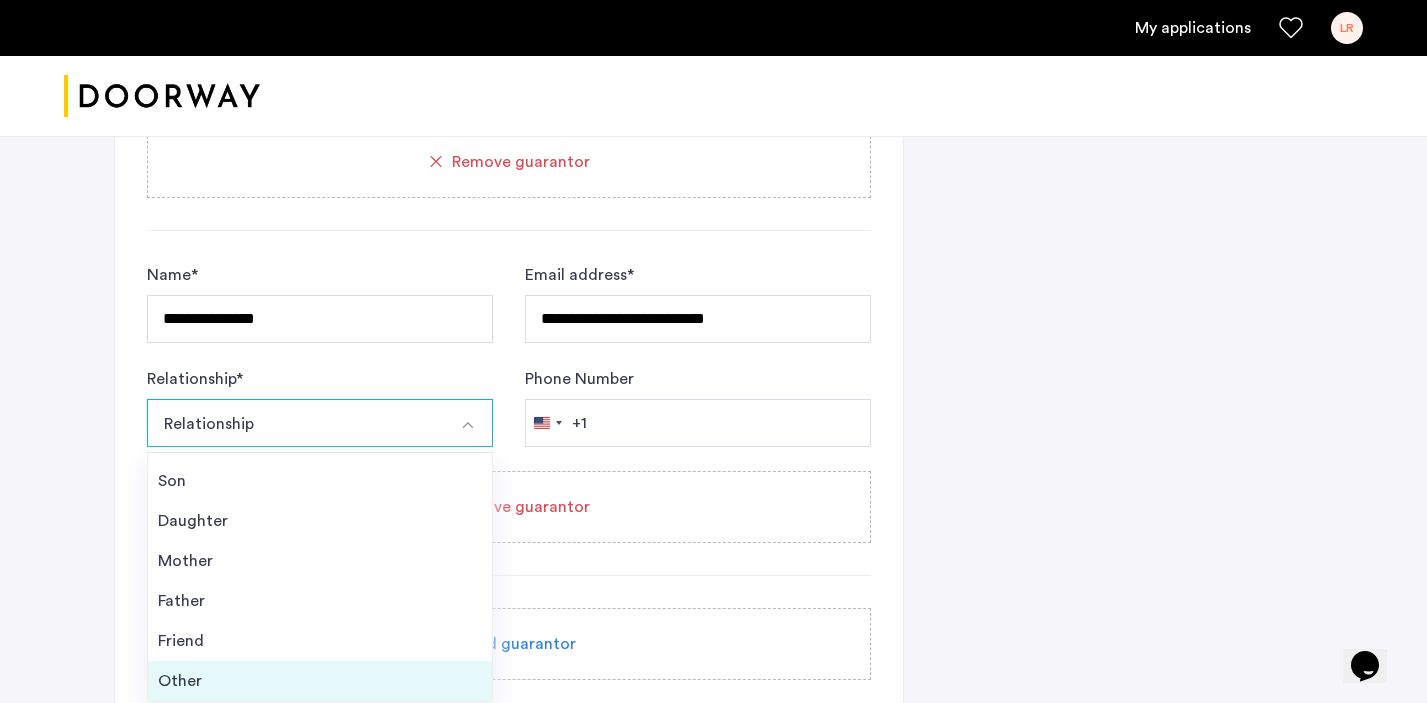 scroll, scrollTop: 72, scrollLeft: 0, axis: vertical 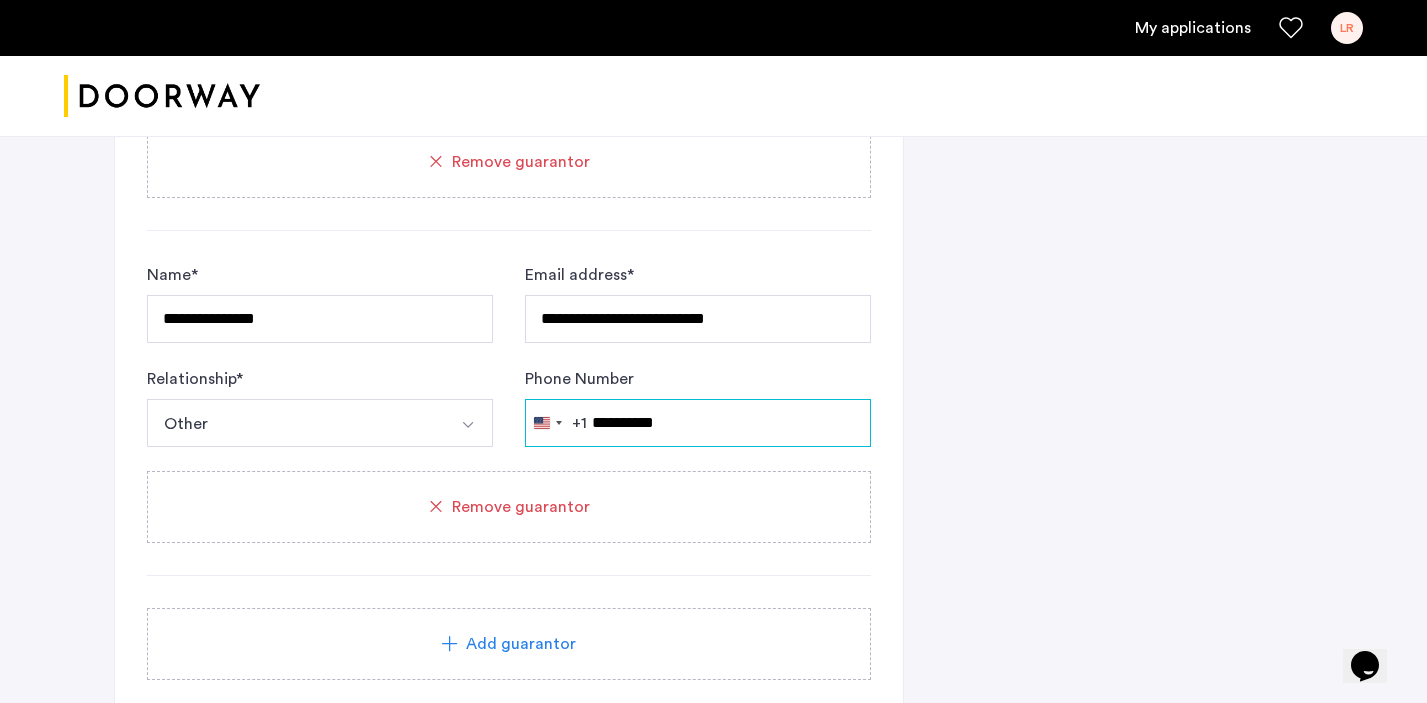 type on "**********" 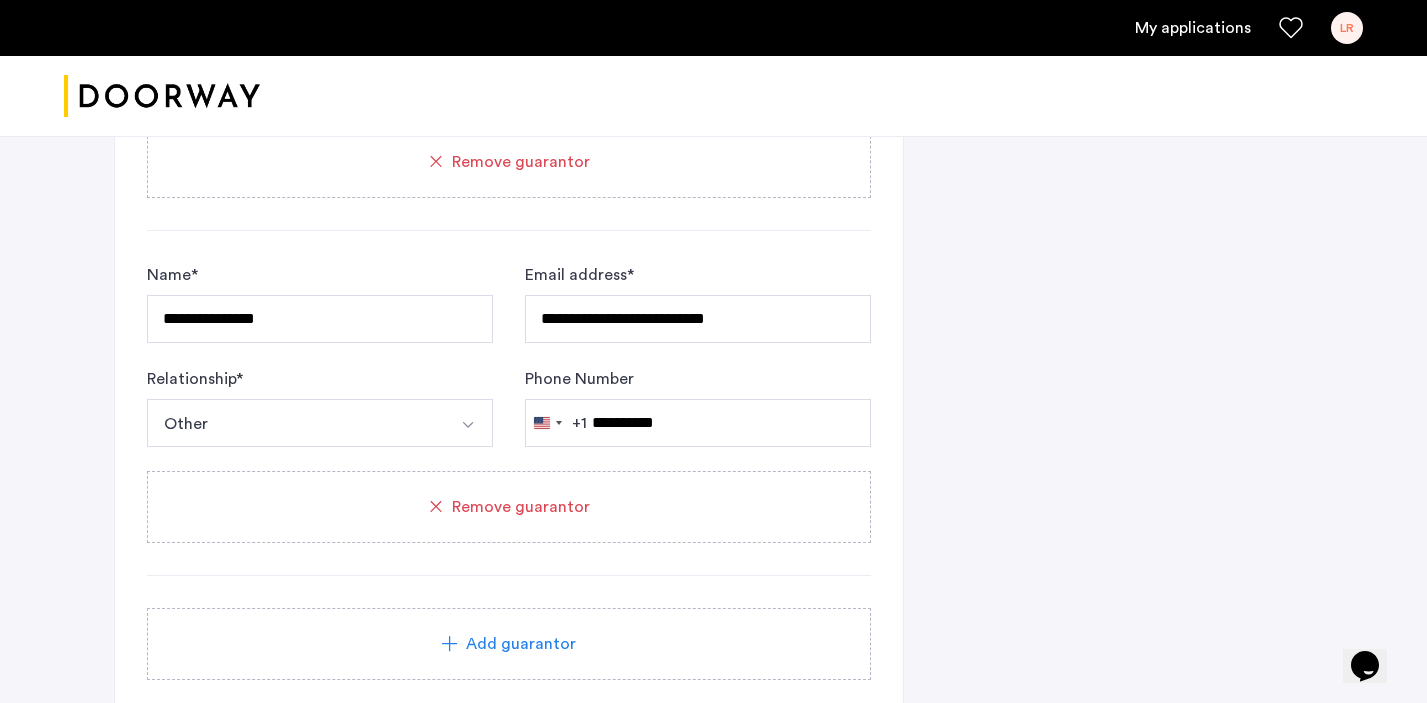 click on "Add guarantor" 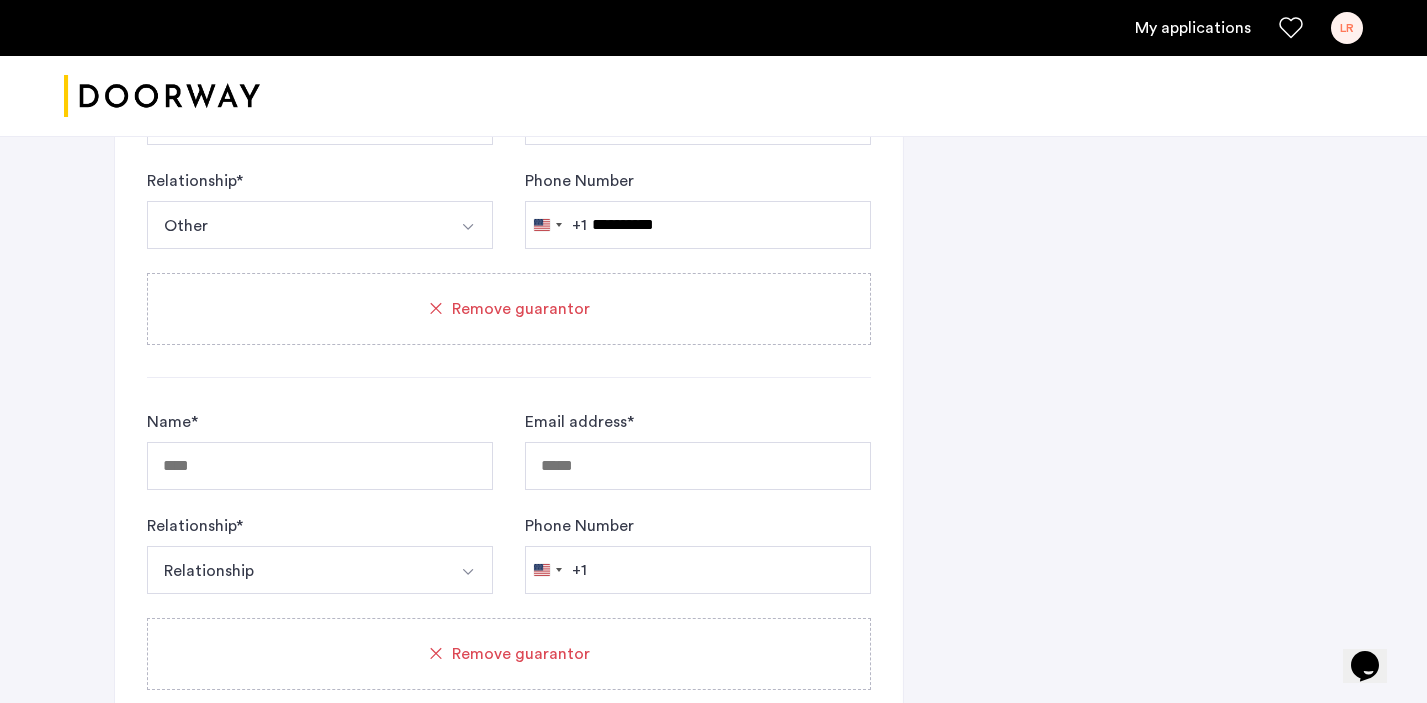 scroll, scrollTop: 2340, scrollLeft: 0, axis: vertical 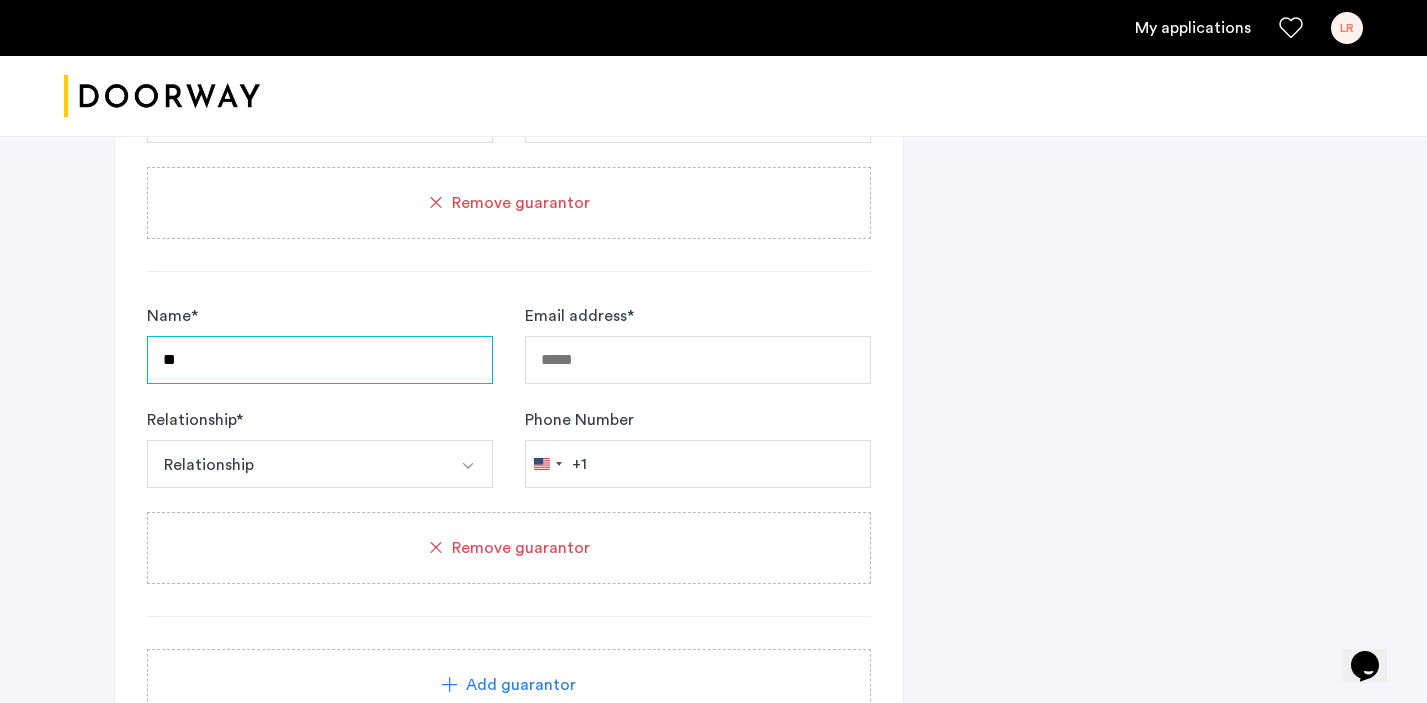 type on "*" 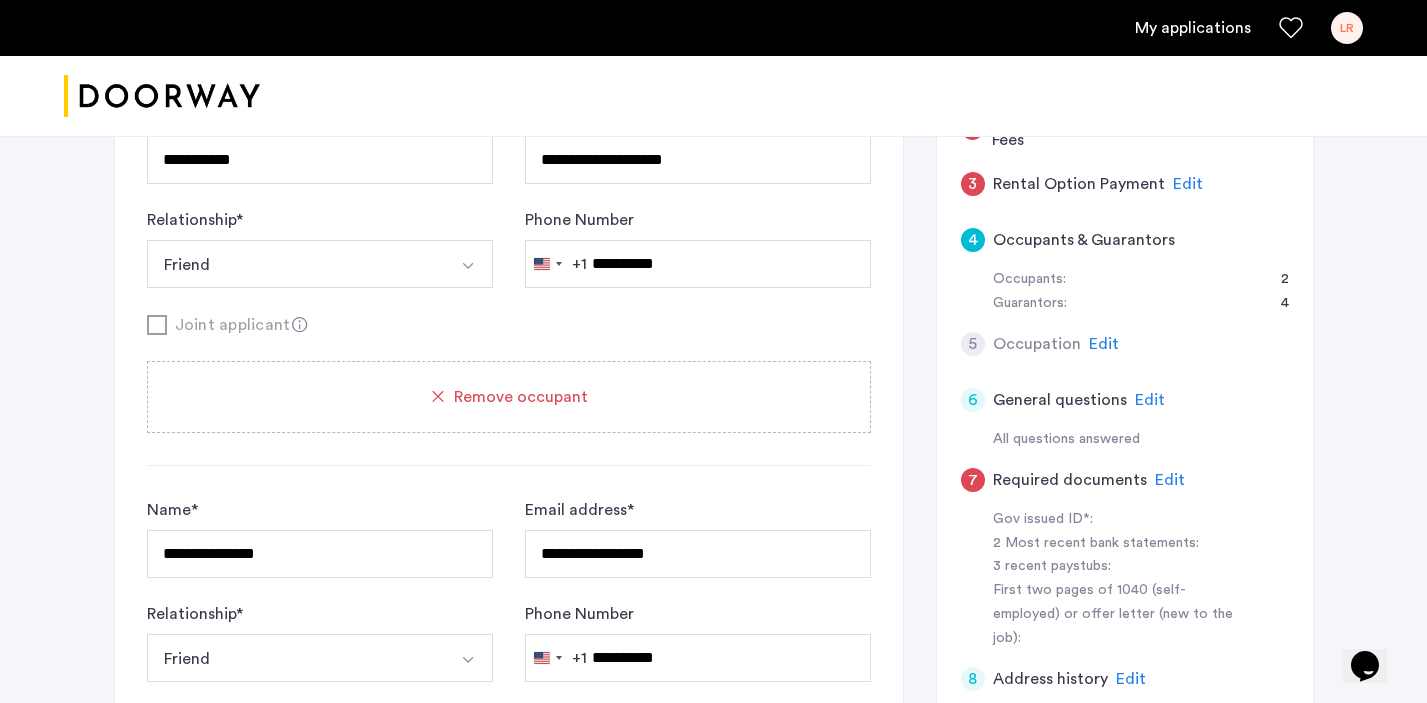 scroll, scrollTop: 605, scrollLeft: 0, axis: vertical 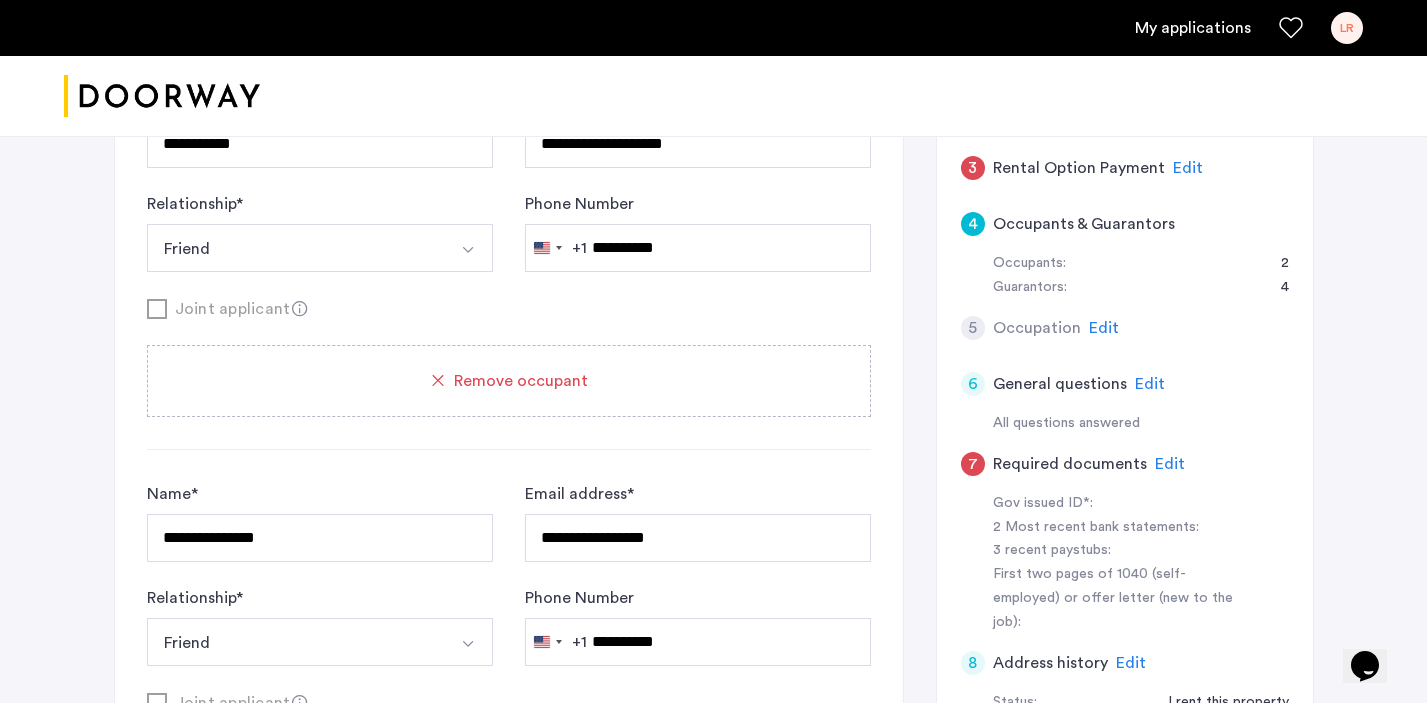 type on "*******" 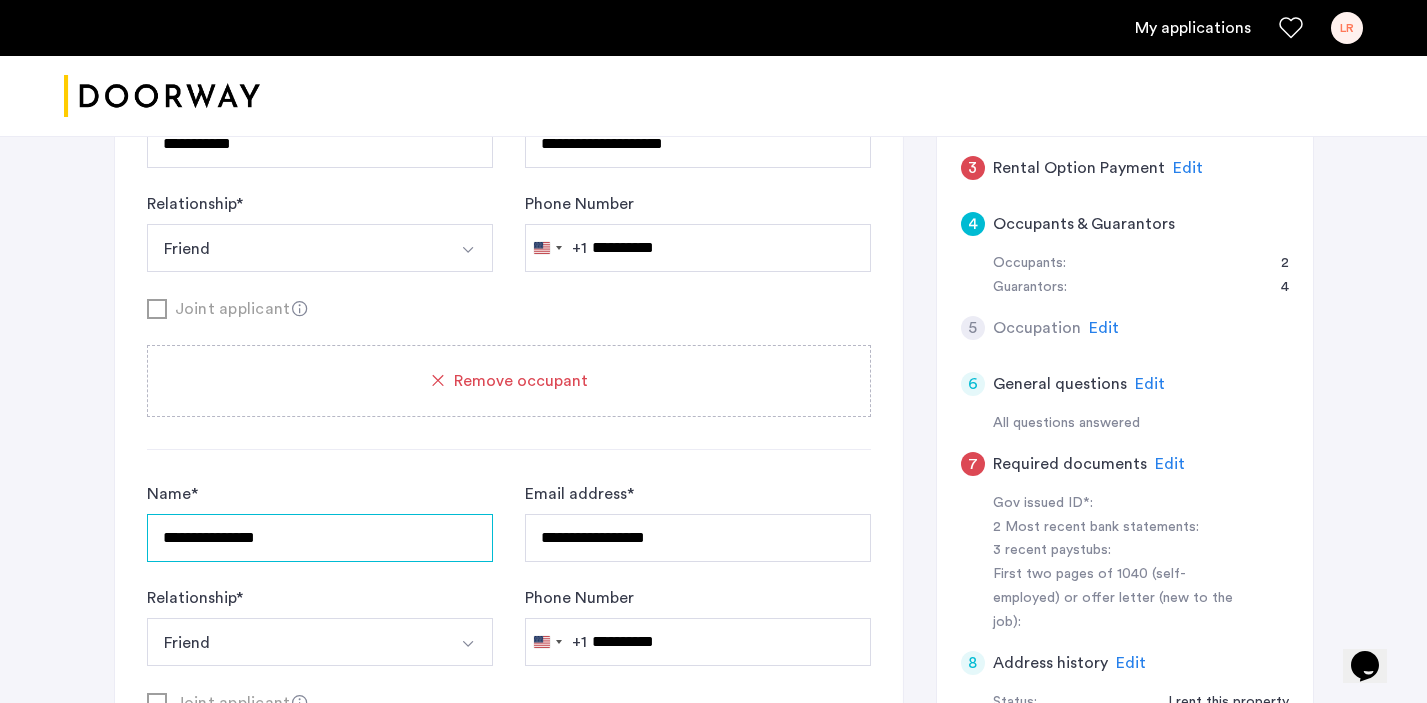 click on "**********" at bounding box center [320, 144] 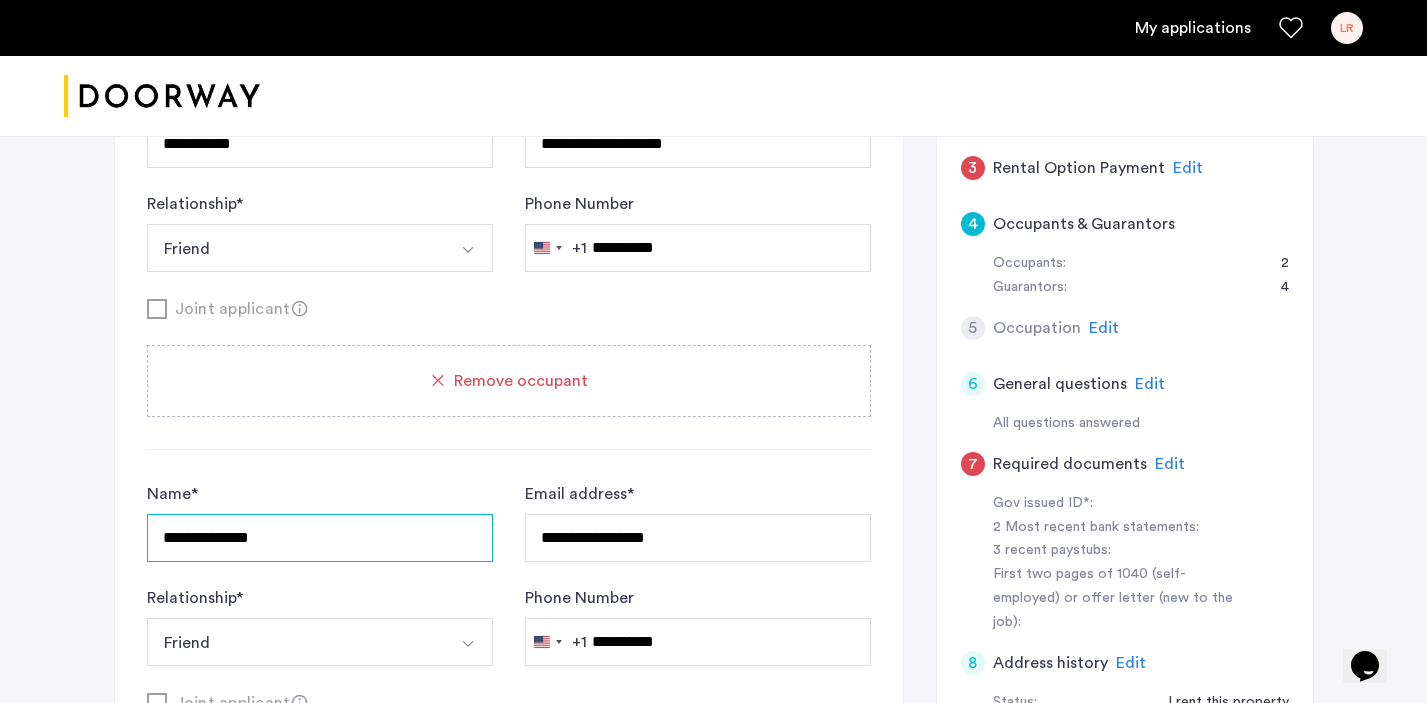 click on "**********" at bounding box center [320, 144] 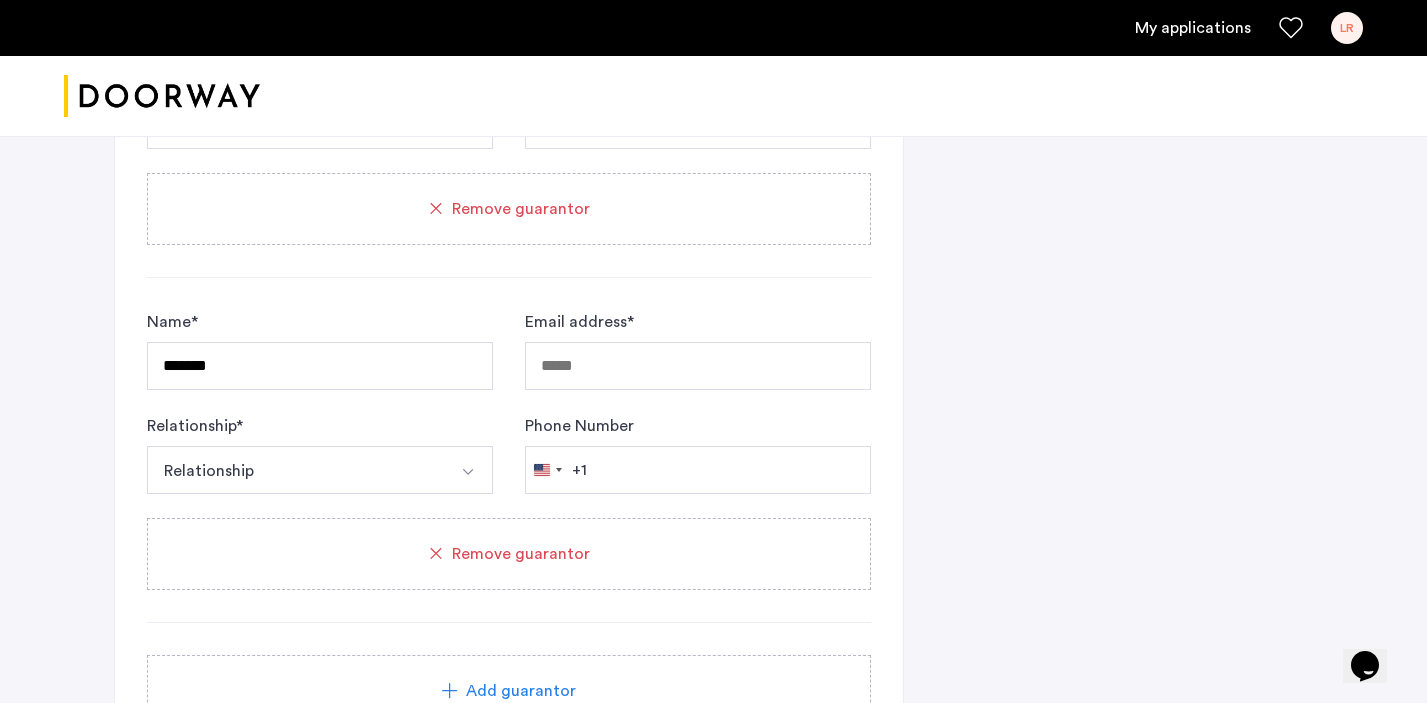 scroll, scrollTop: 2412, scrollLeft: 0, axis: vertical 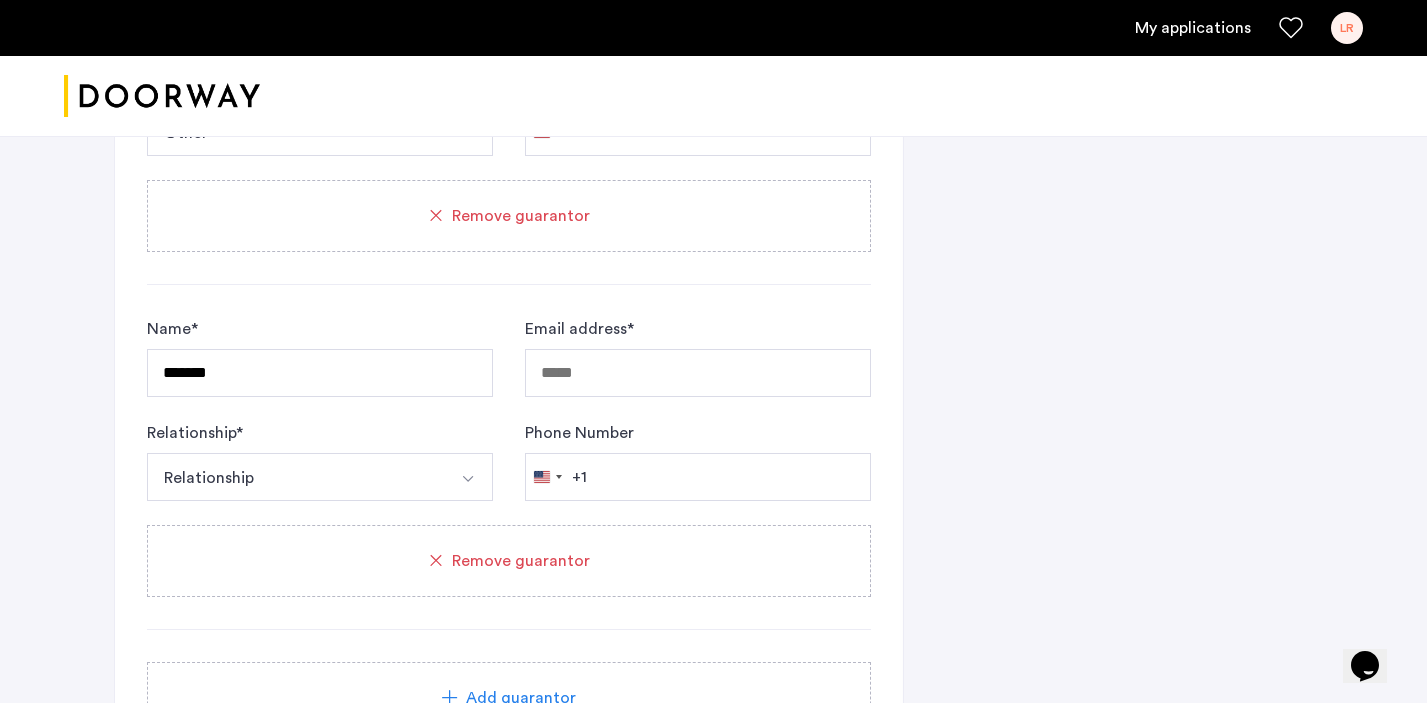 type on "**********" 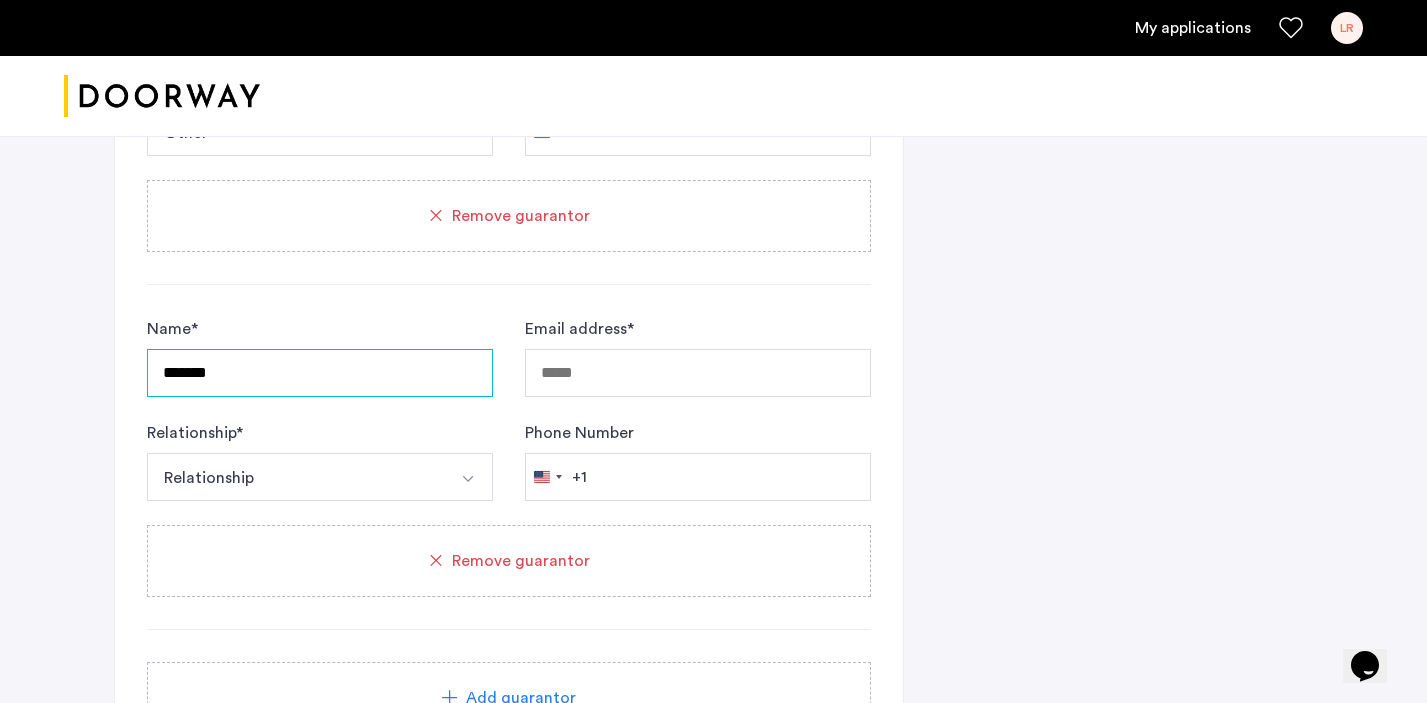 click on "*******" at bounding box center (320, 373) 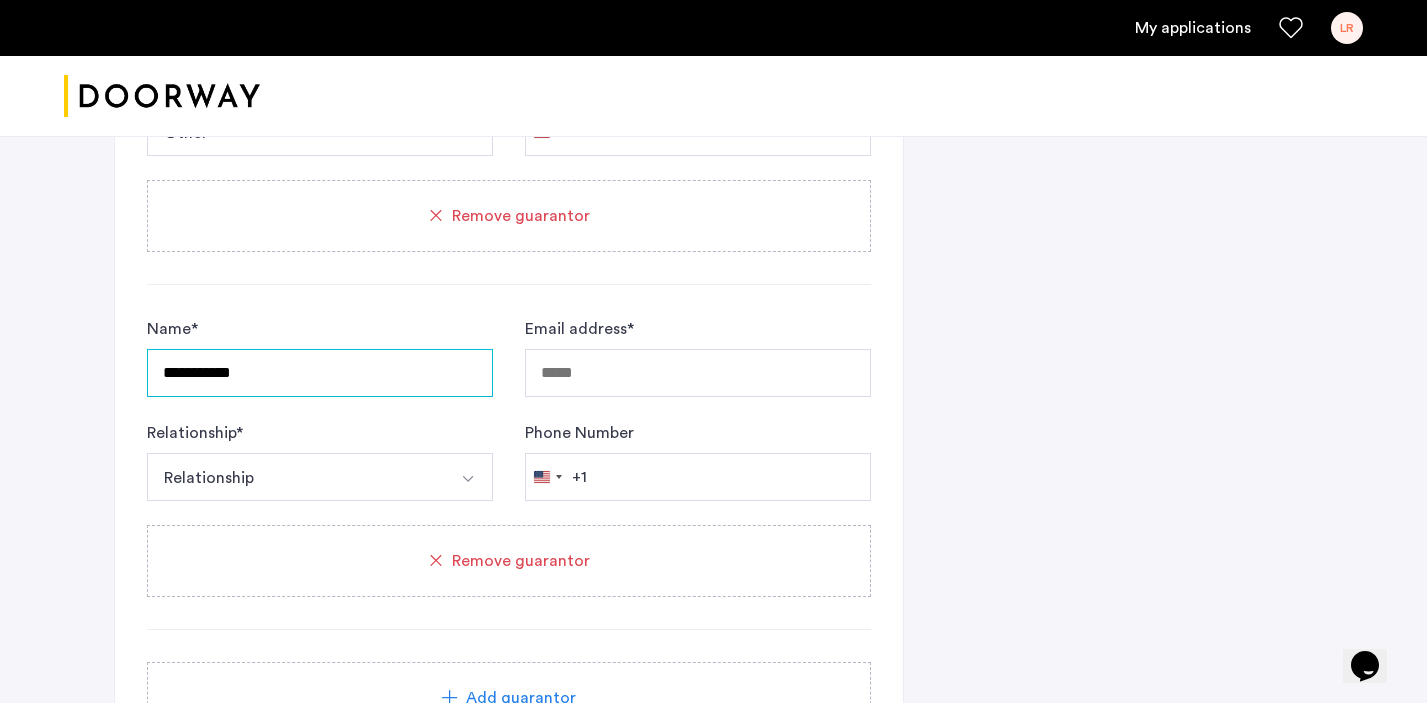 type on "**********" 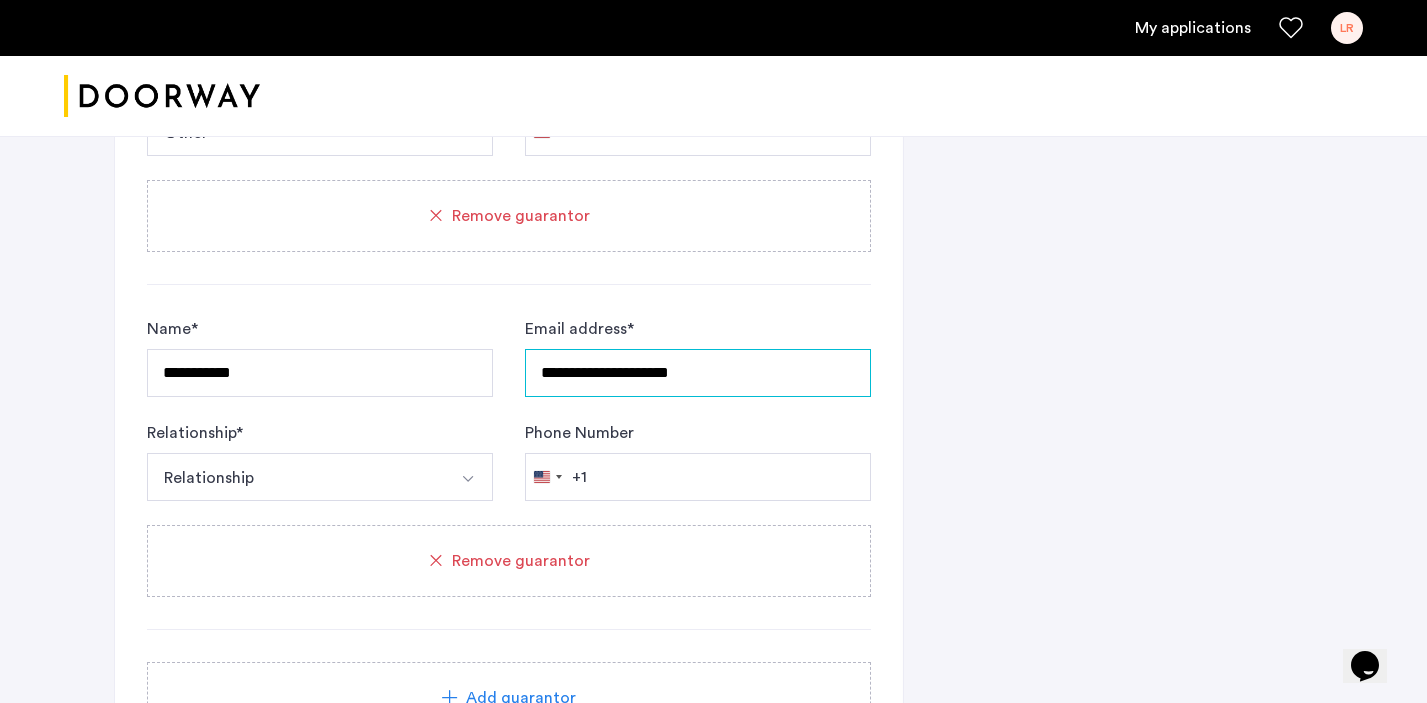type on "**********" 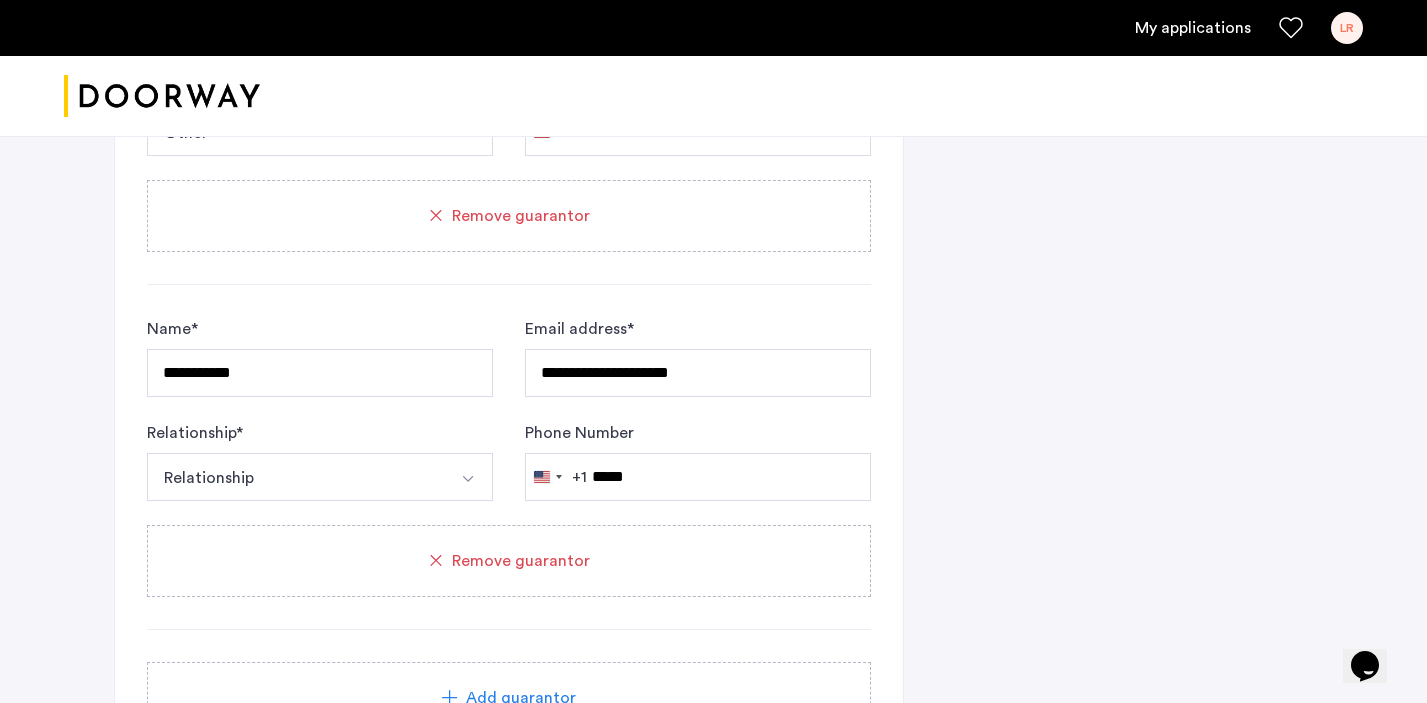 click on "Relationship" at bounding box center [296, 477] 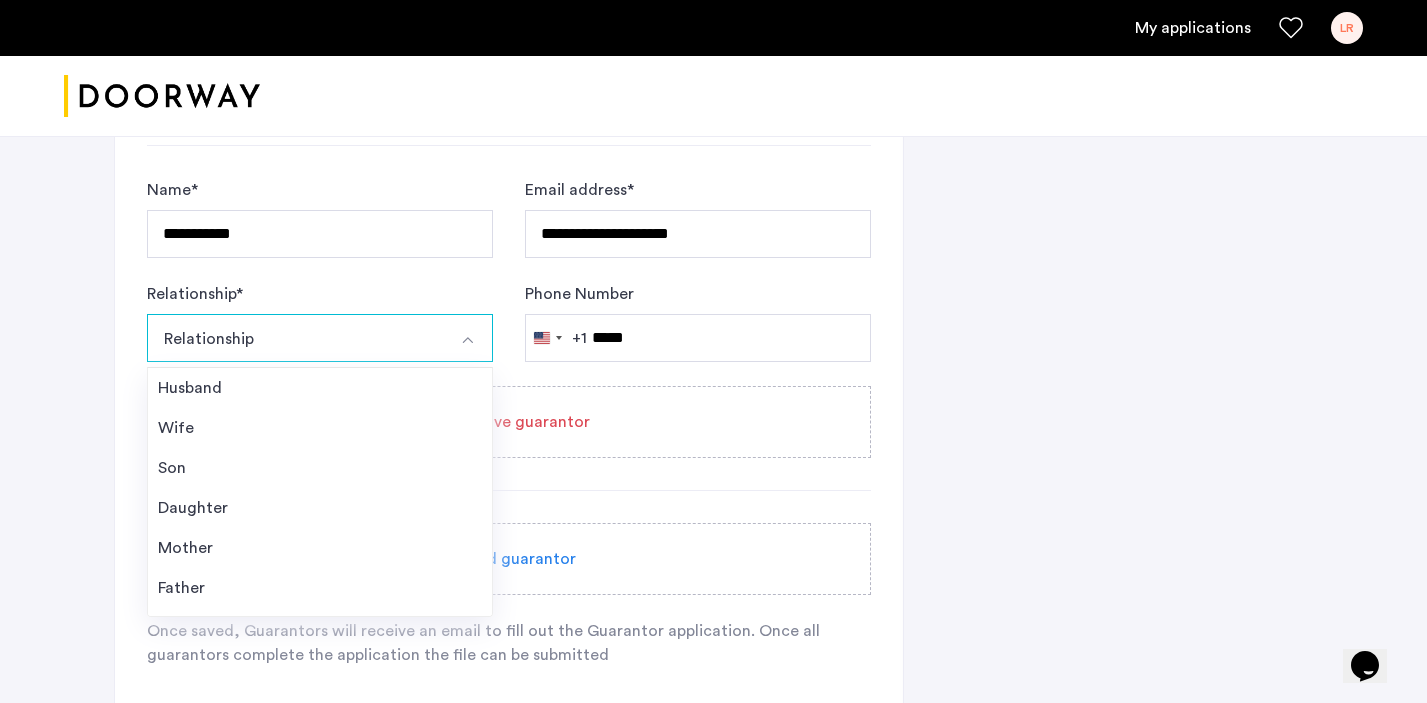 scroll, scrollTop: 2560, scrollLeft: 0, axis: vertical 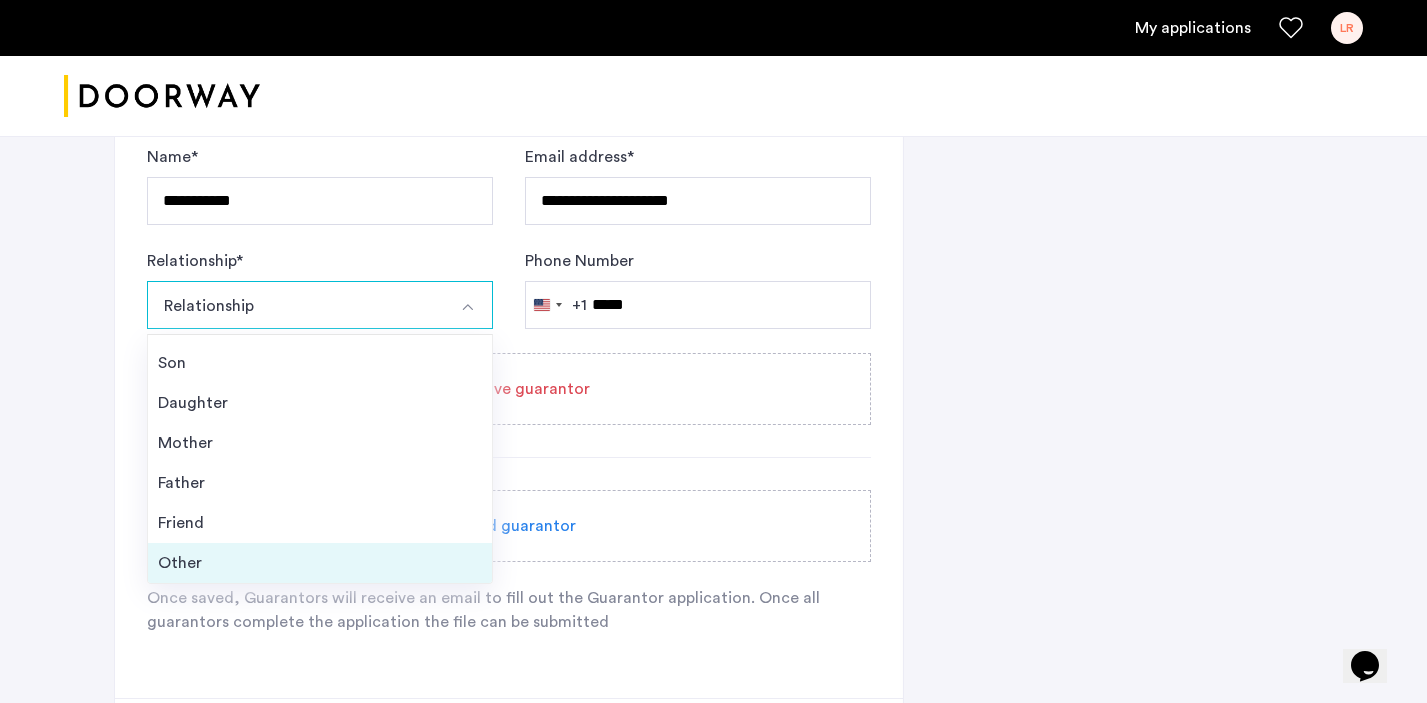 click on "Other" at bounding box center [320, 563] 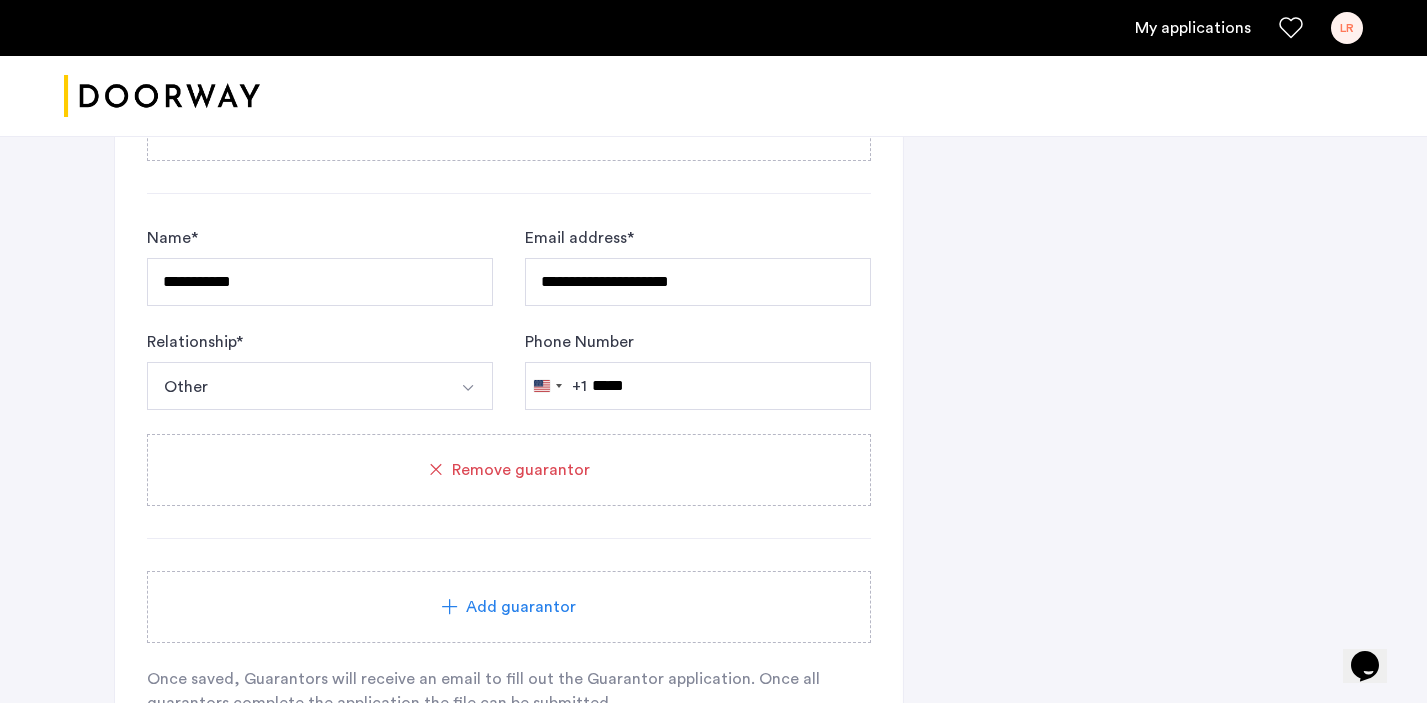 scroll, scrollTop: 2465, scrollLeft: 0, axis: vertical 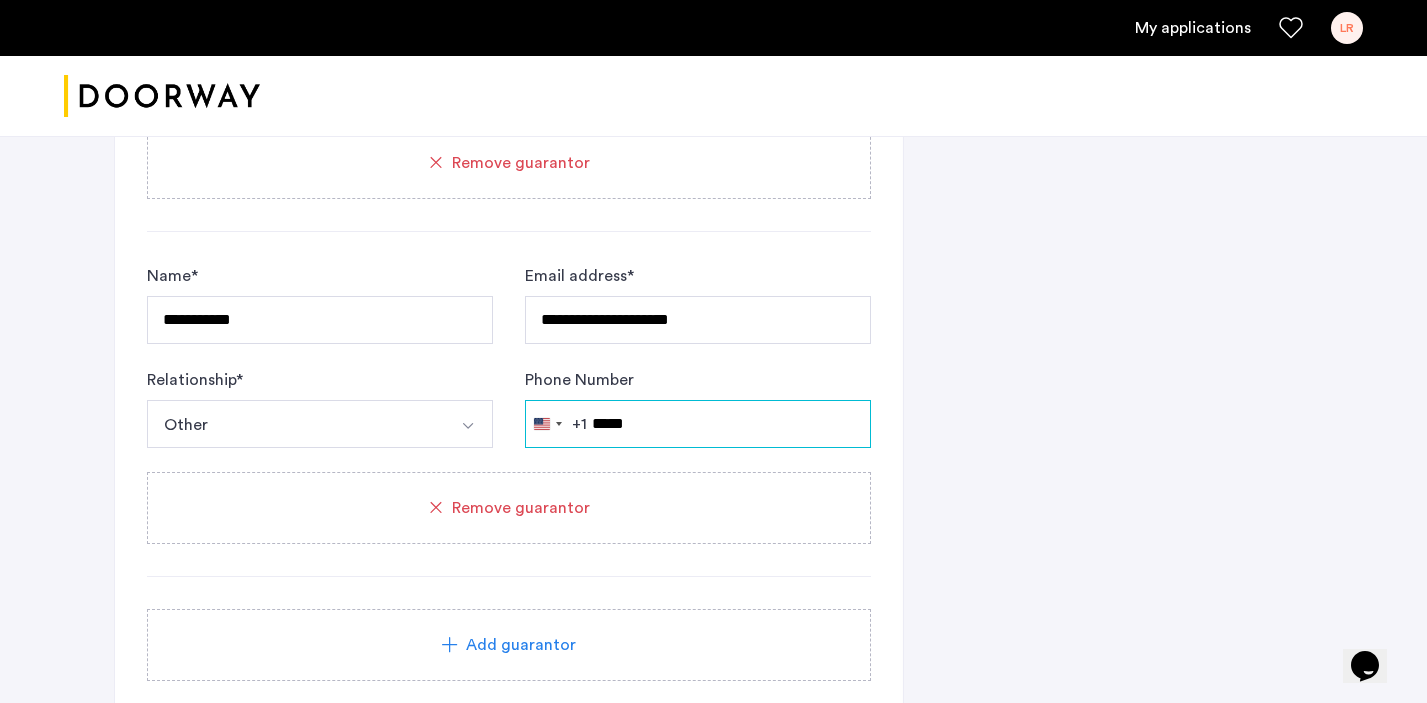 click on "*****" at bounding box center [698, -611] 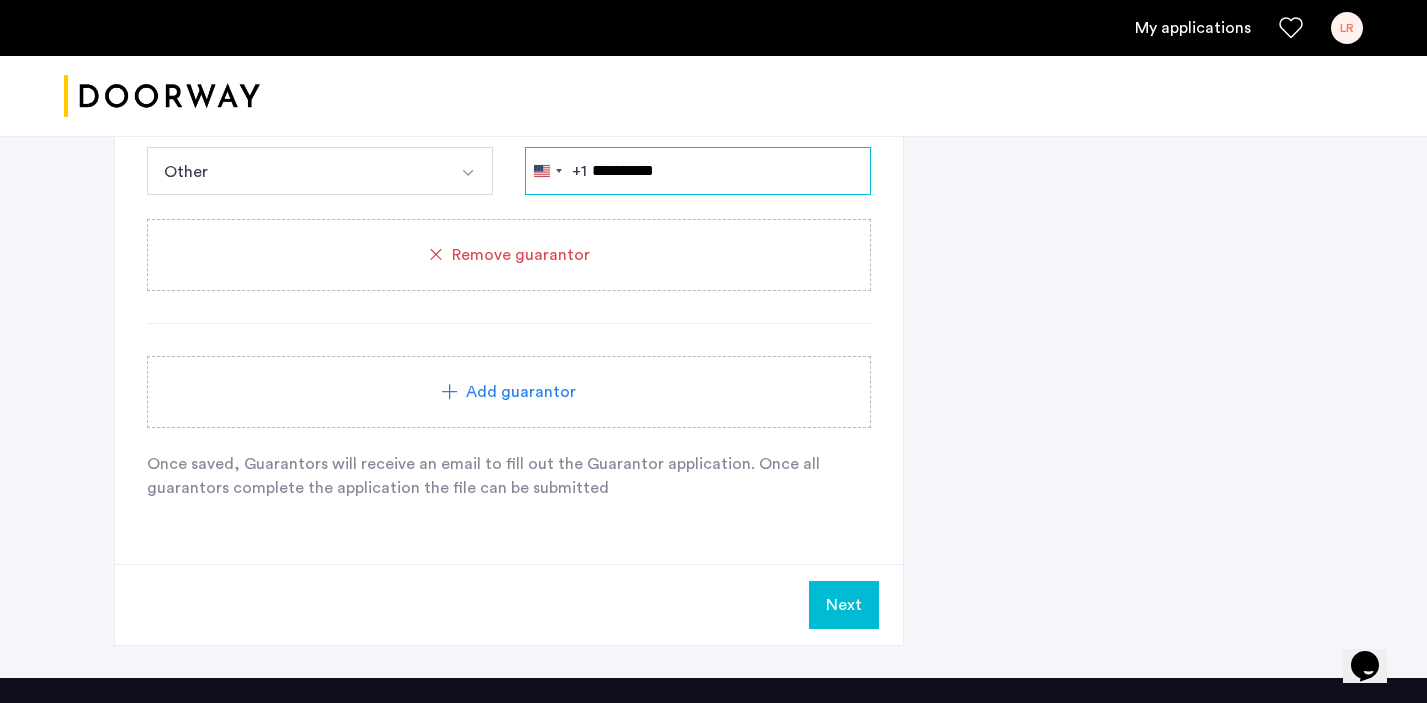 scroll, scrollTop: 2727, scrollLeft: 0, axis: vertical 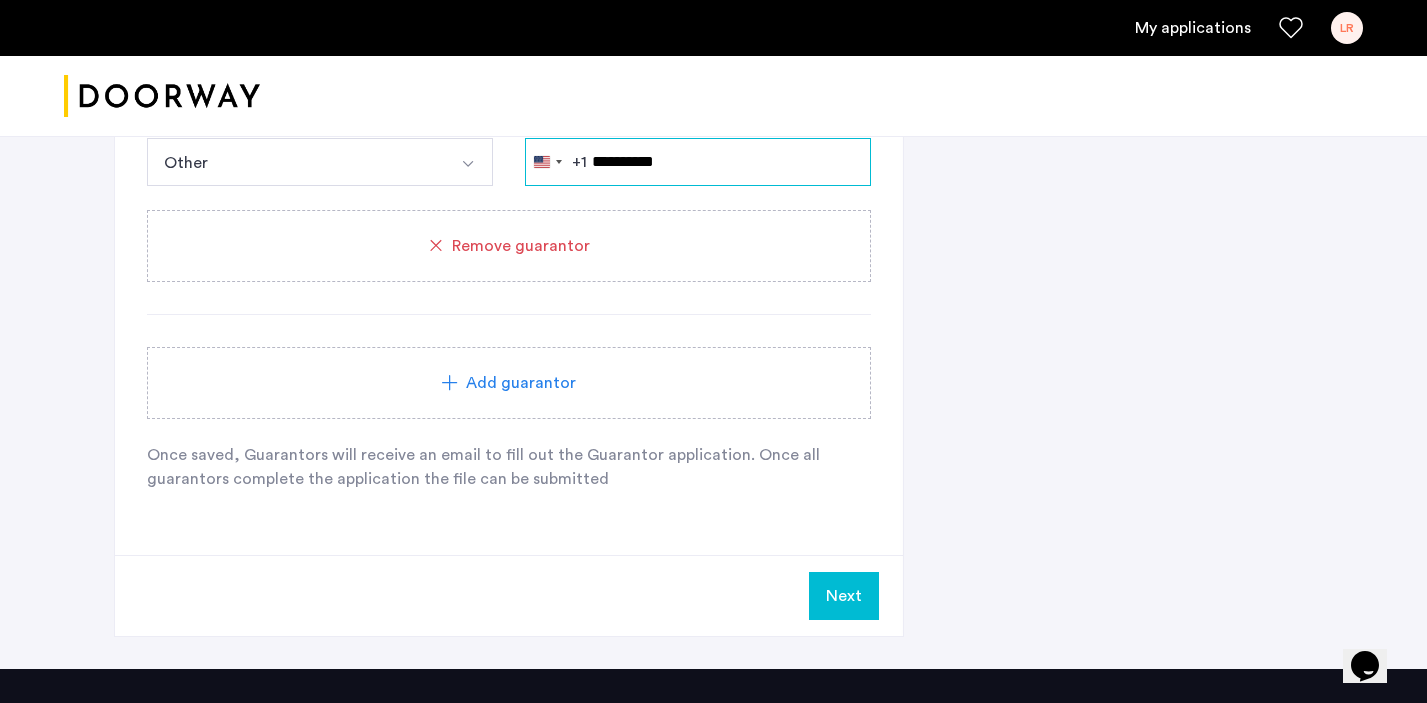type on "**********" 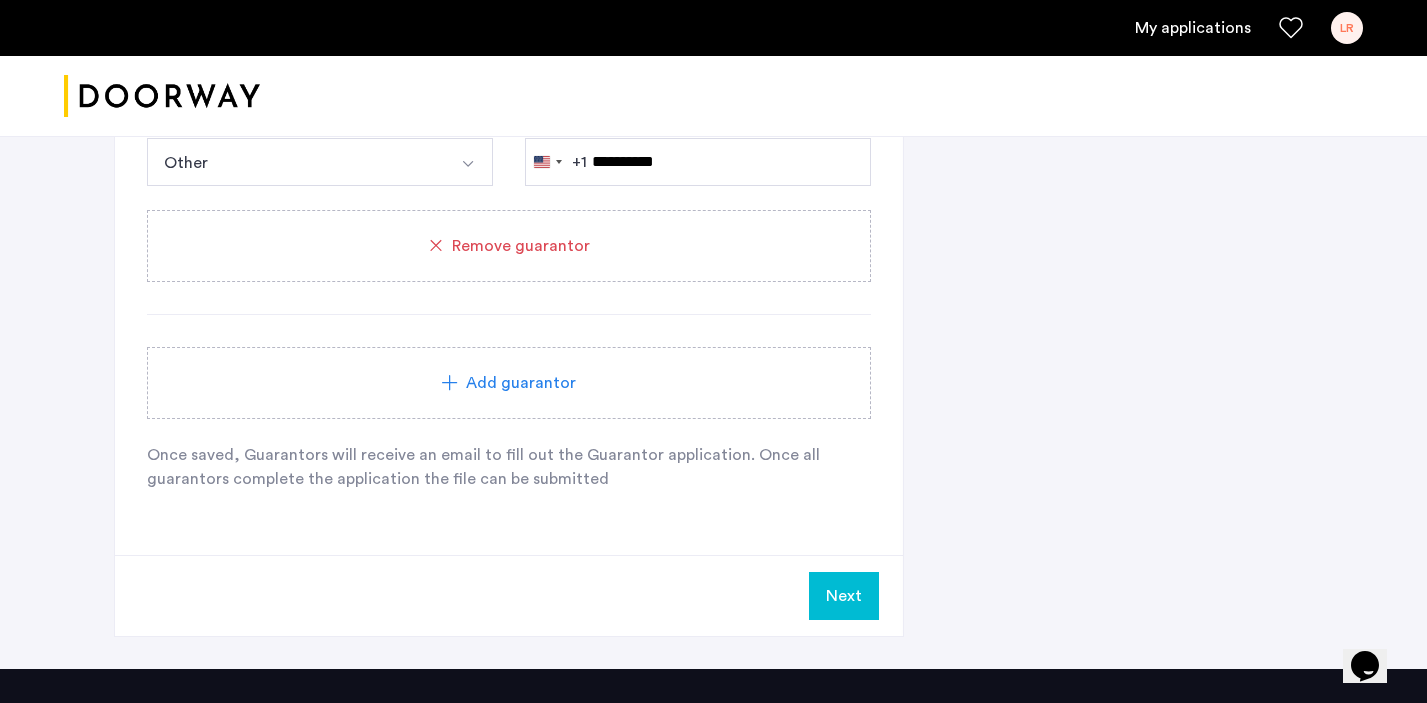 click on "Next" 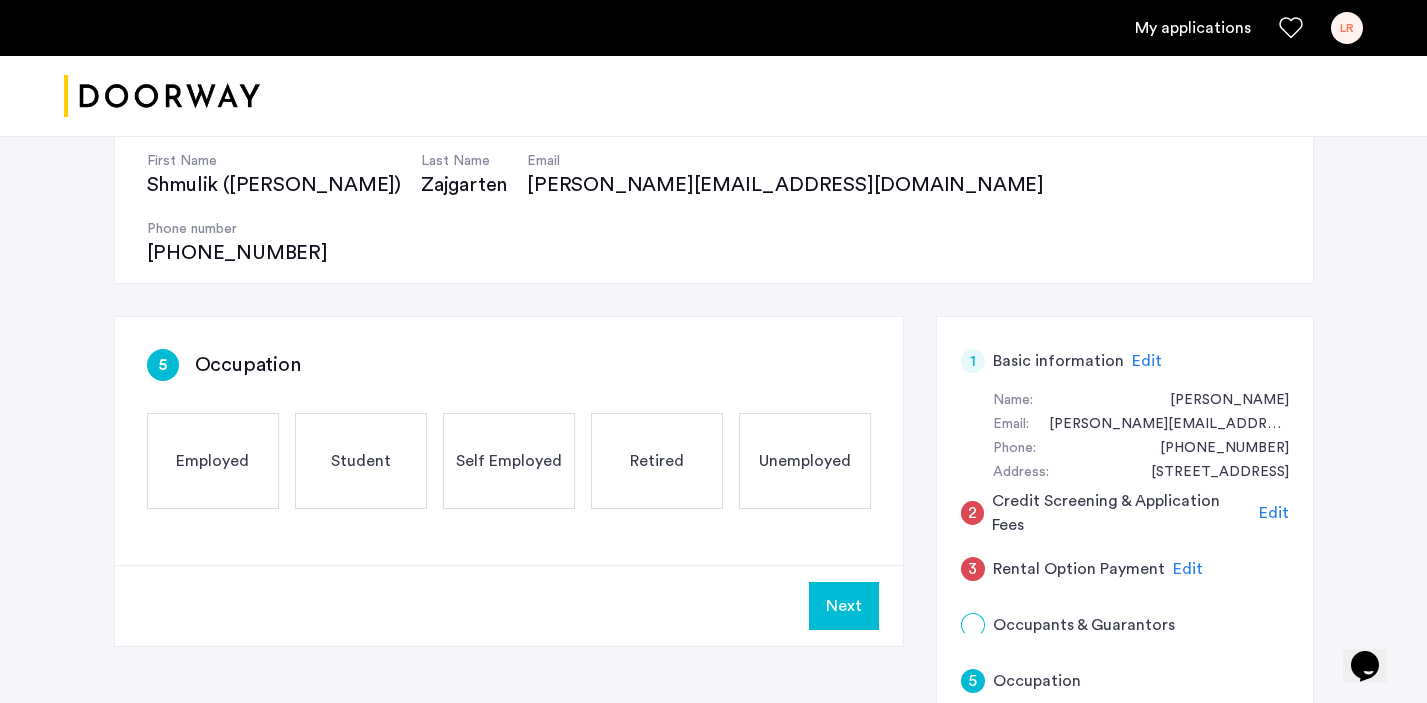 scroll, scrollTop: 222, scrollLeft: 0, axis: vertical 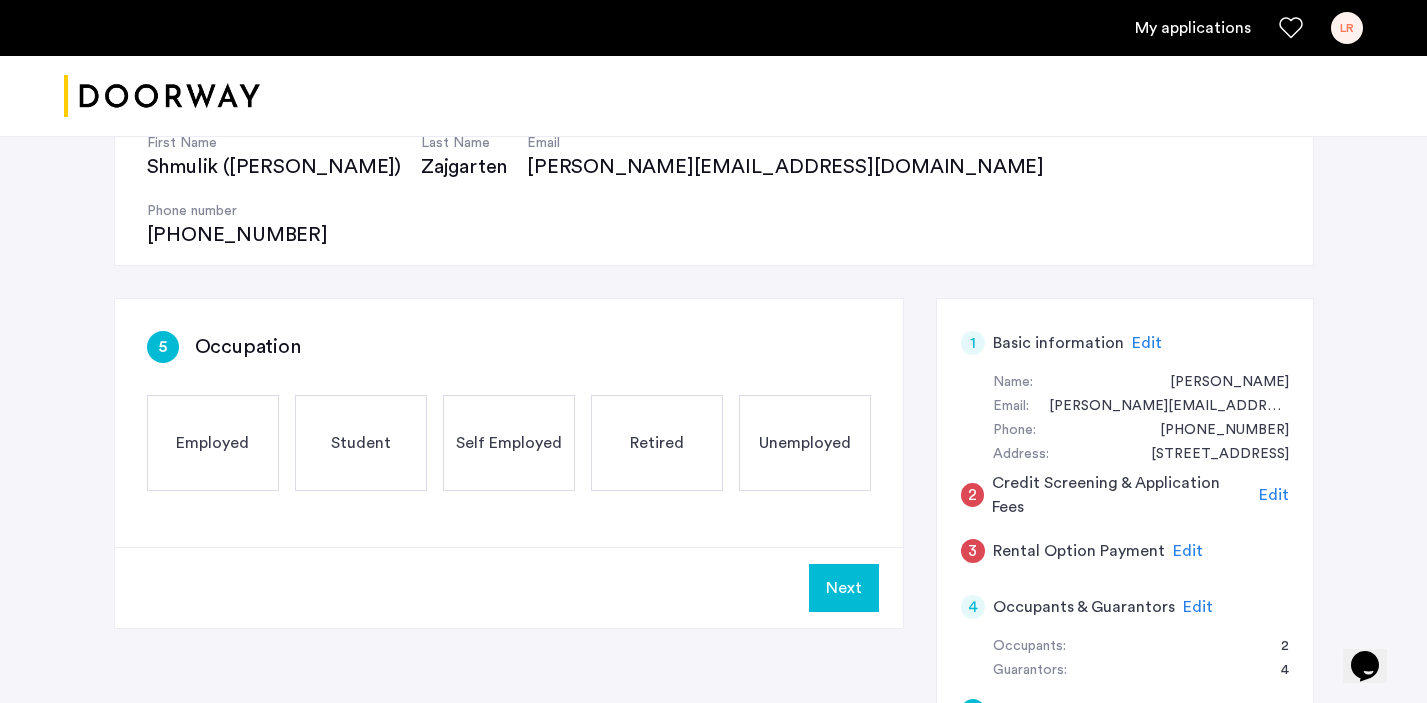 click on "Employed" 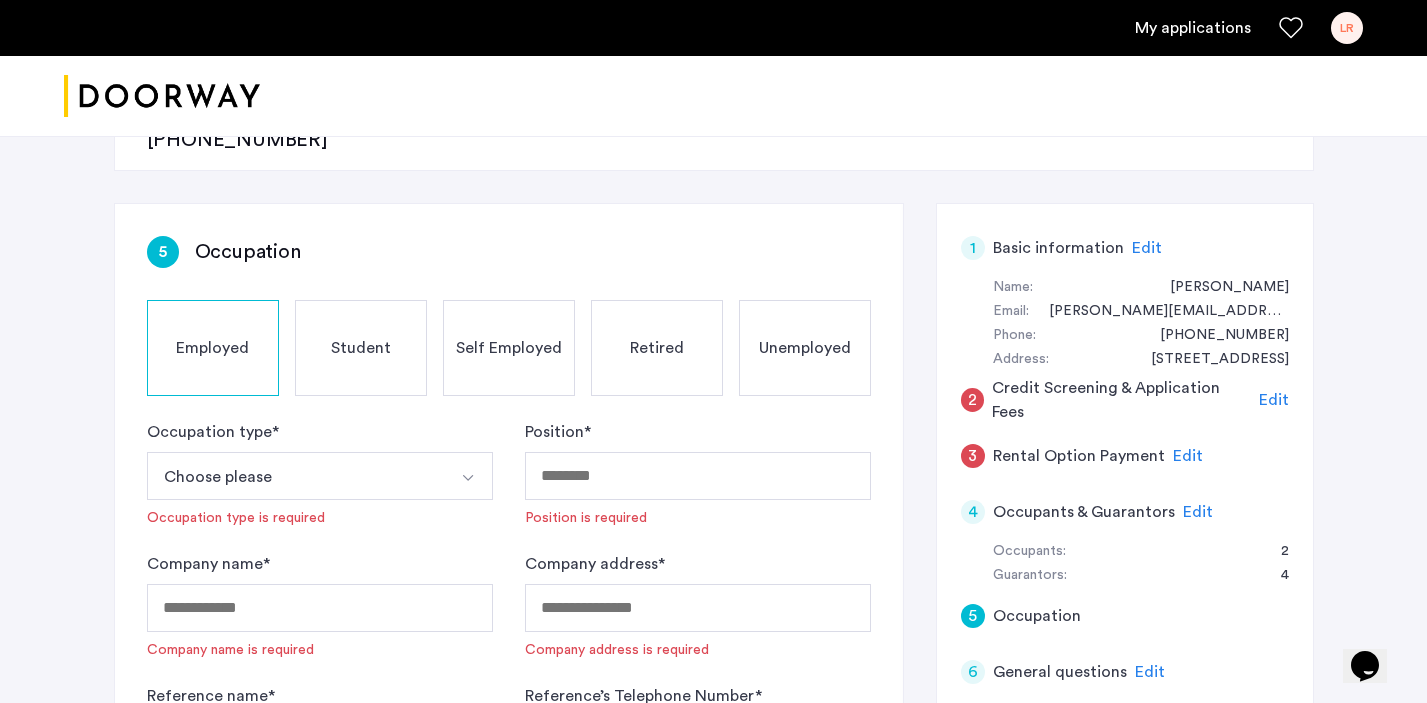 scroll, scrollTop: 407, scrollLeft: 0, axis: vertical 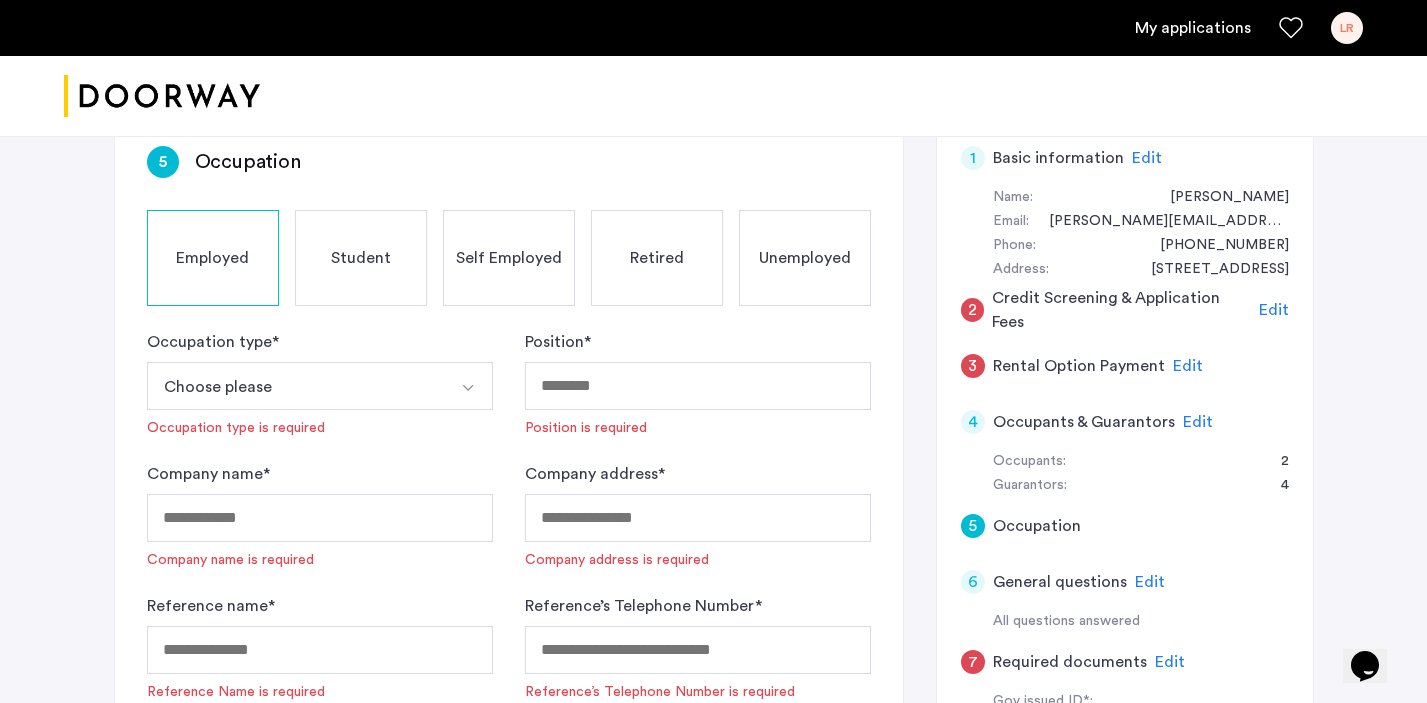 click on "Choose please" at bounding box center (296, 386) 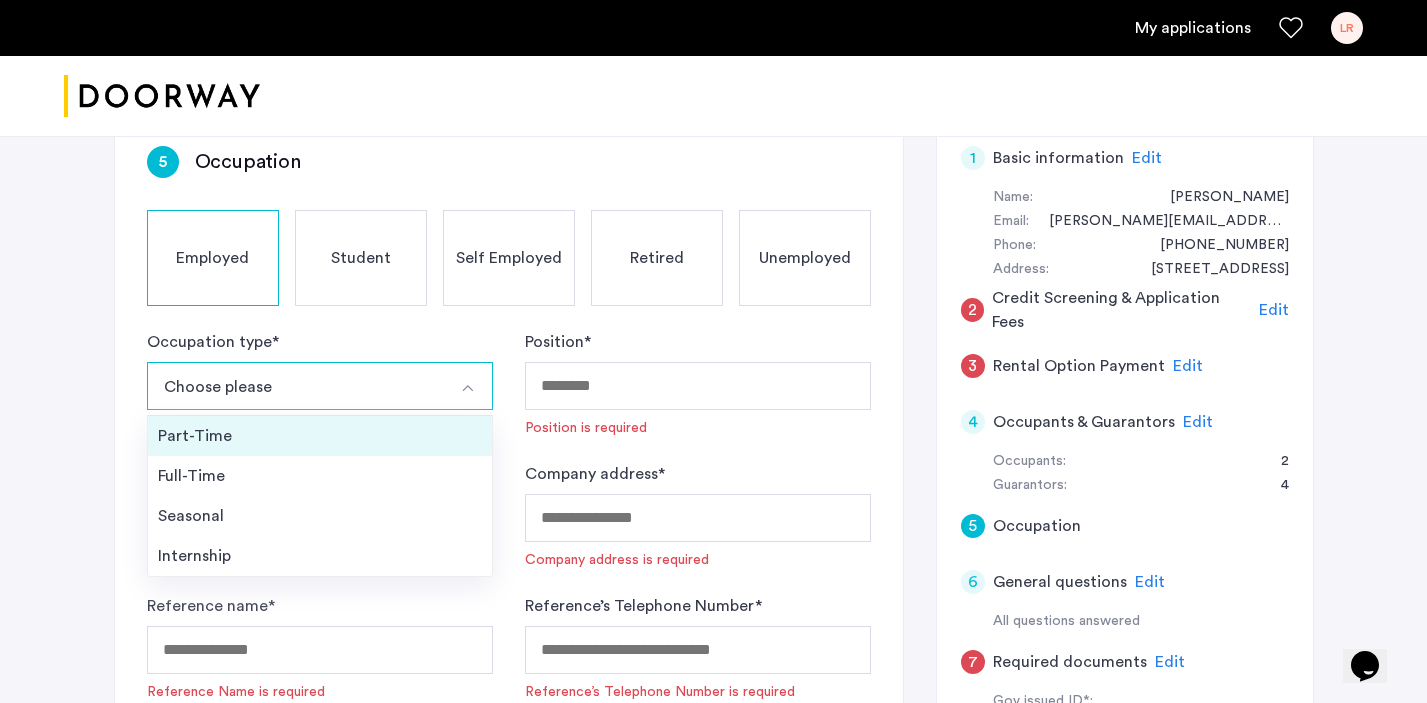 click on "Part-Time" at bounding box center (320, 436) 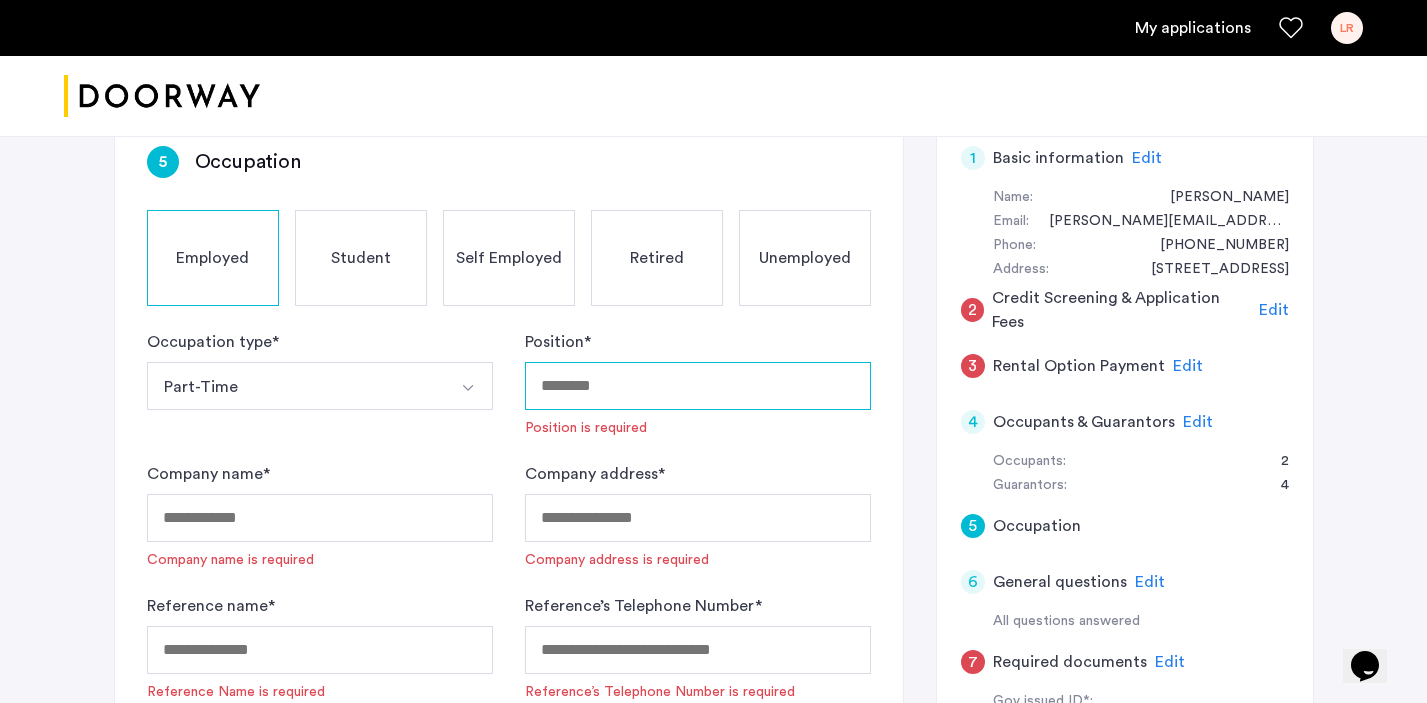 click on "Position  *" at bounding box center (698, 386) 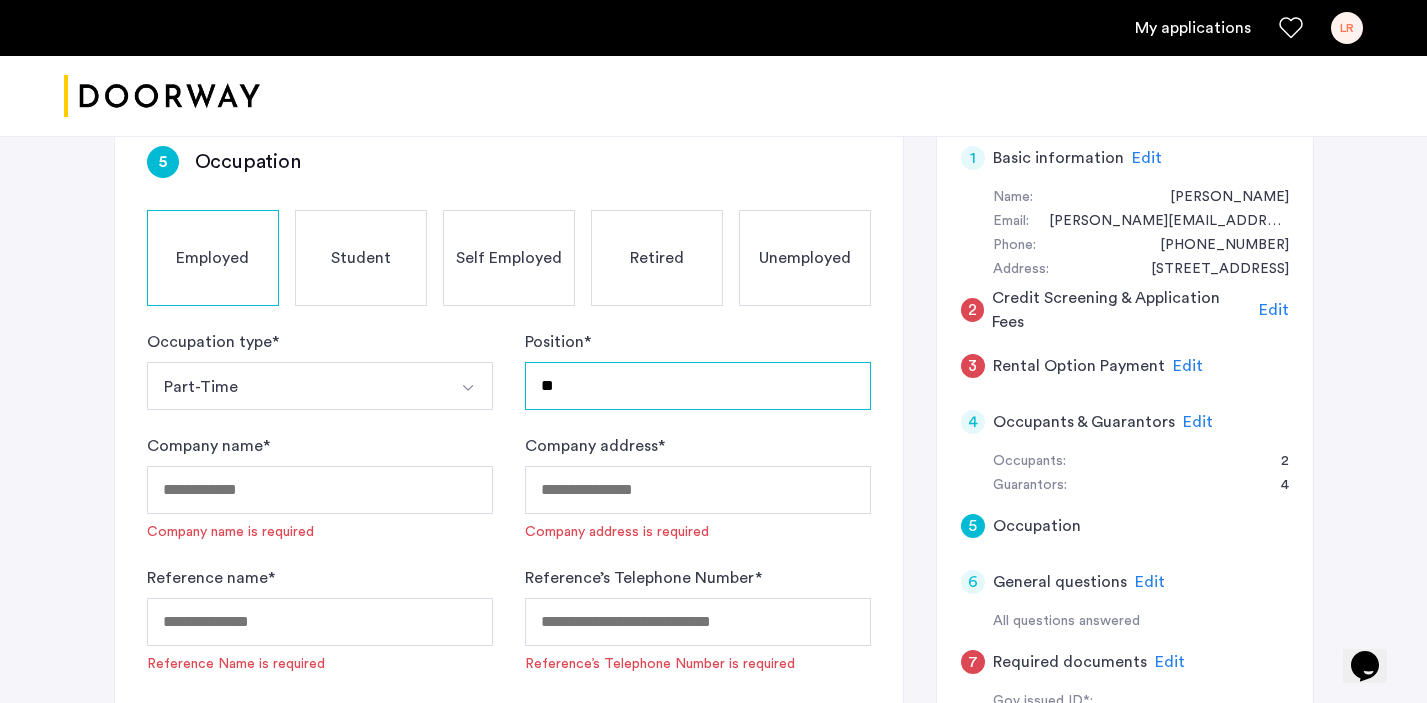 type on "*" 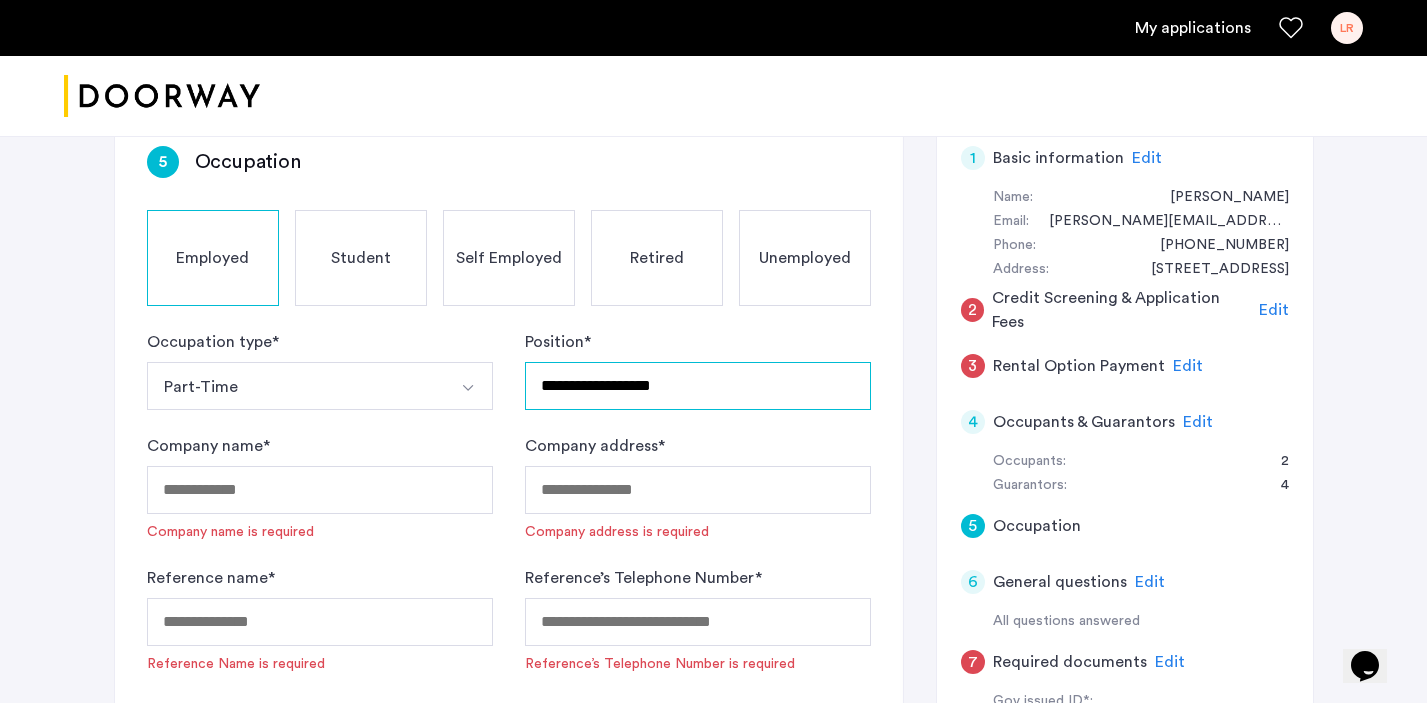 type on "**********" 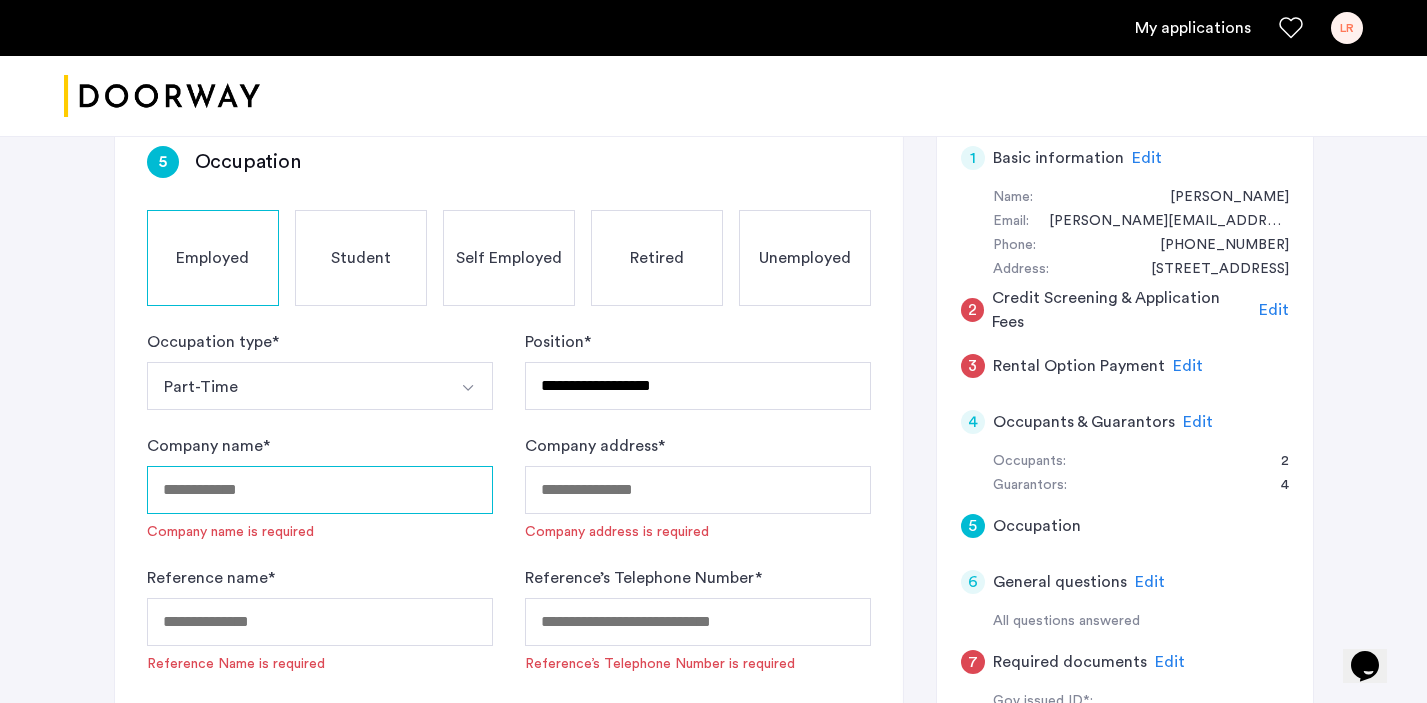 drag, startPoint x: 650, startPoint y: 269, endPoint x: 338, endPoint y: 417, distance: 345.32303 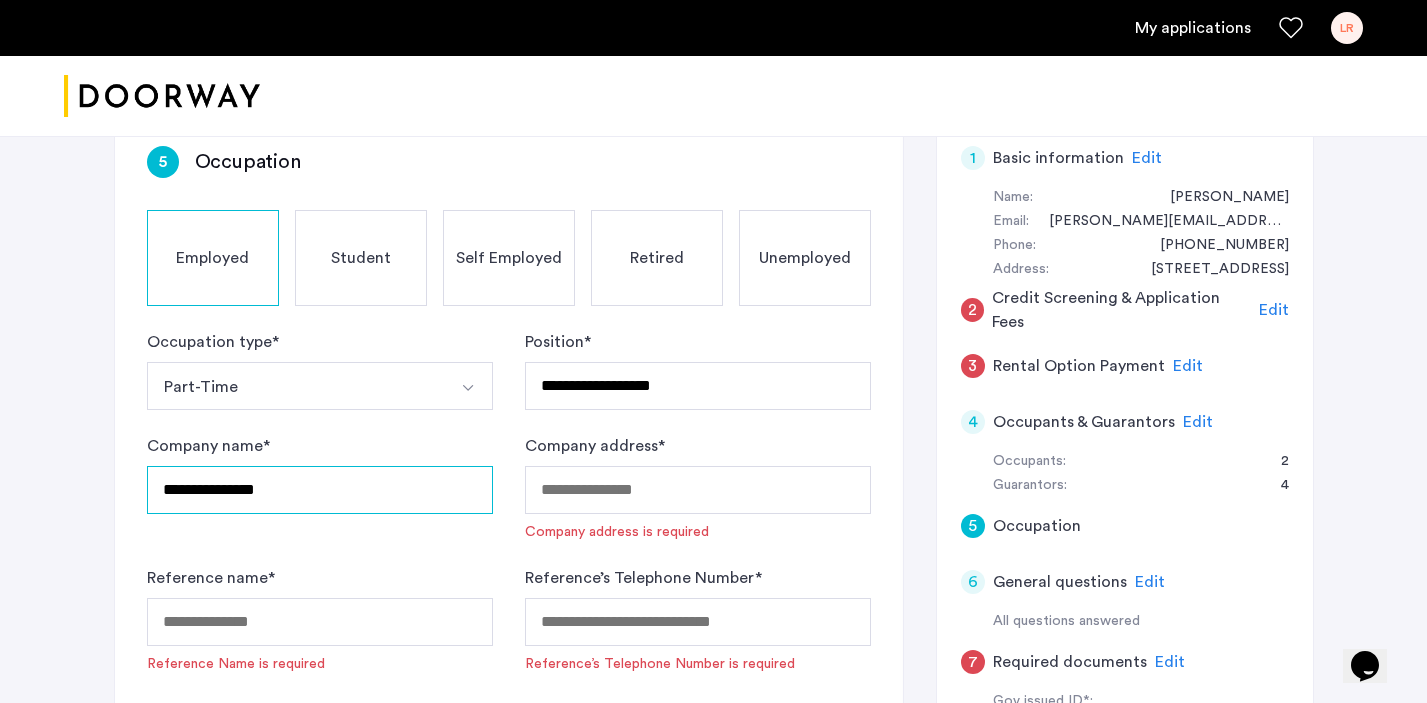 type on "**********" 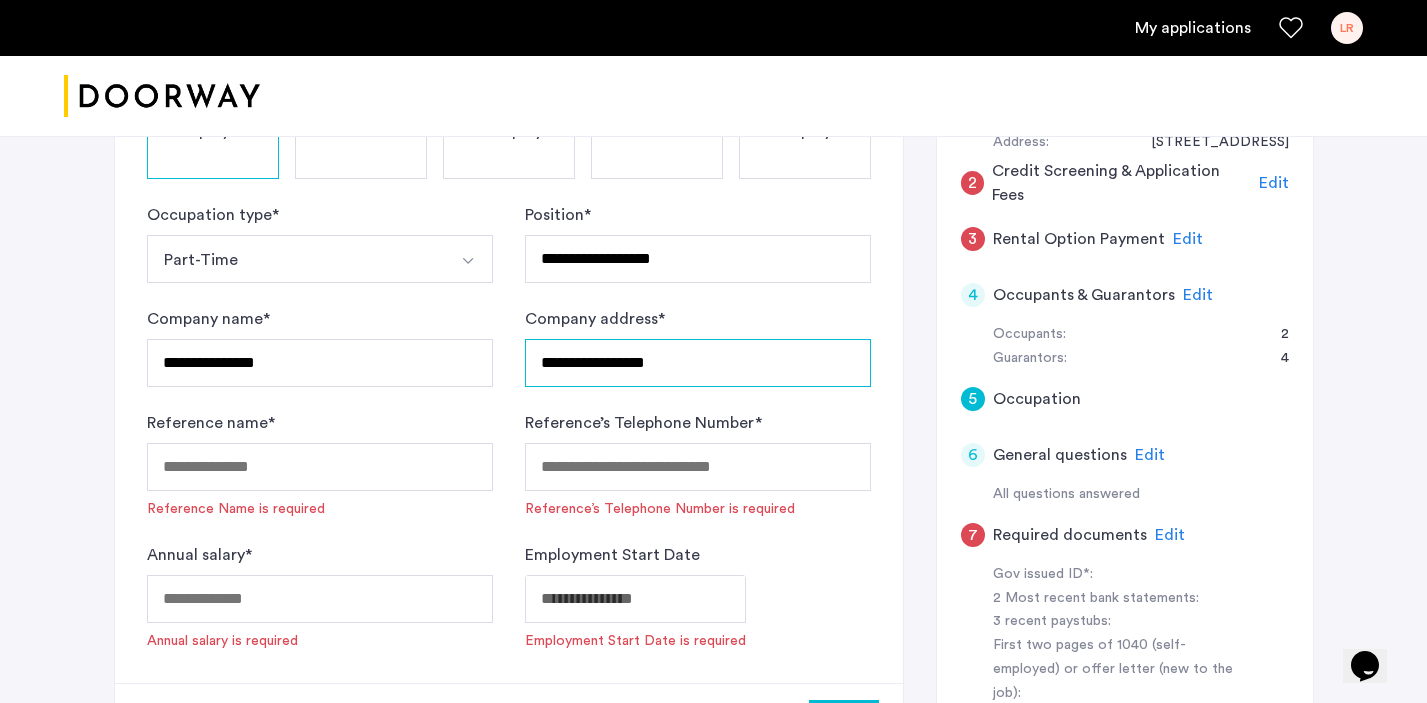 scroll, scrollTop: 536, scrollLeft: 0, axis: vertical 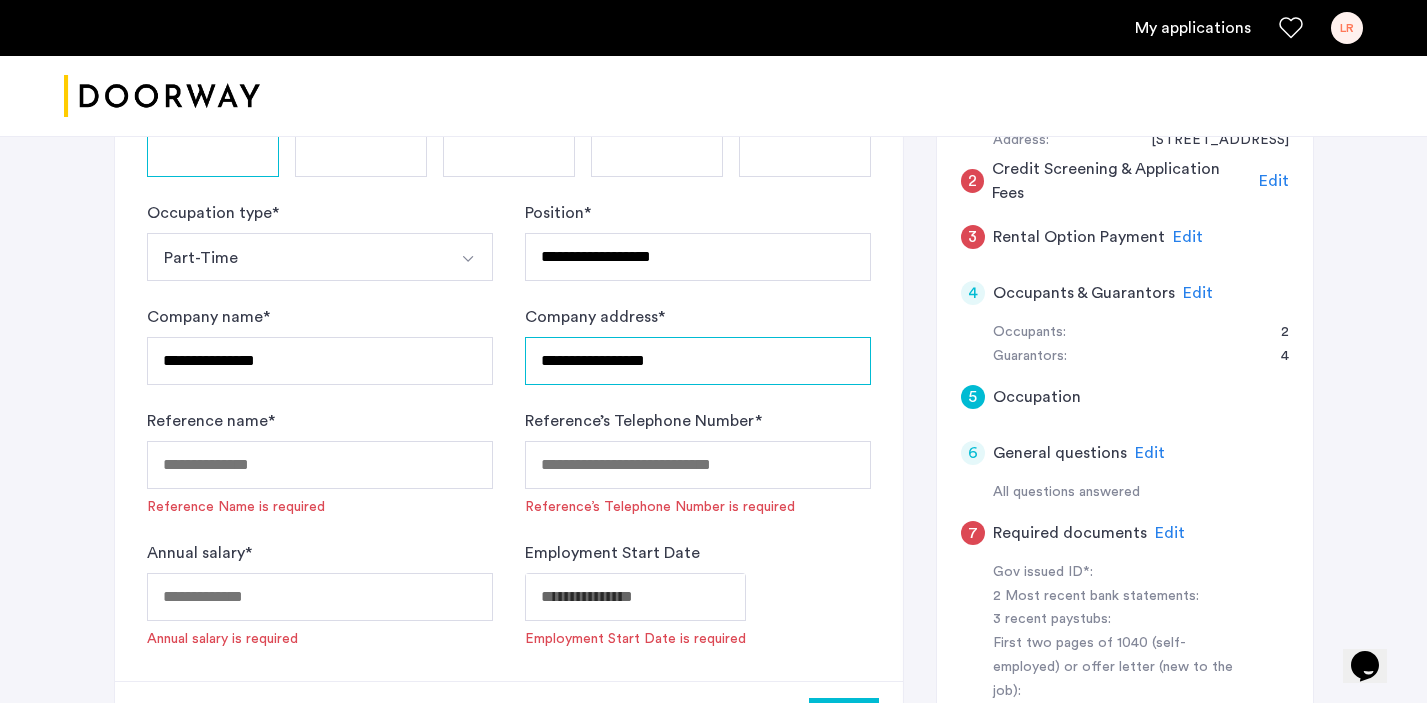 click on "**********" at bounding box center [698, 361] 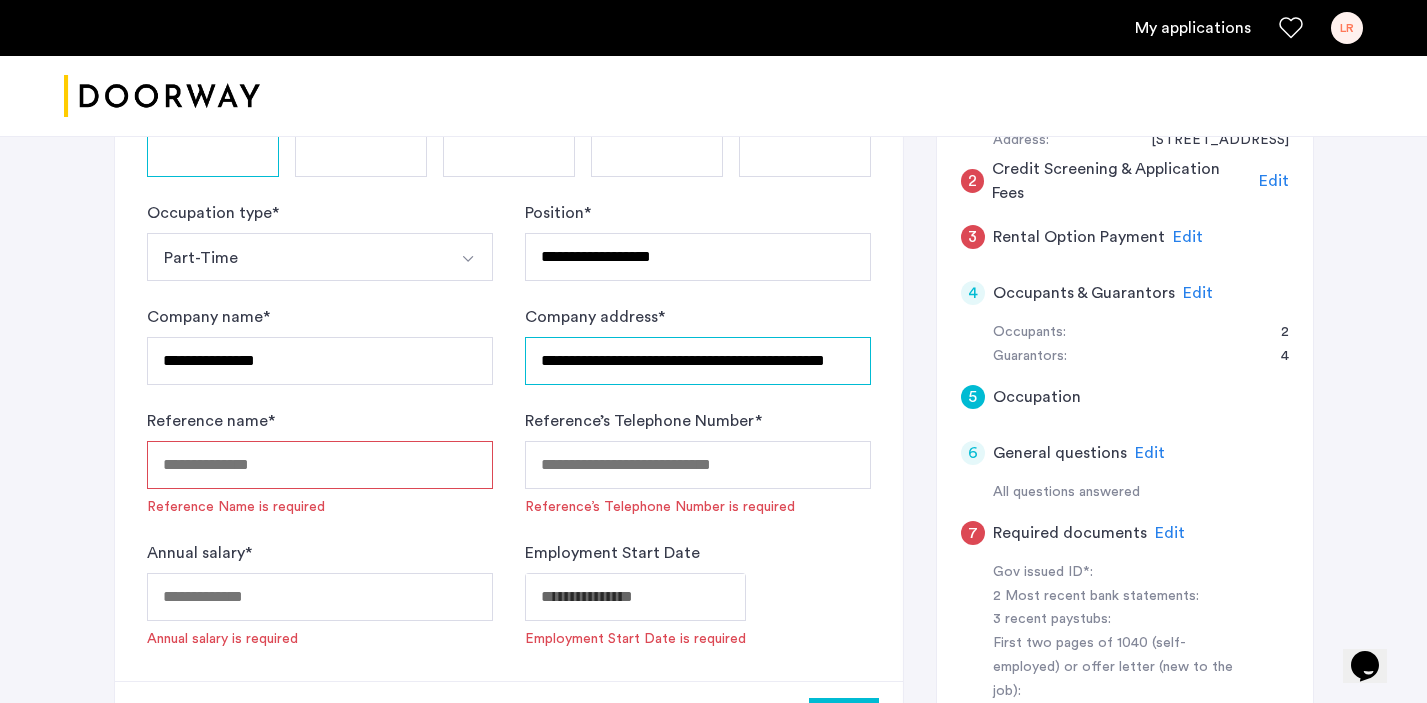 drag, startPoint x: 743, startPoint y: 296, endPoint x: 625, endPoint y: 292, distance: 118.06778 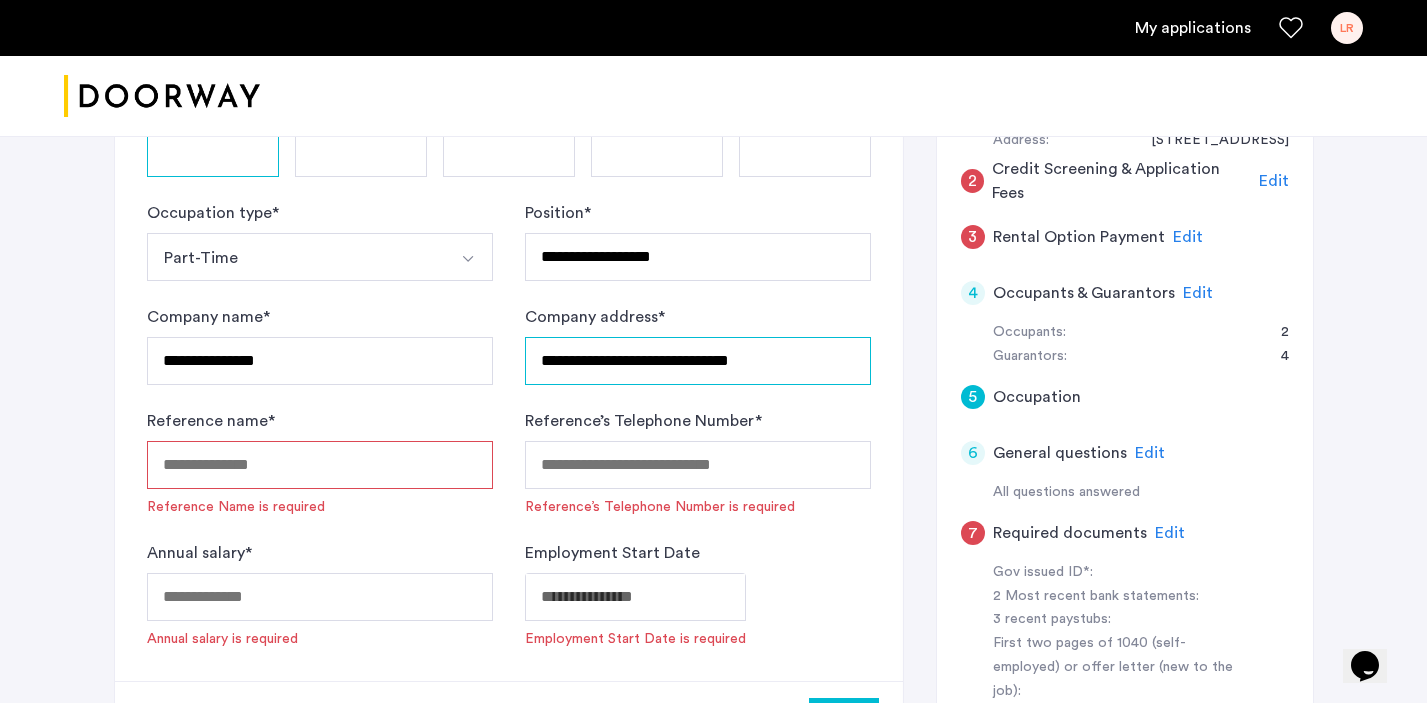 click on "**********" at bounding box center (698, 361) 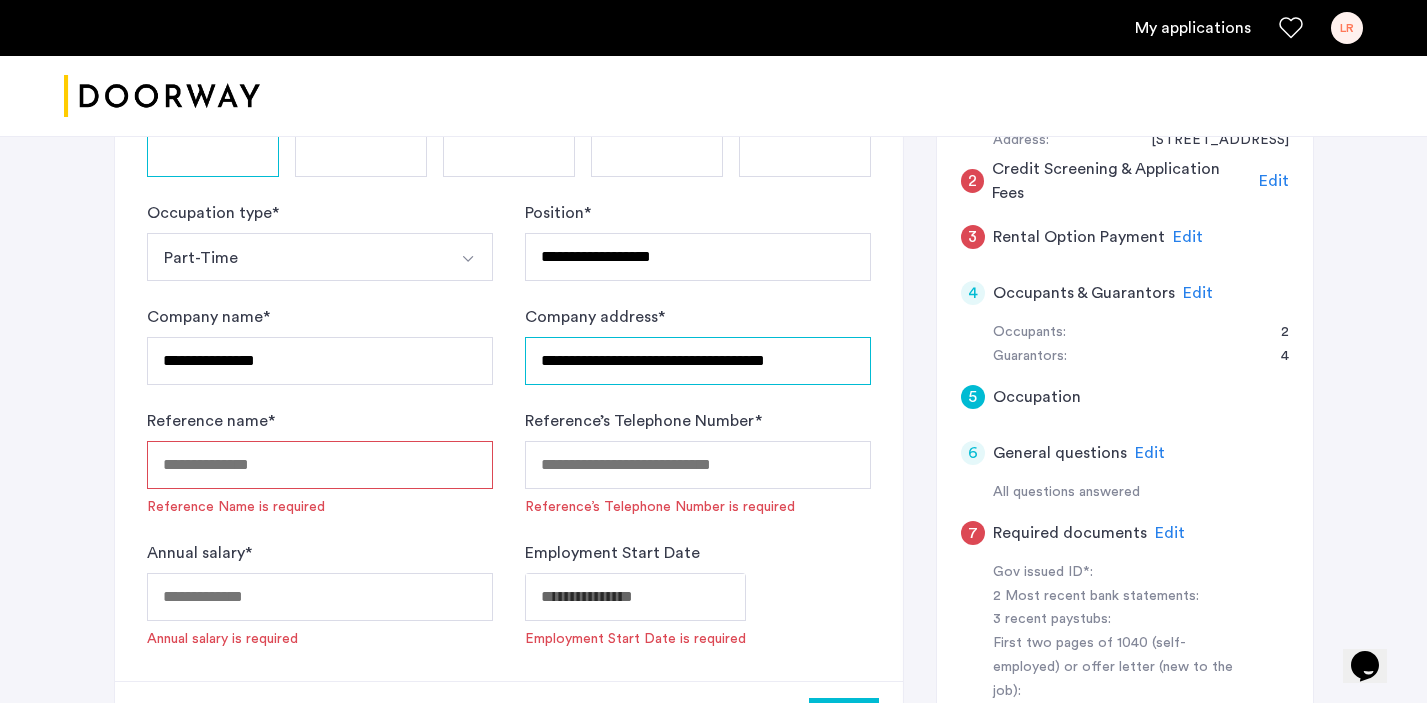 scroll, scrollTop: 618, scrollLeft: 0, axis: vertical 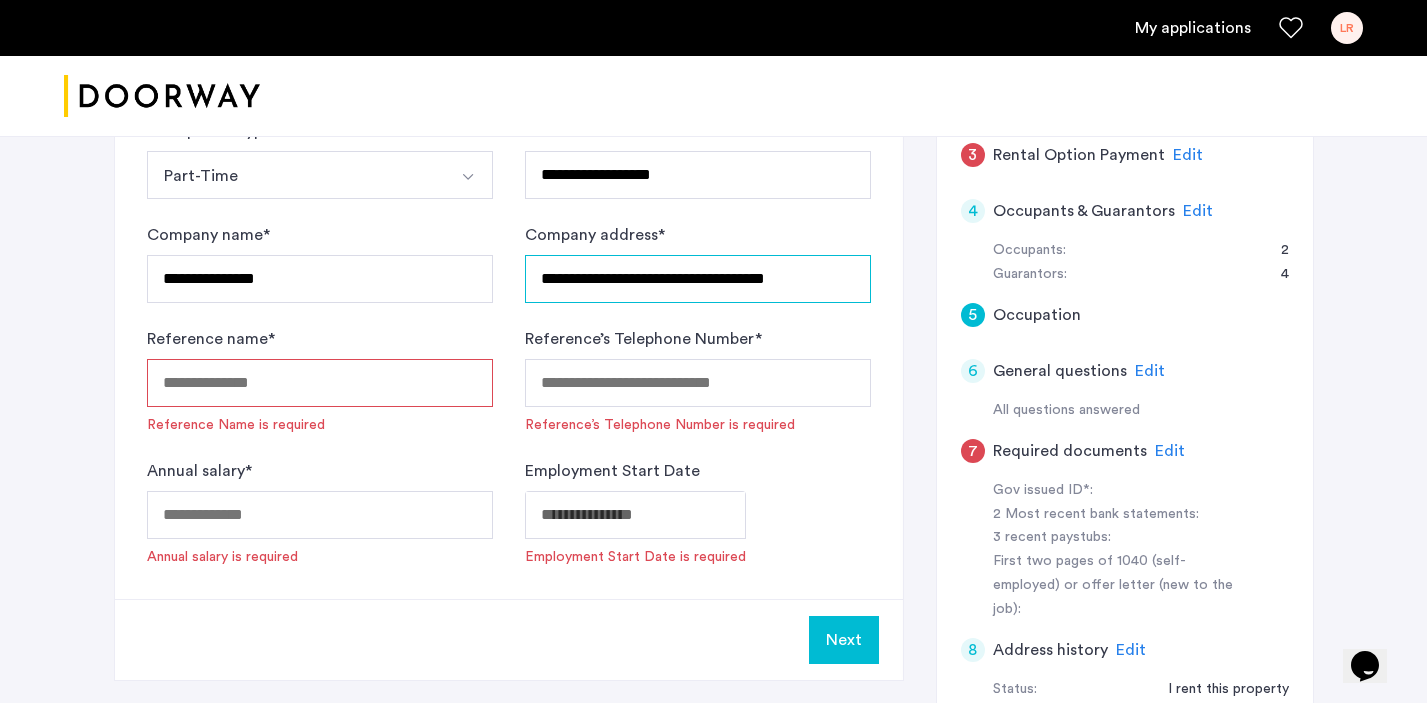 type on "**********" 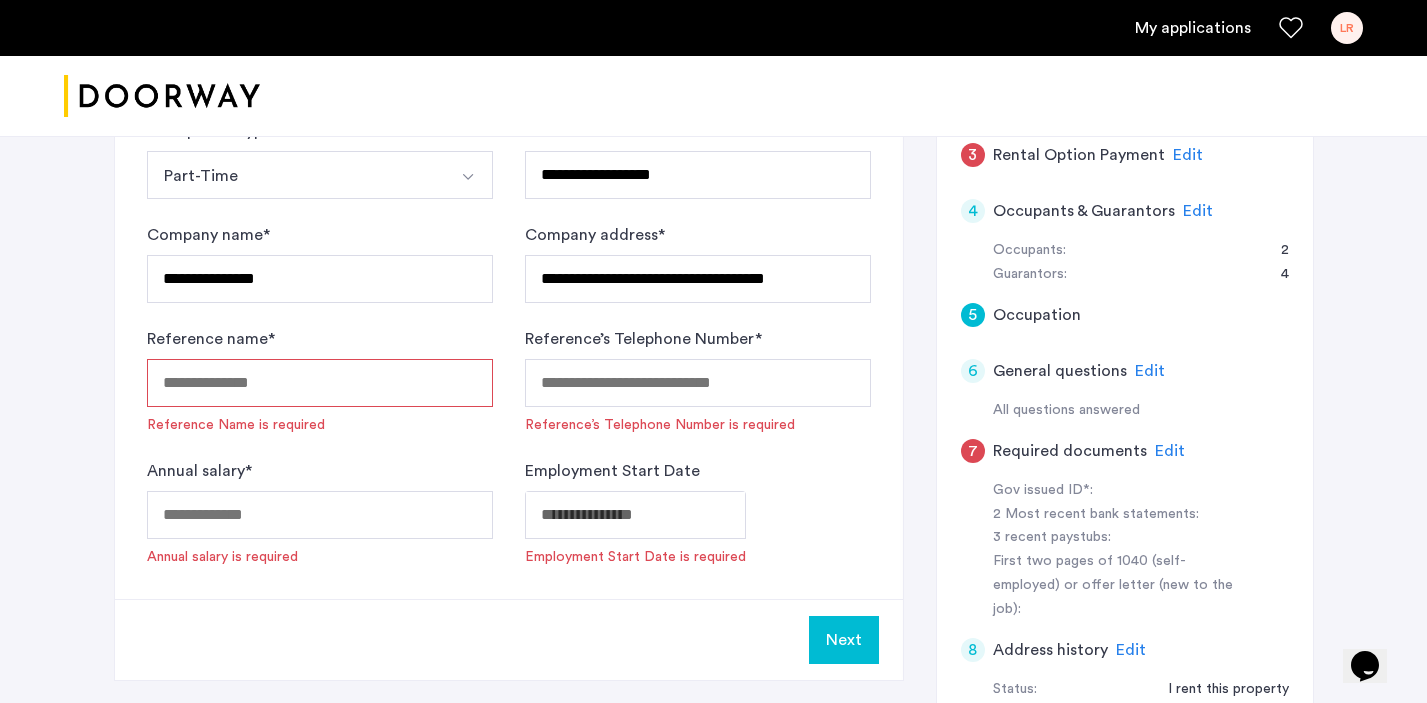 click on "Reference name  *" at bounding box center (320, 383) 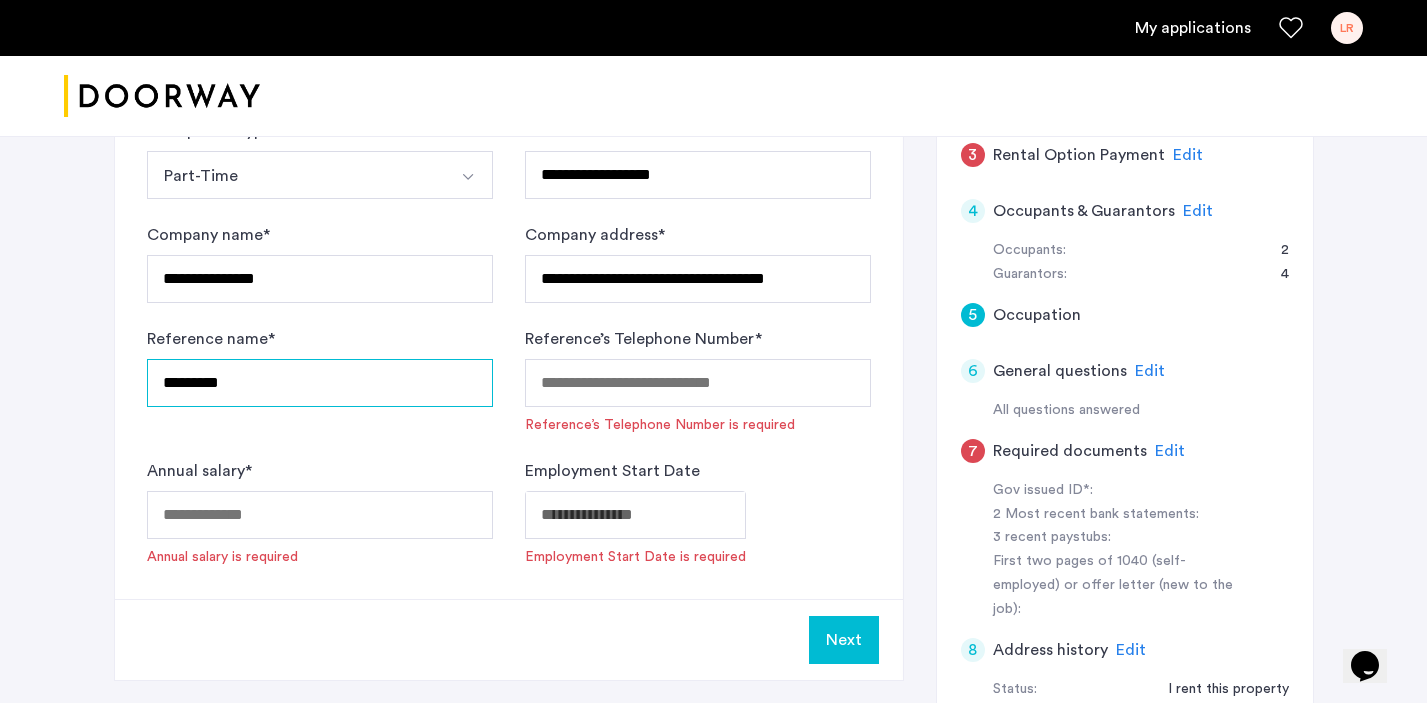 type on "**********" 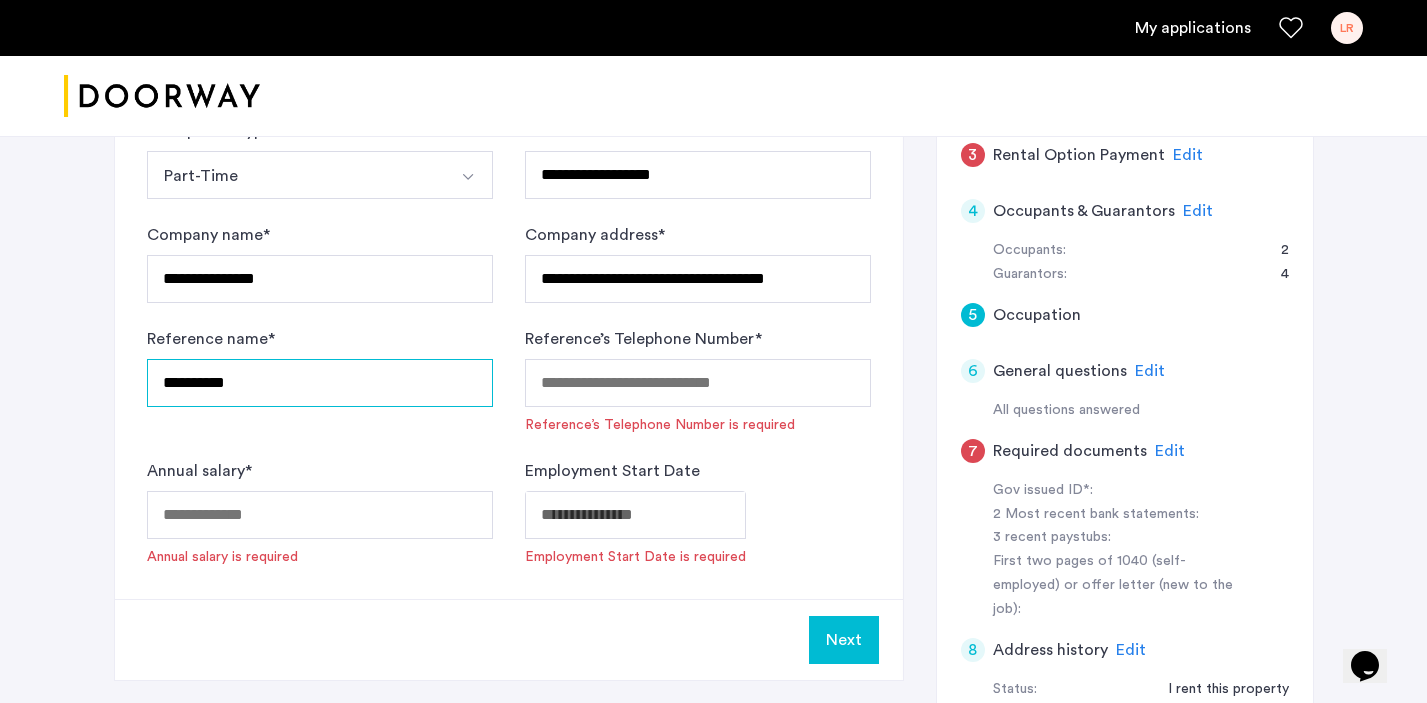 drag, startPoint x: 381, startPoint y: 317, endPoint x: 86, endPoint y: 321, distance: 295.02713 